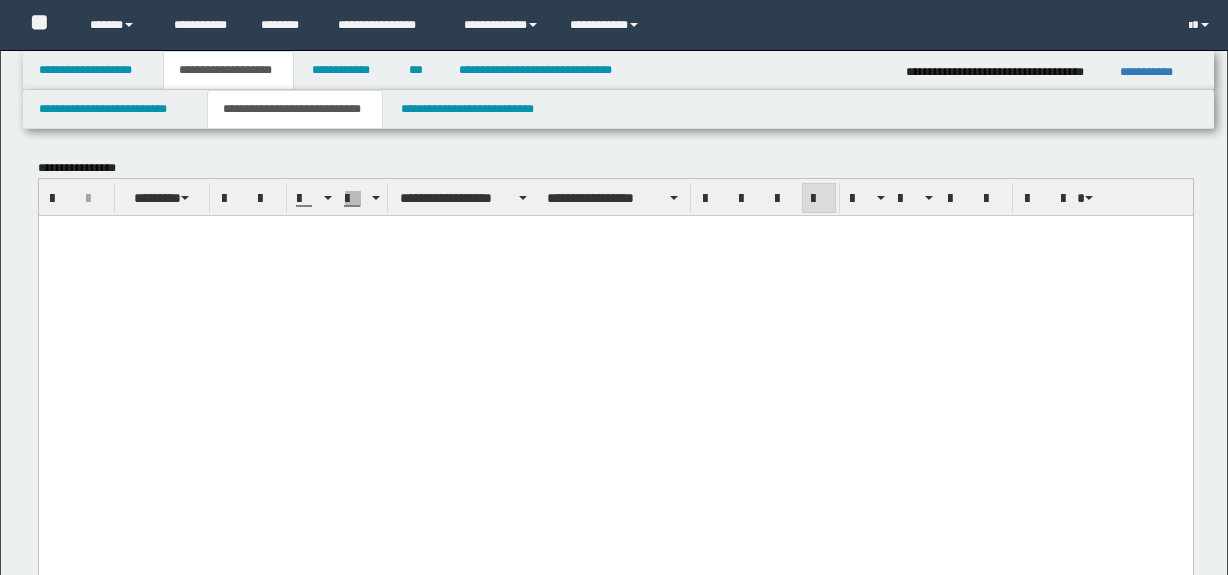 scroll, scrollTop: 0, scrollLeft: 0, axis: both 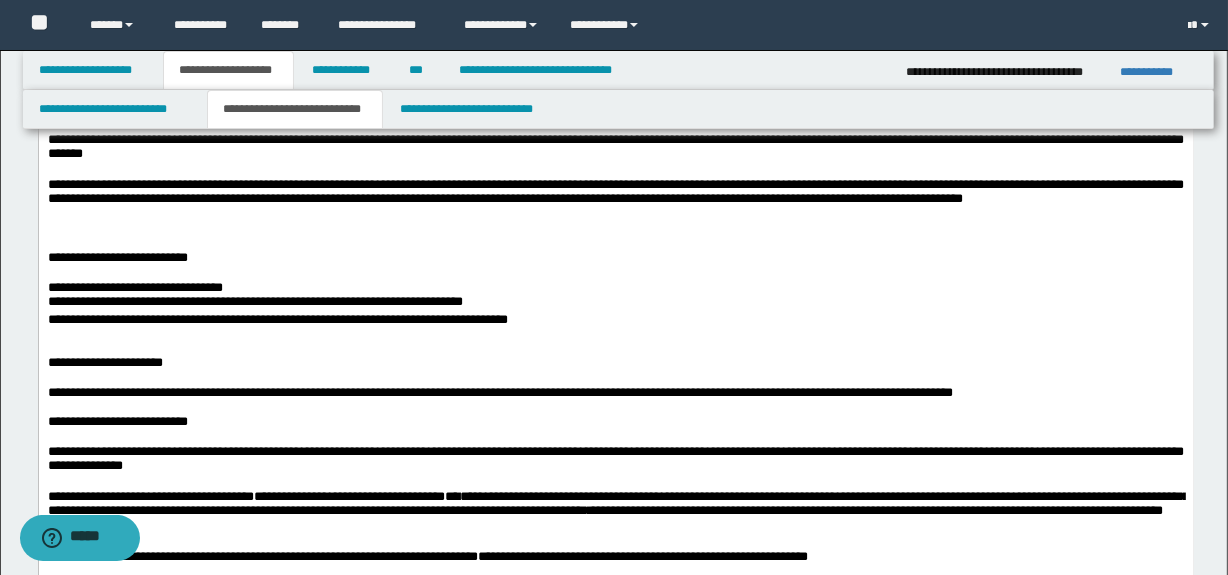 click on "**********" at bounding box center (615, 363) 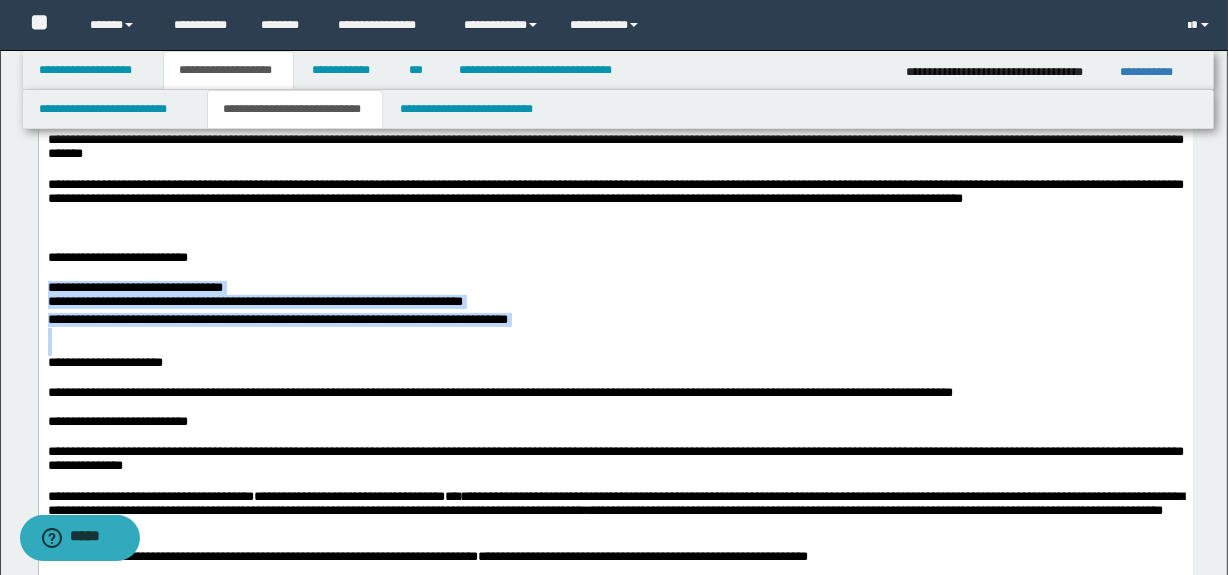 drag, startPoint x: 666, startPoint y: 360, endPoint x: 71, endPoint y: 153, distance: 629.9794 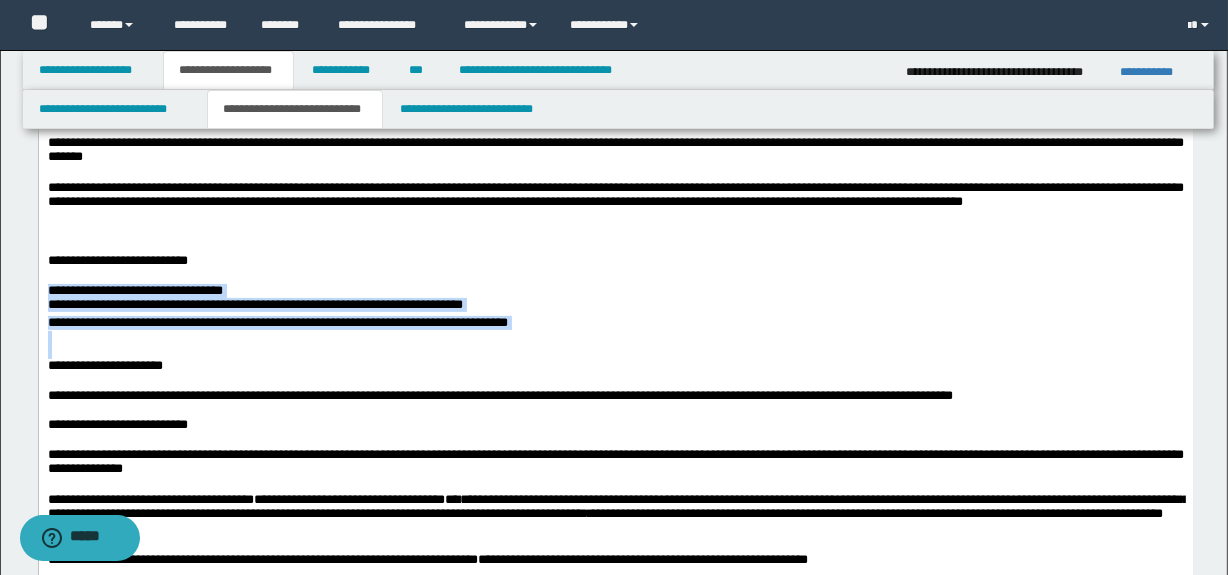 scroll, scrollTop: 363, scrollLeft: 0, axis: vertical 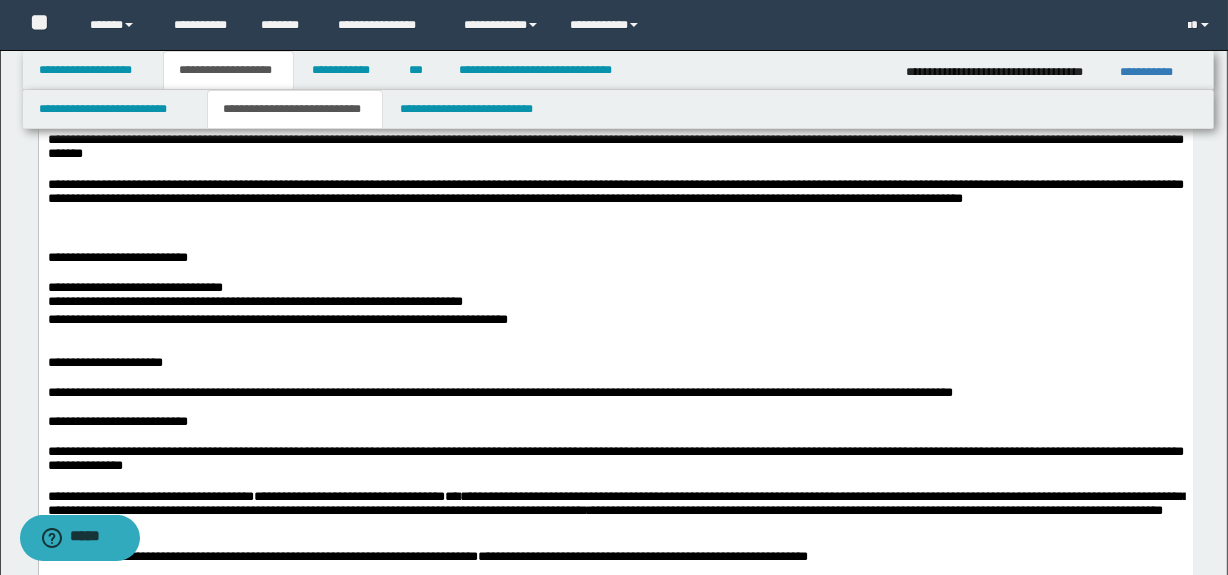 click at bounding box center (615, 408) 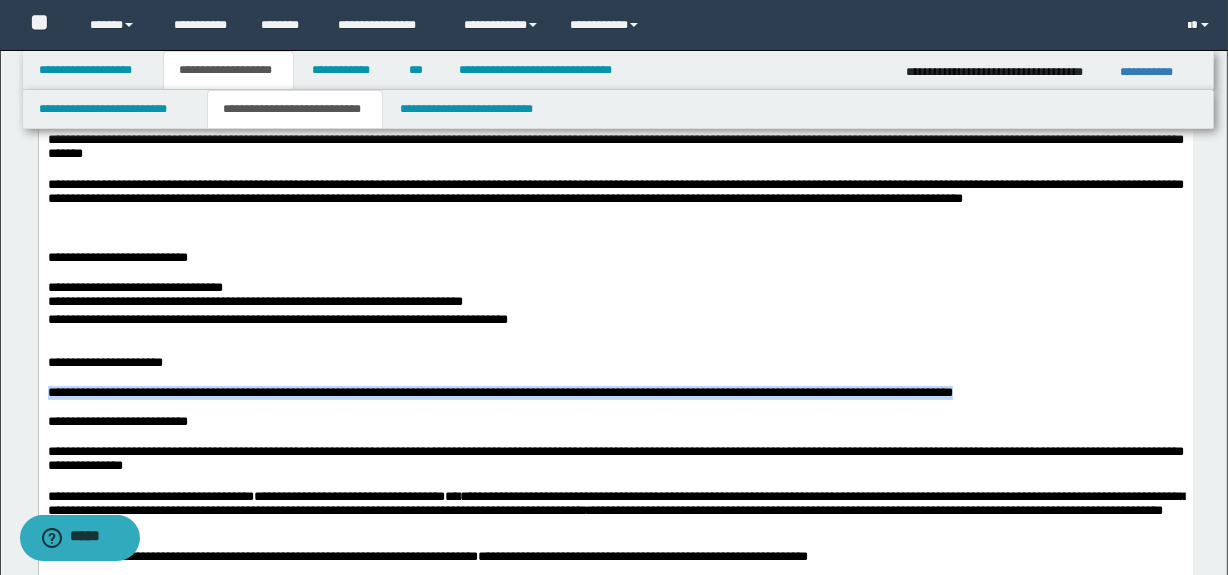 drag, startPoint x: 927, startPoint y: 413, endPoint x: 79, endPoint y: 404, distance: 848.0477 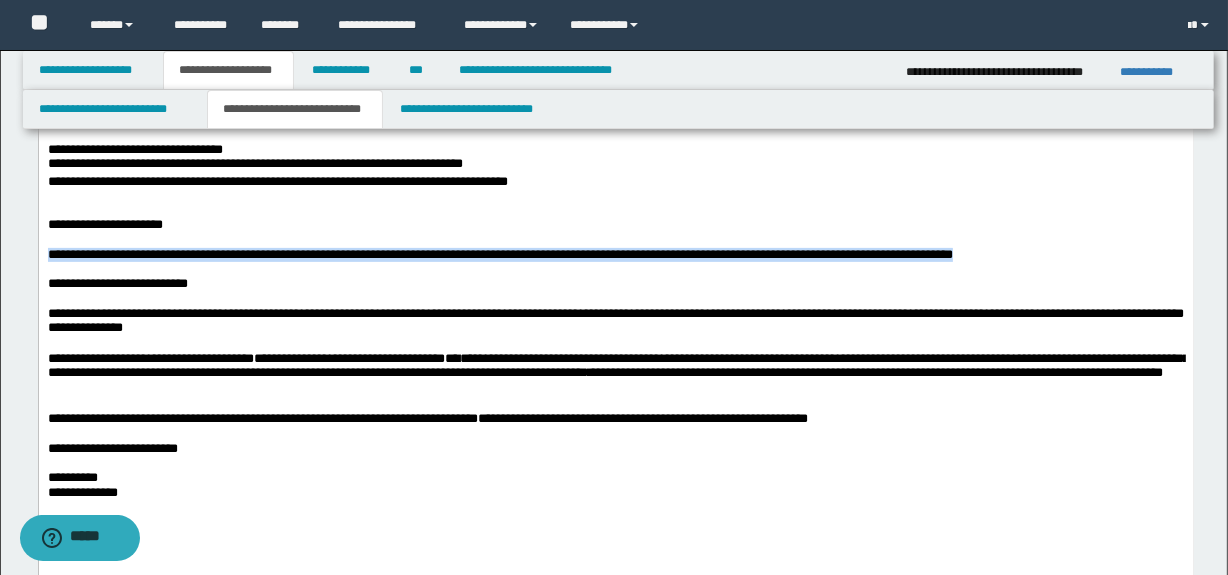 scroll, scrollTop: 545, scrollLeft: 0, axis: vertical 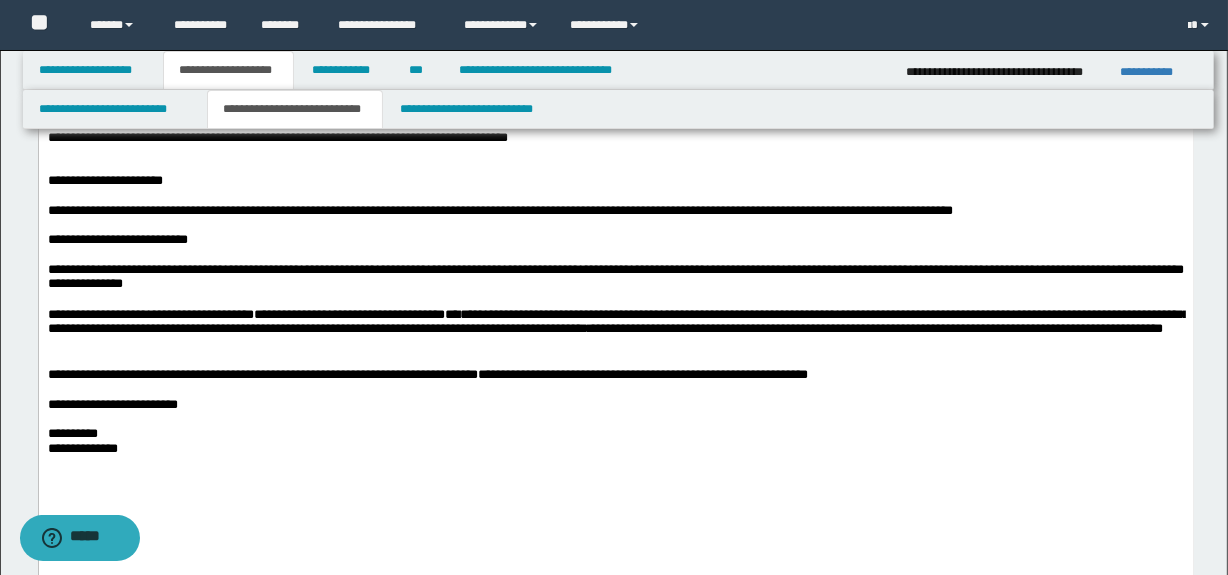 click at bounding box center [615, 391] 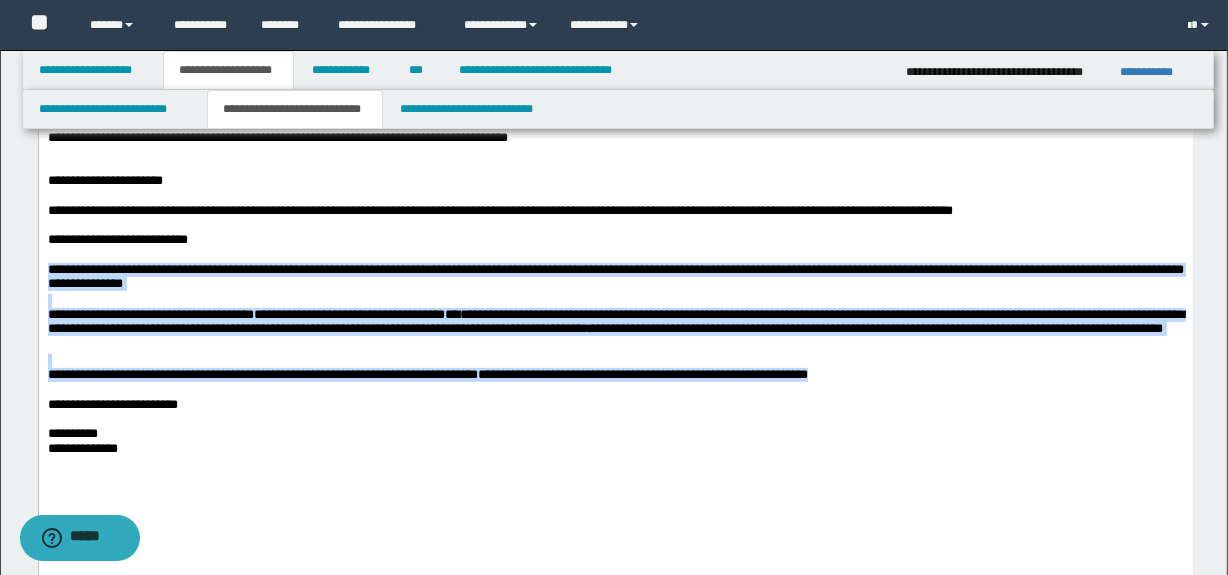 drag, startPoint x: 1088, startPoint y: 392, endPoint x: 66, endPoint y: 306, distance: 1025.612 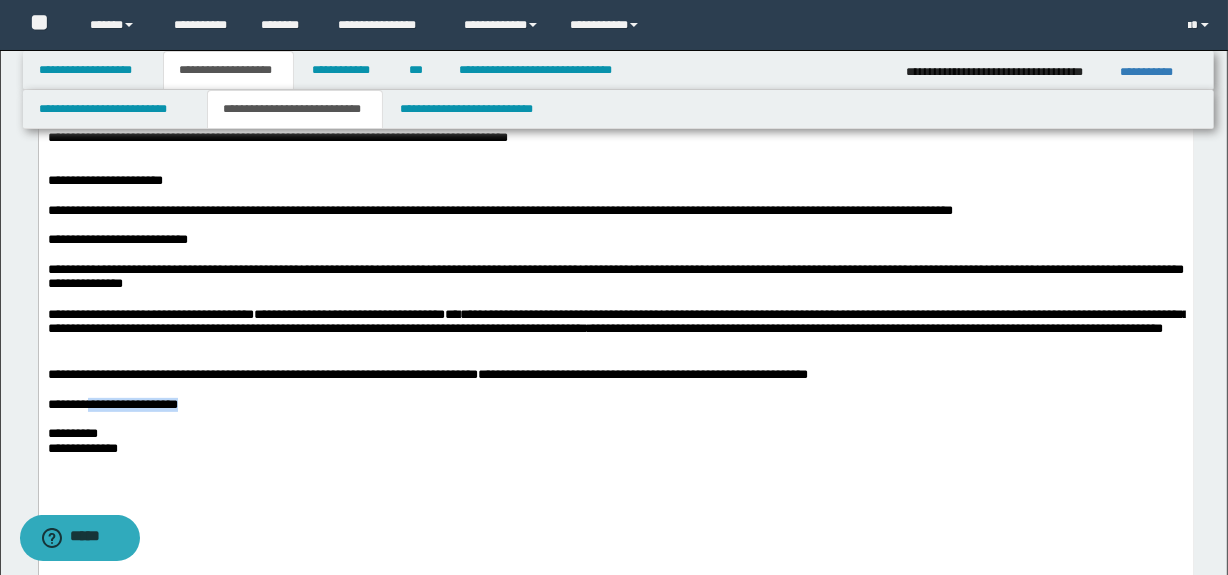 drag, startPoint x: 222, startPoint y: 425, endPoint x: 145, endPoint y: 431, distance: 77.23341 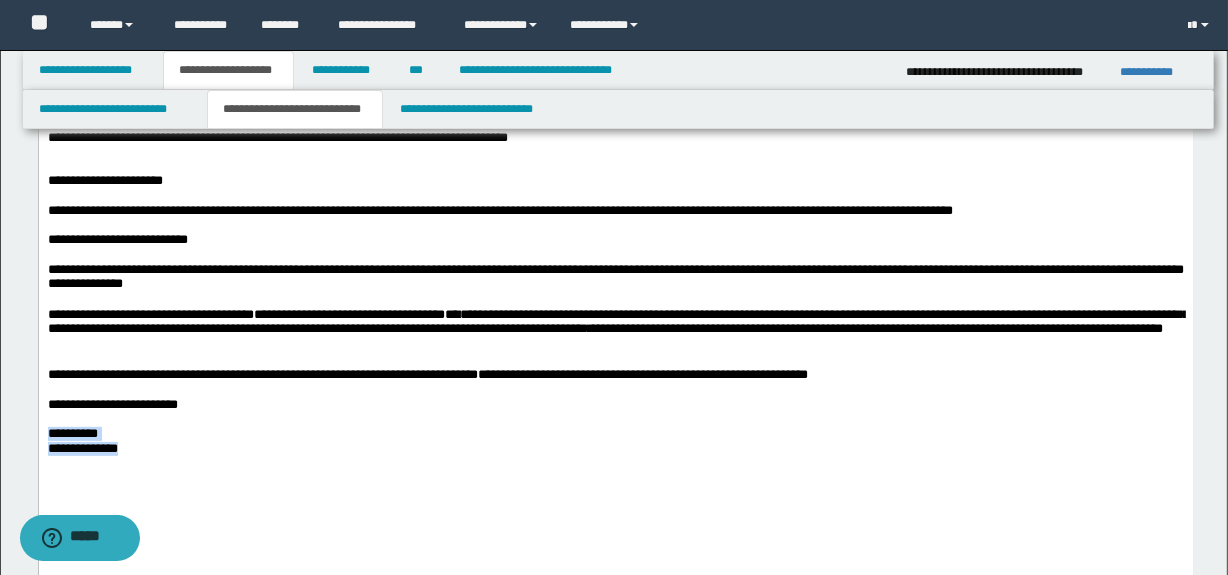 drag, startPoint x: 153, startPoint y: 477, endPoint x: 10, endPoint y: 453, distance: 145 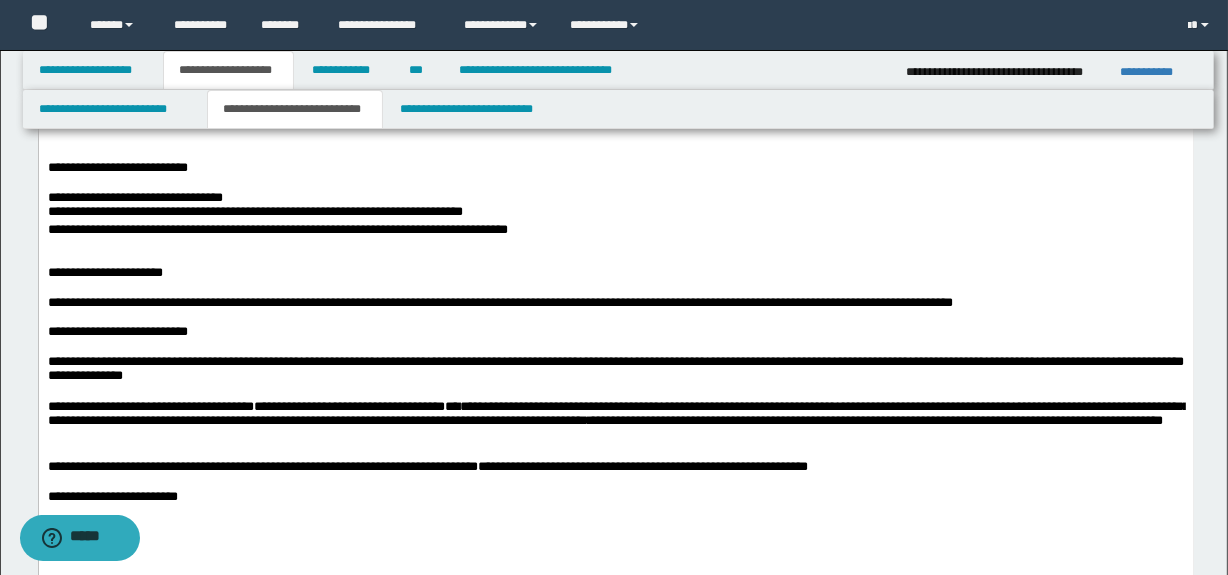 scroll, scrollTop: 454, scrollLeft: 0, axis: vertical 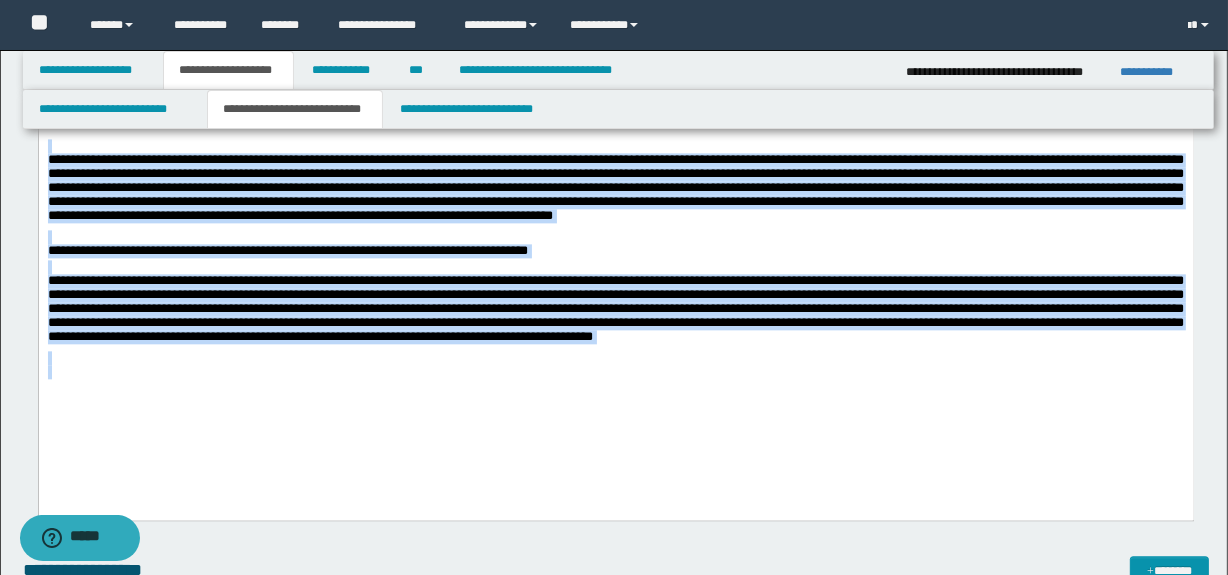 drag, startPoint x: 47, startPoint y: -2410, endPoint x: 257, endPoint y: 363, distance: 2780.9404 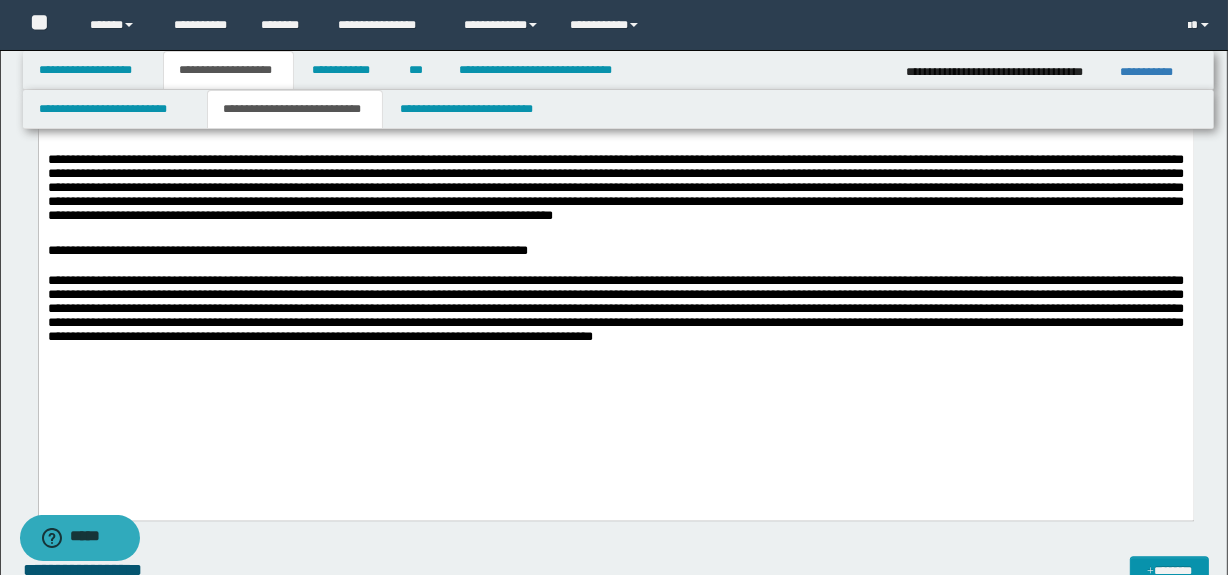 click on "**********" at bounding box center (615, -1201) 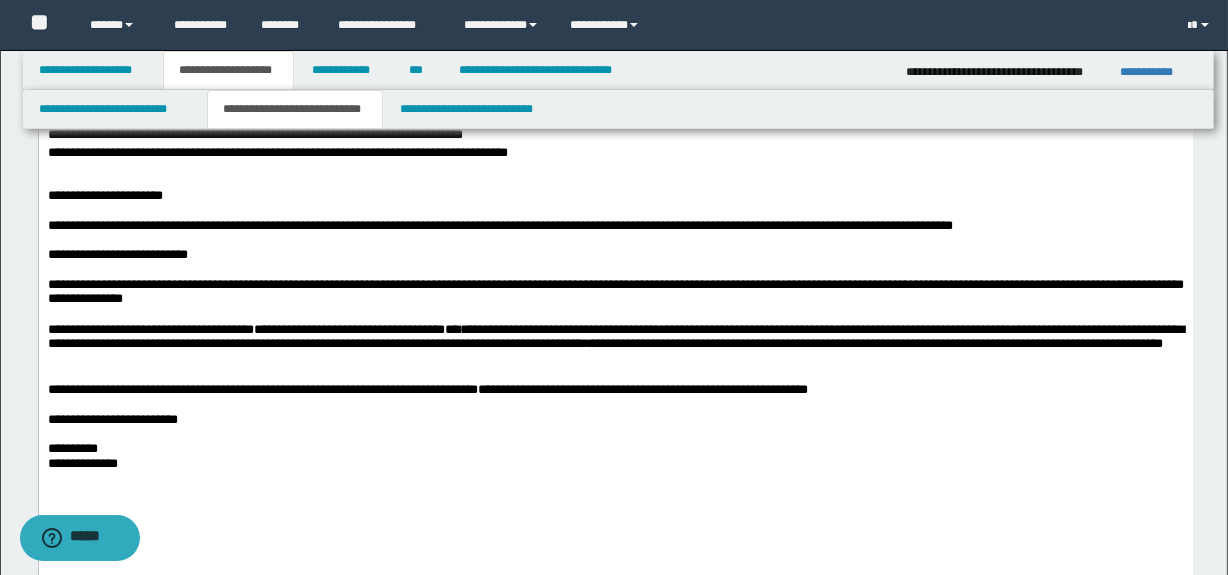 scroll, scrollTop: 560, scrollLeft: 0, axis: vertical 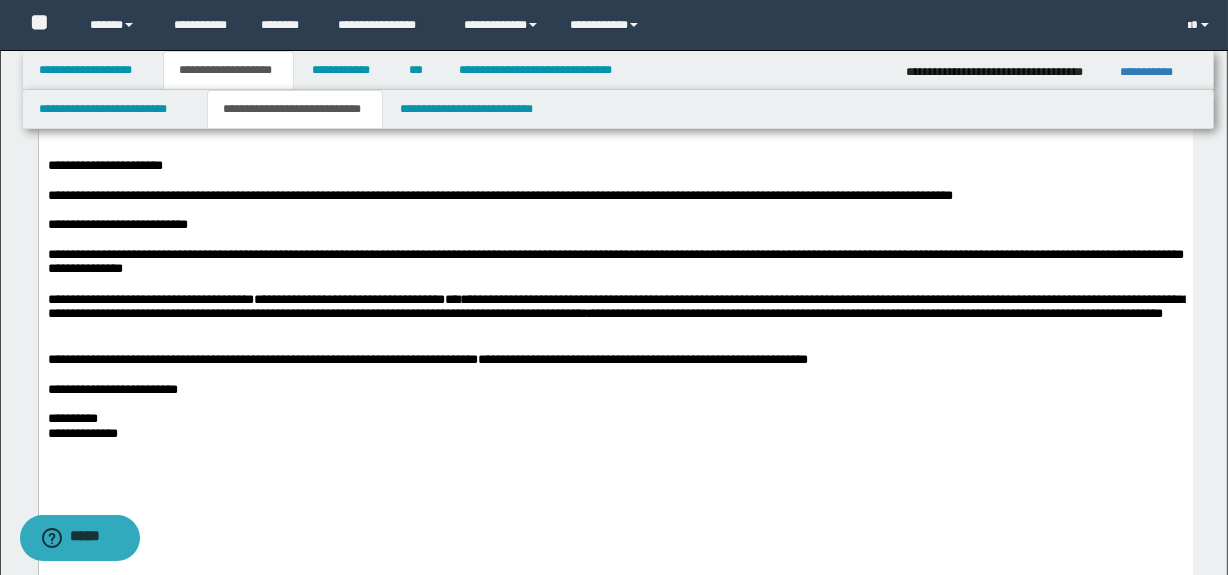 click at bounding box center (615, 405) 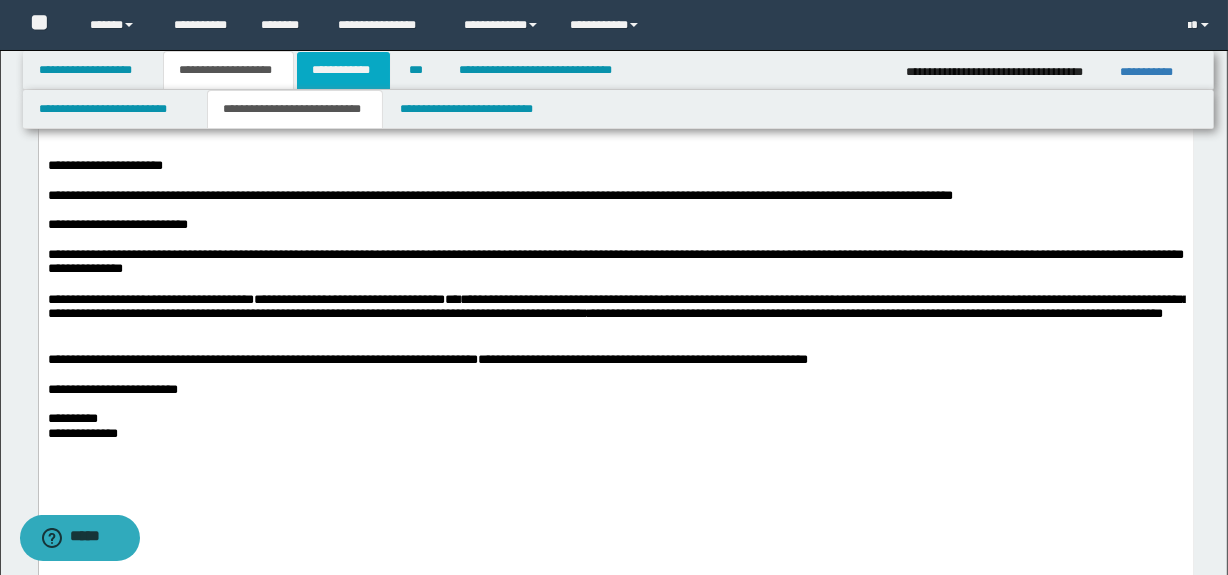 click on "**********" at bounding box center [343, 70] 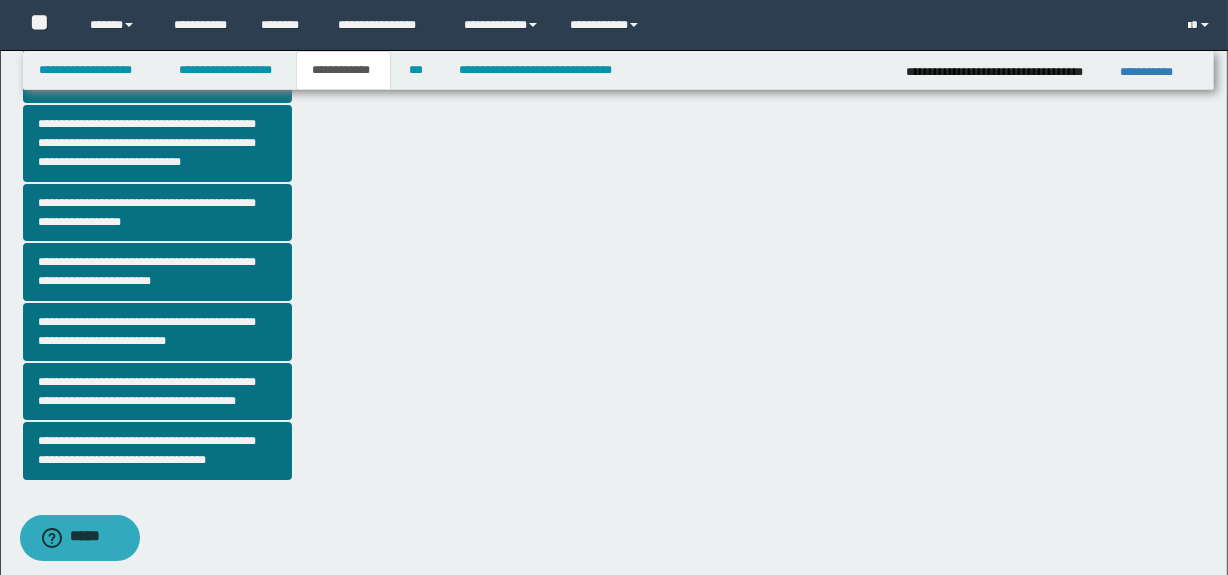 scroll, scrollTop: 529, scrollLeft: 0, axis: vertical 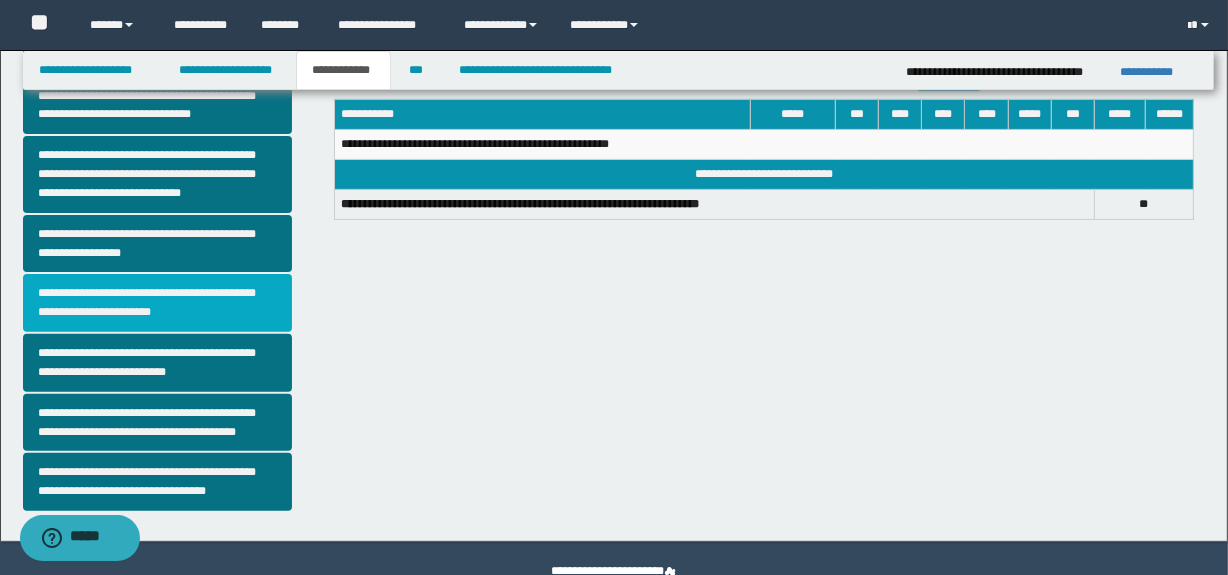 click on "**********" at bounding box center (158, 303) 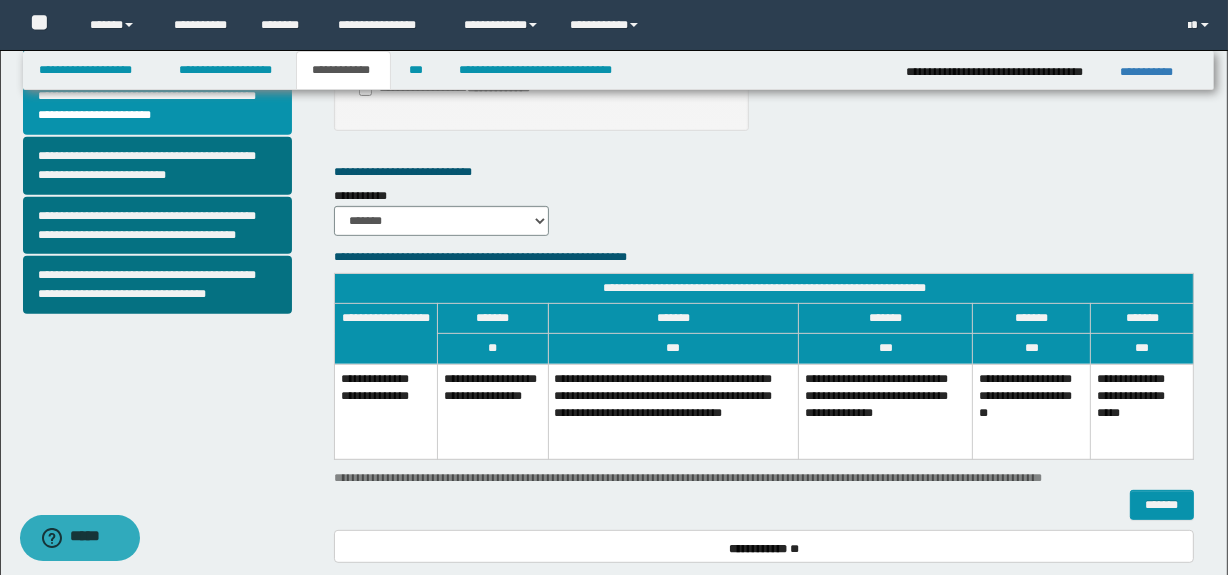 scroll, scrollTop: 727, scrollLeft: 0, axis: vertical 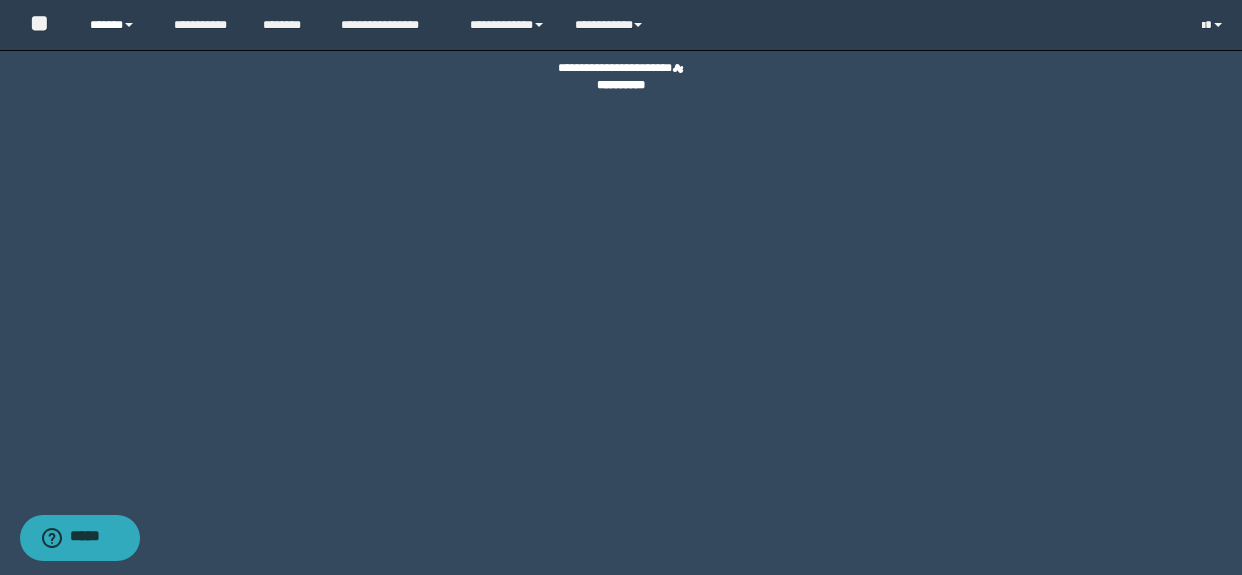 click on "******" at bounding box center (117, 25) 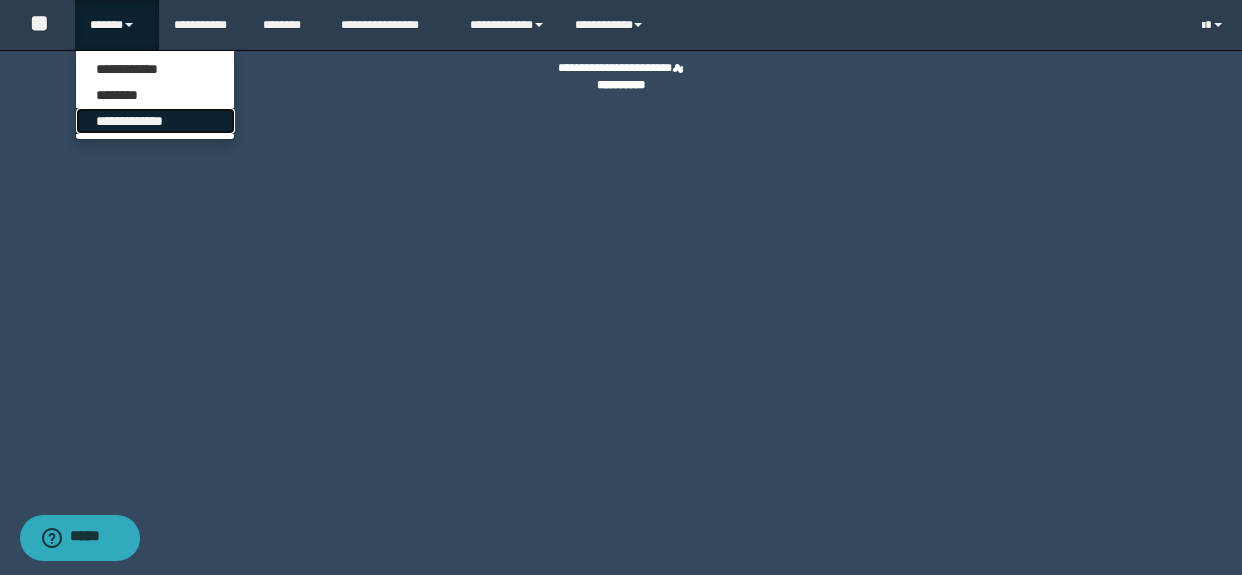 click on "**********" at bounding box center (155, 121) 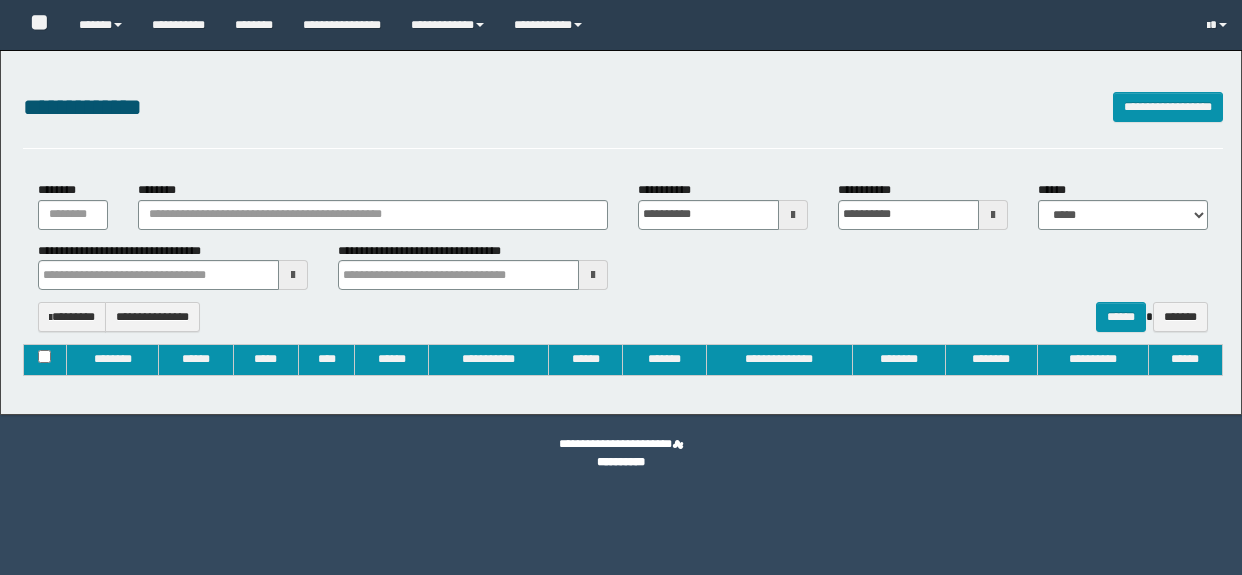 type on "**********" 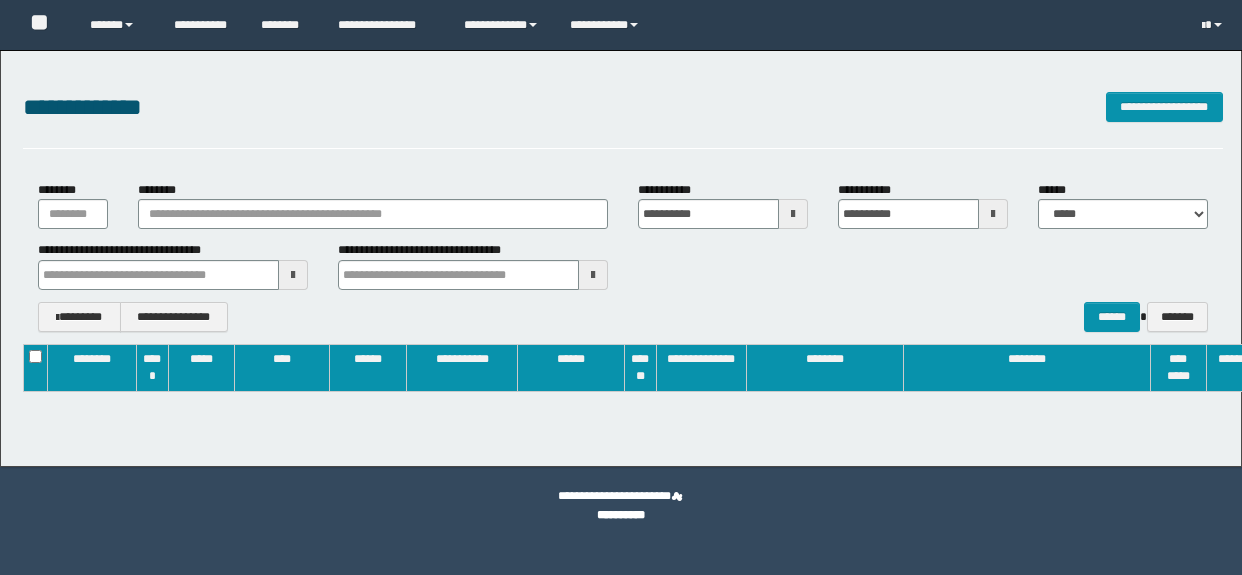 scroll, scrollTop: 0, scrollLeft: 0, axis: both 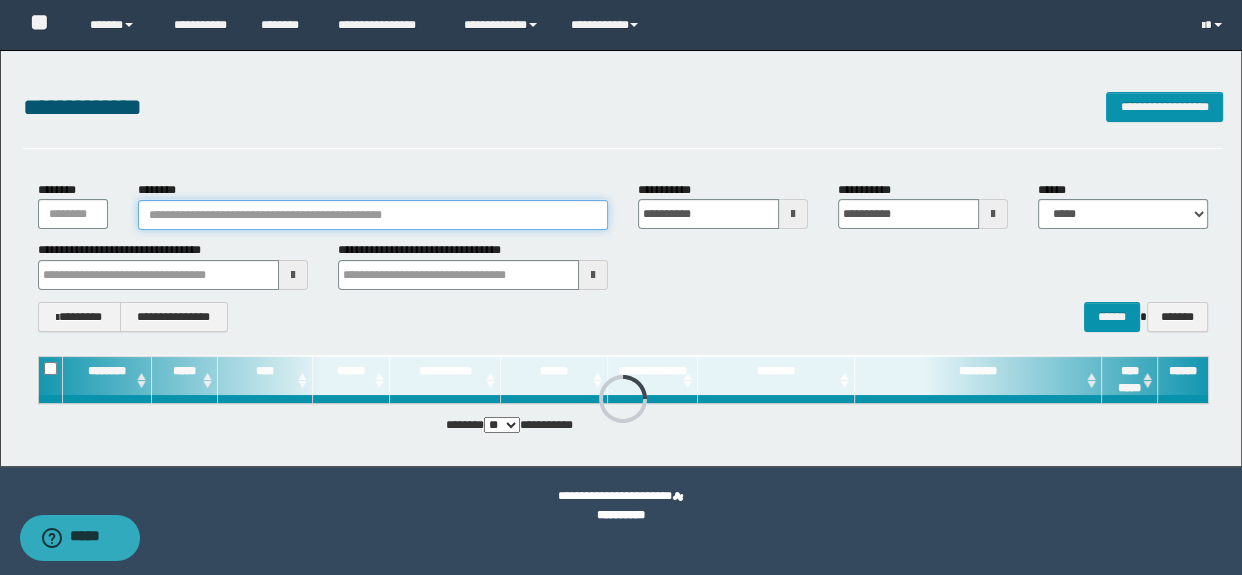 click on "********" at bounding box center [373, 215] 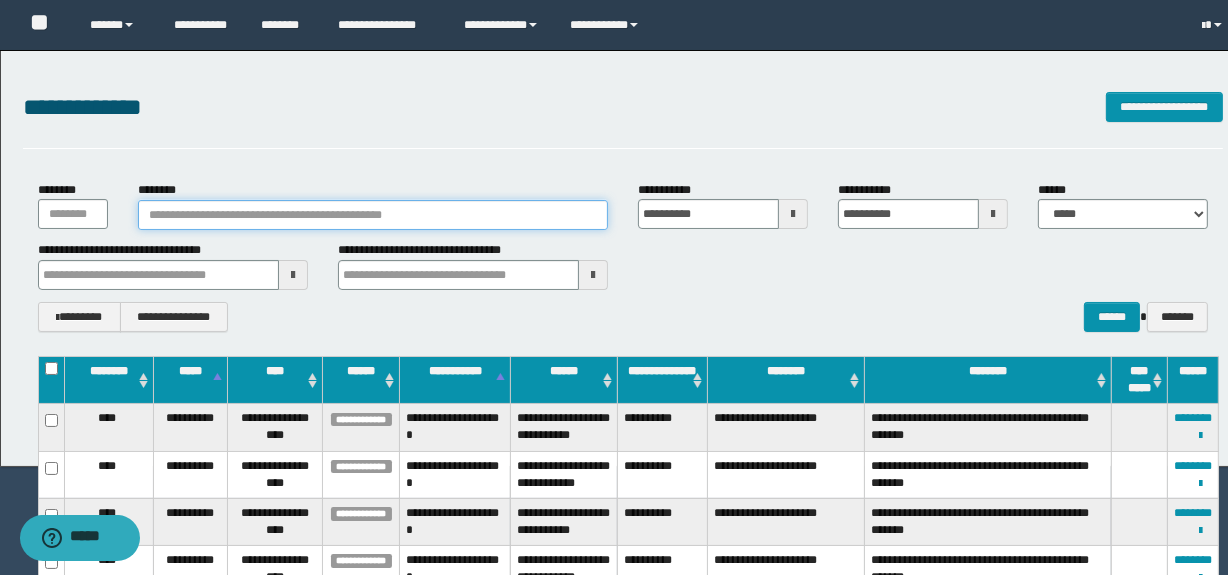 paste on "*********" 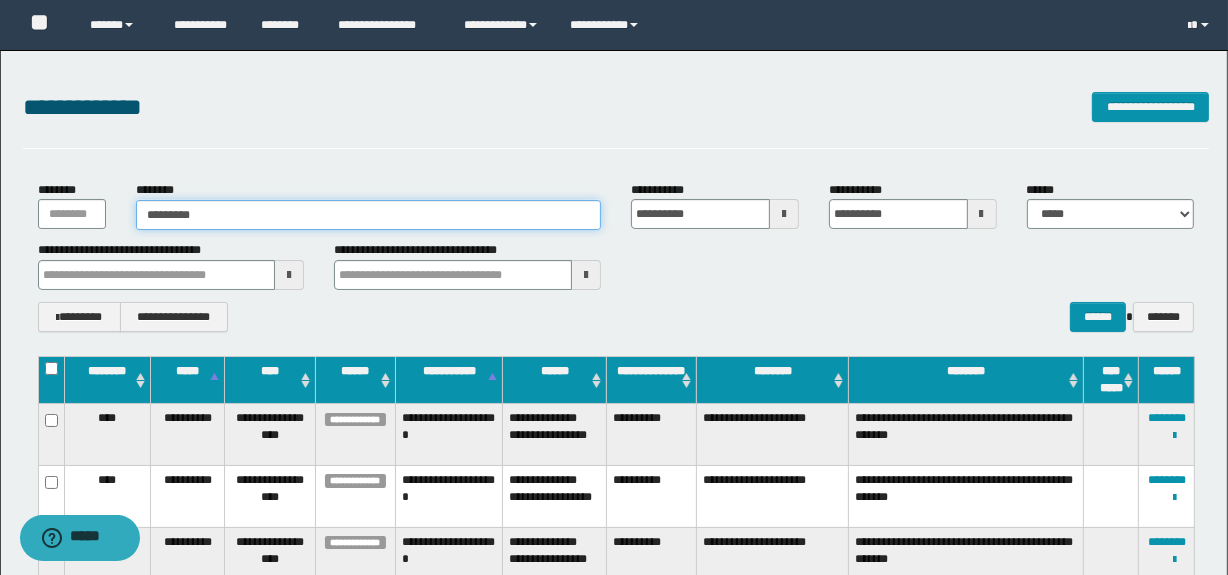 type 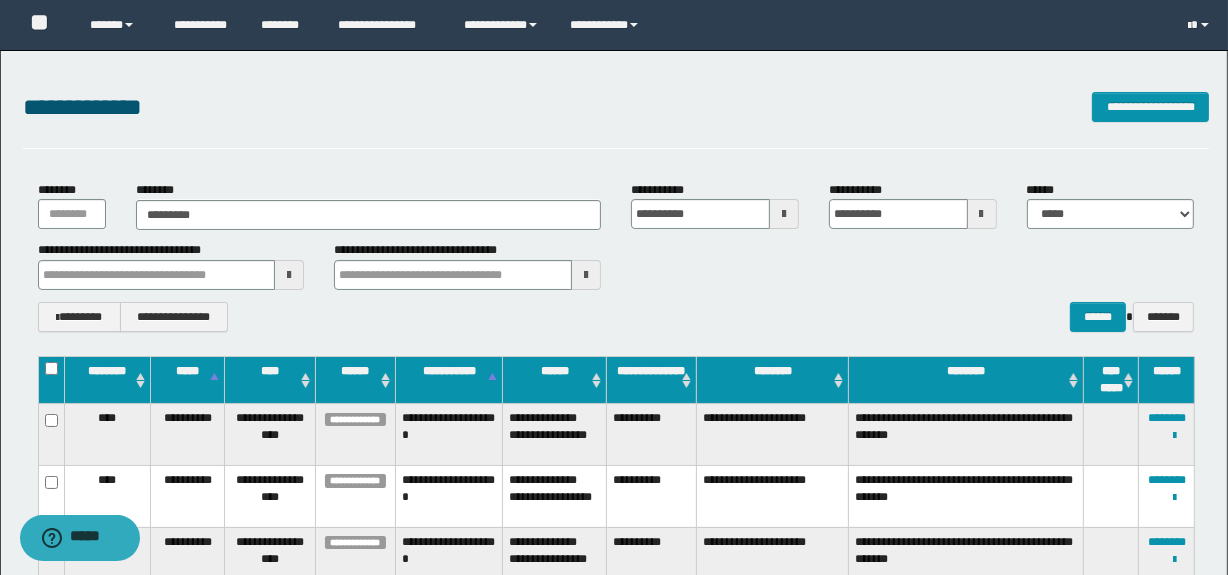 click on "********
********* *********" at bounding box center [368, 205] 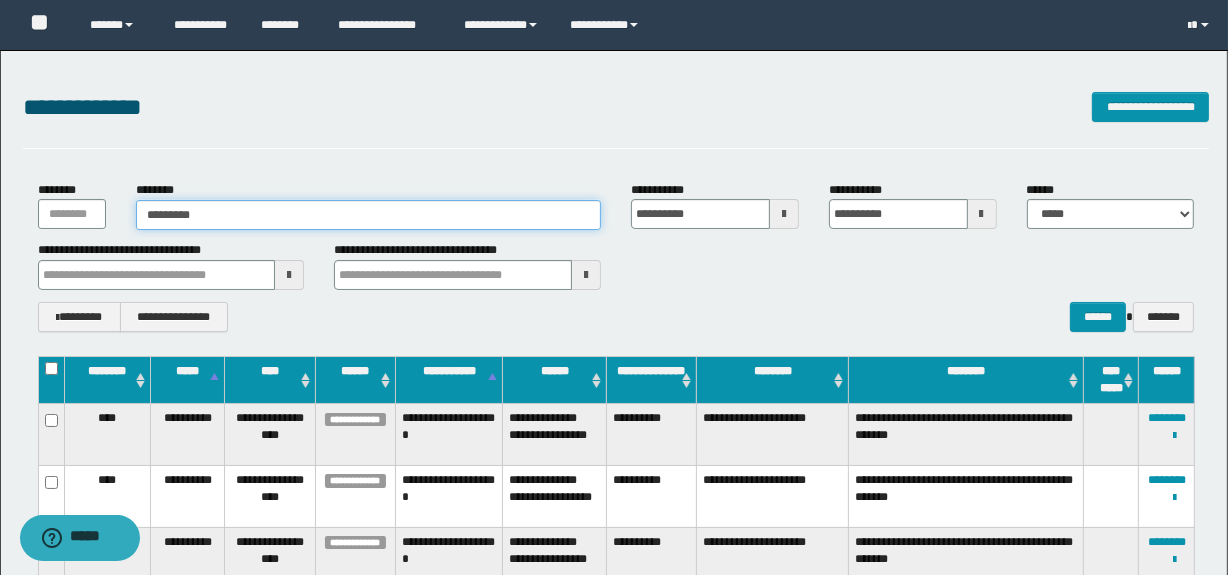 click on "*********" at bounding box center (368, 215) 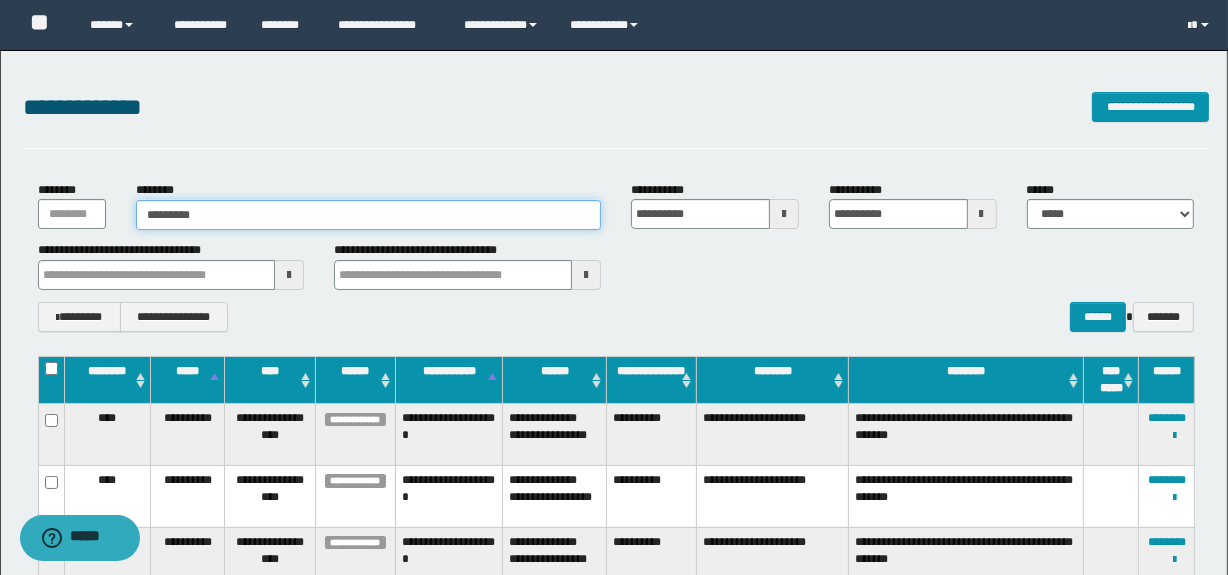 type on "**********" 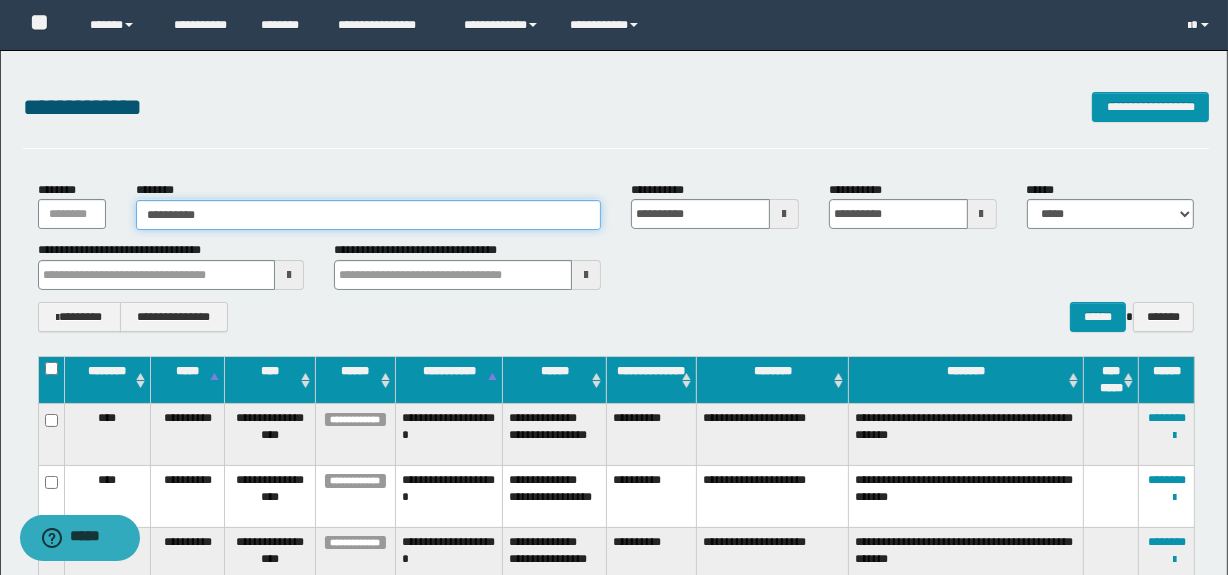 drag, startPoint x: 252, startPoint y: 210, endPoint x: 119, endPoint y: 200, distance: 133.37541 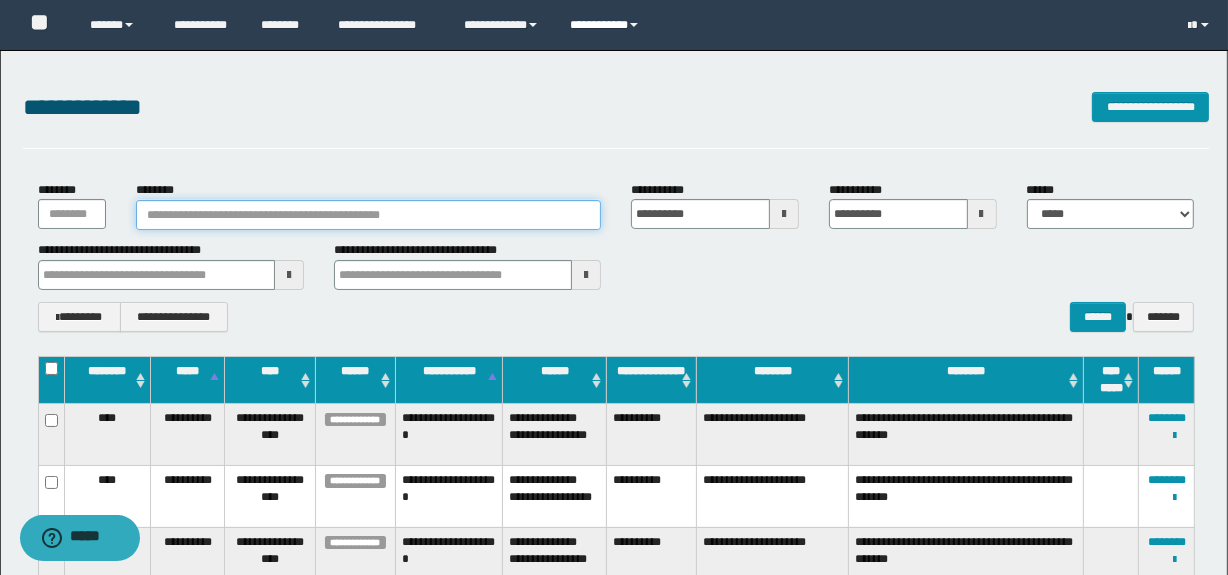 type 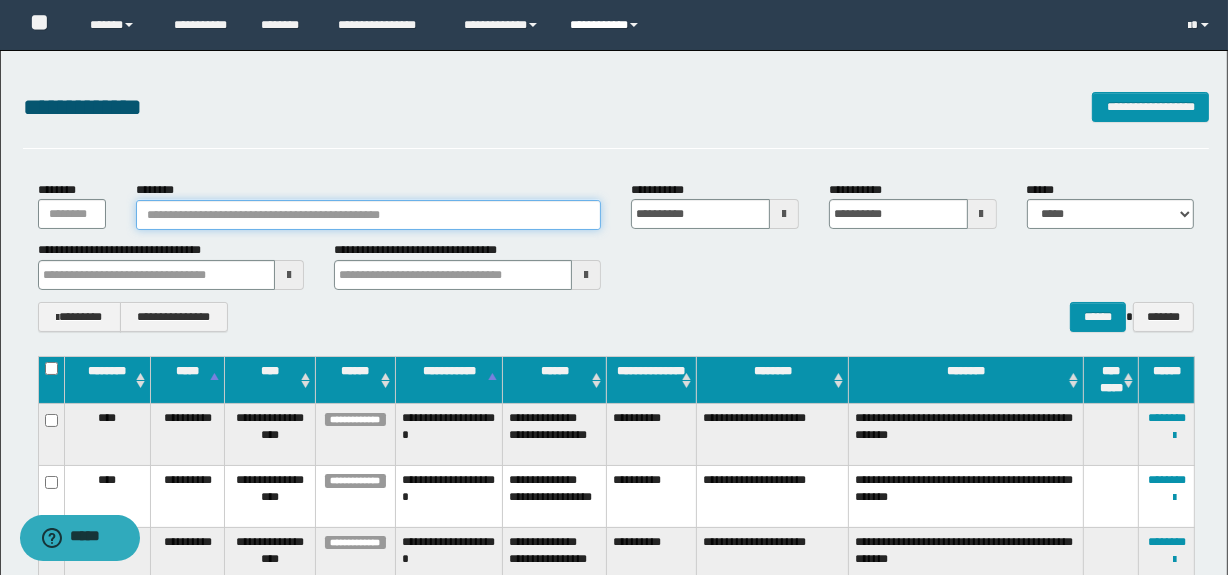 type 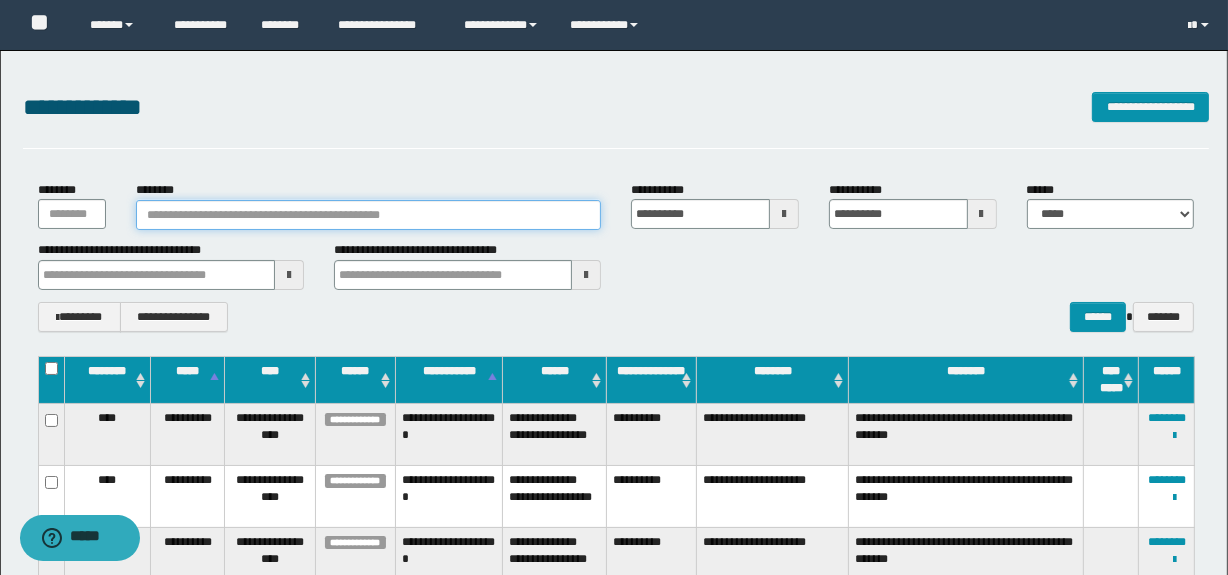 click on "********" at bounding box center [368, 215] 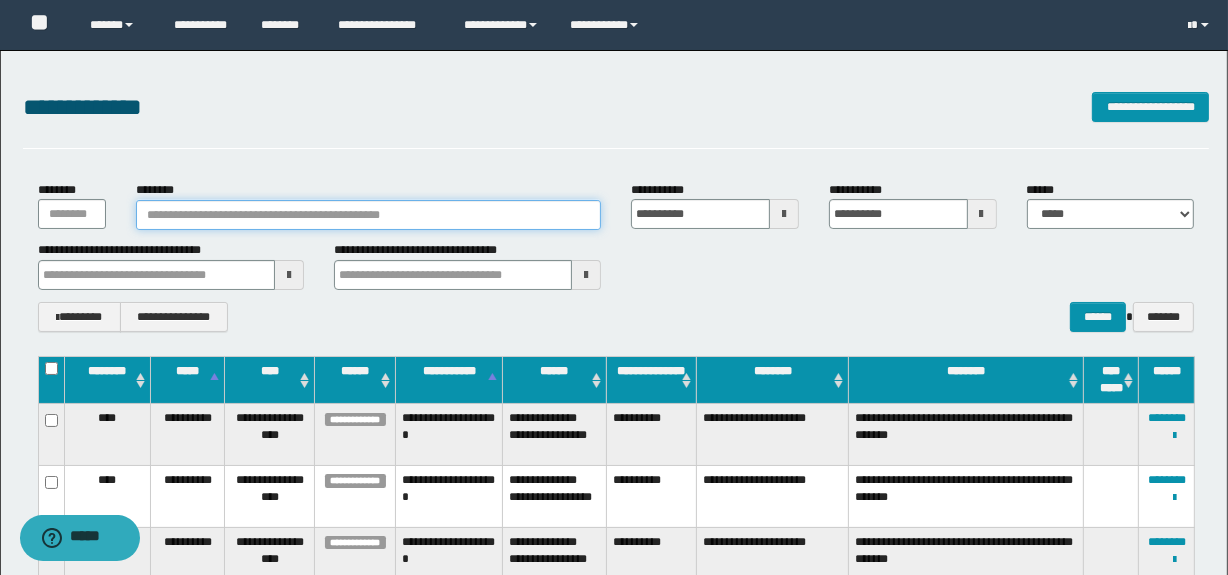 paste on "********" 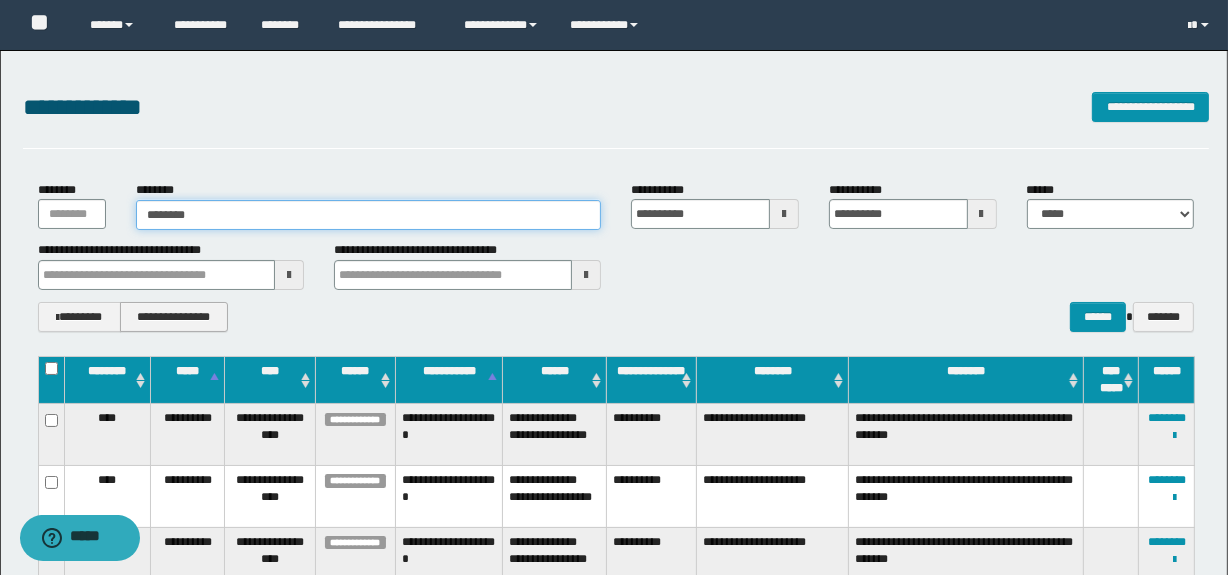 type on "********" 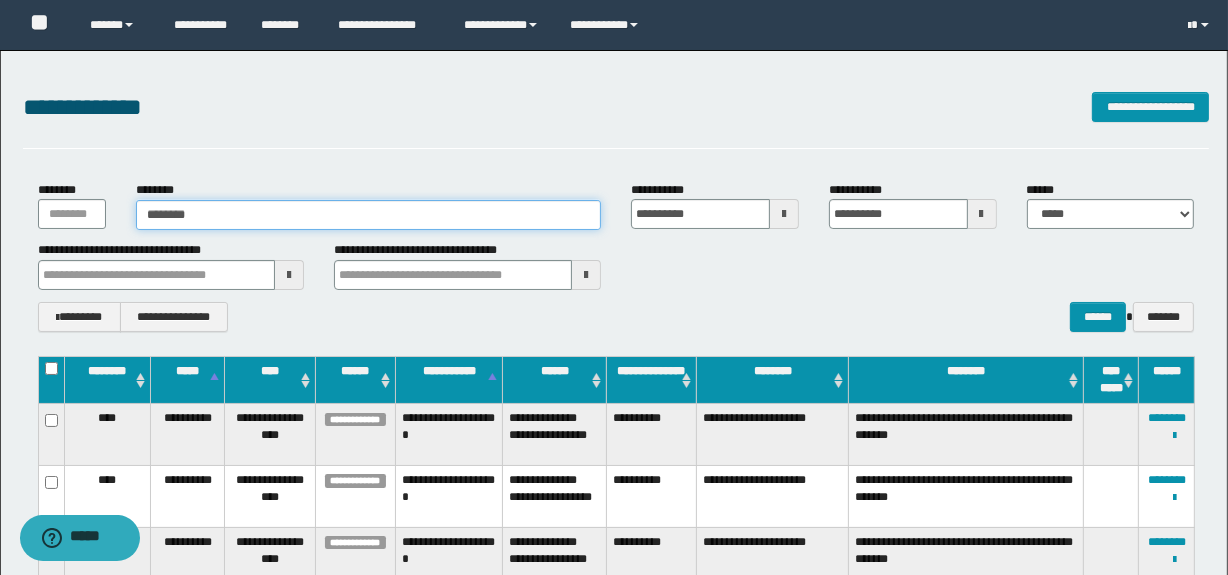 type 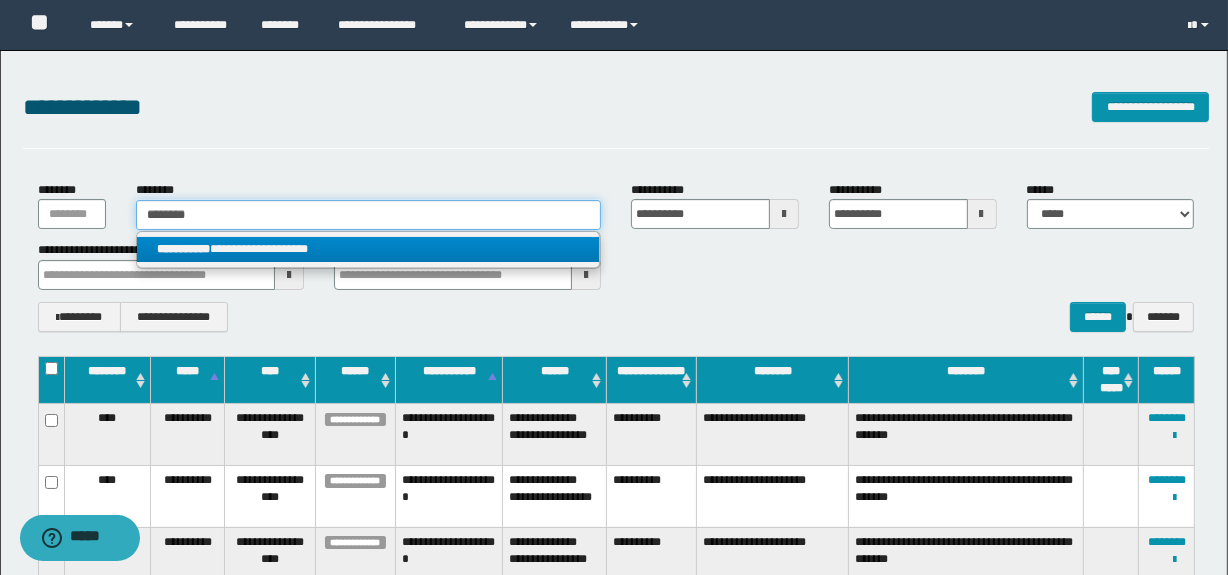 type on "********" 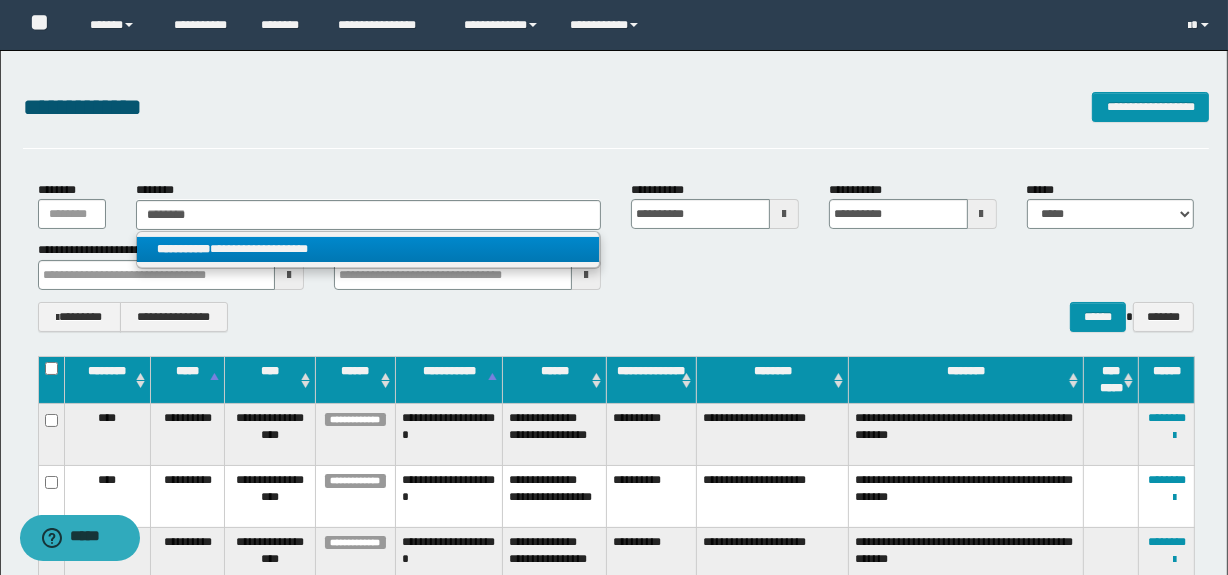click on "**********" at bounding box center [368, 249] 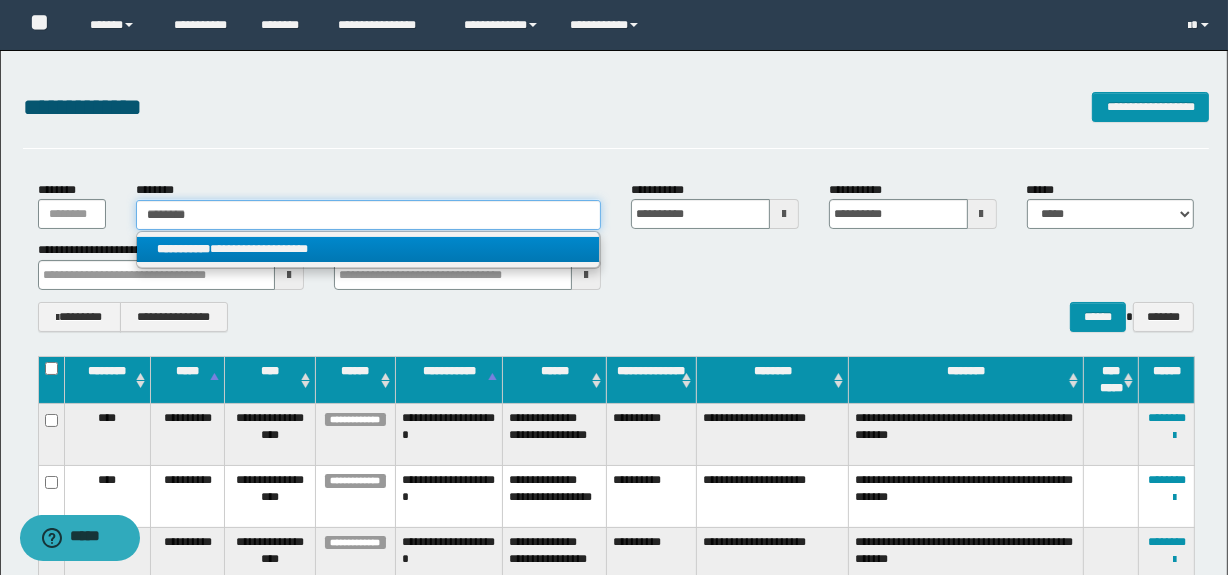 type 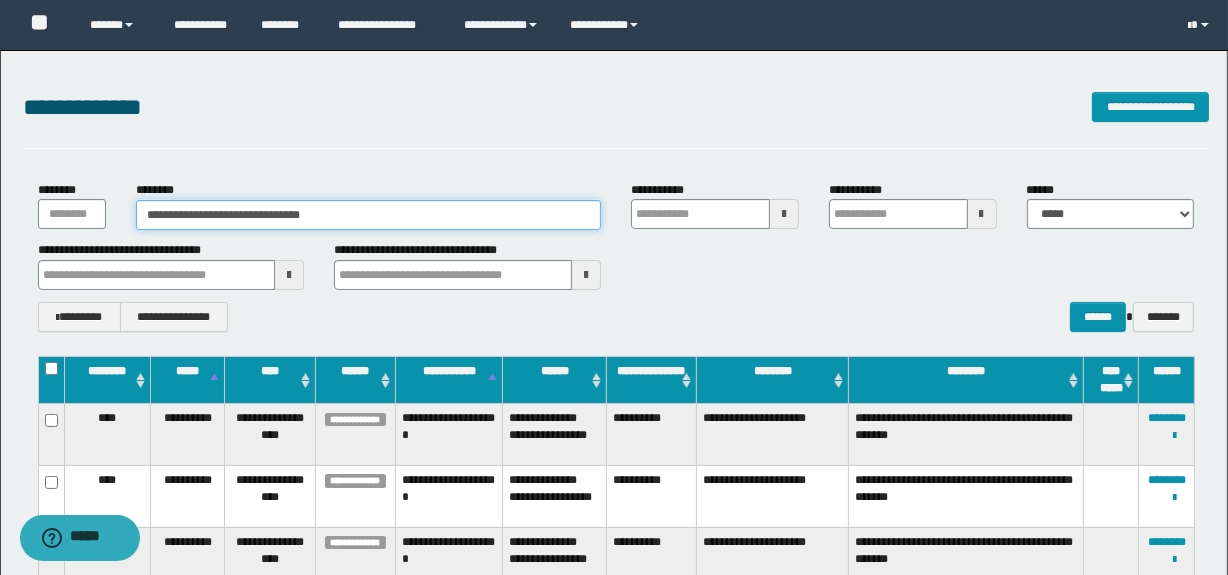 type 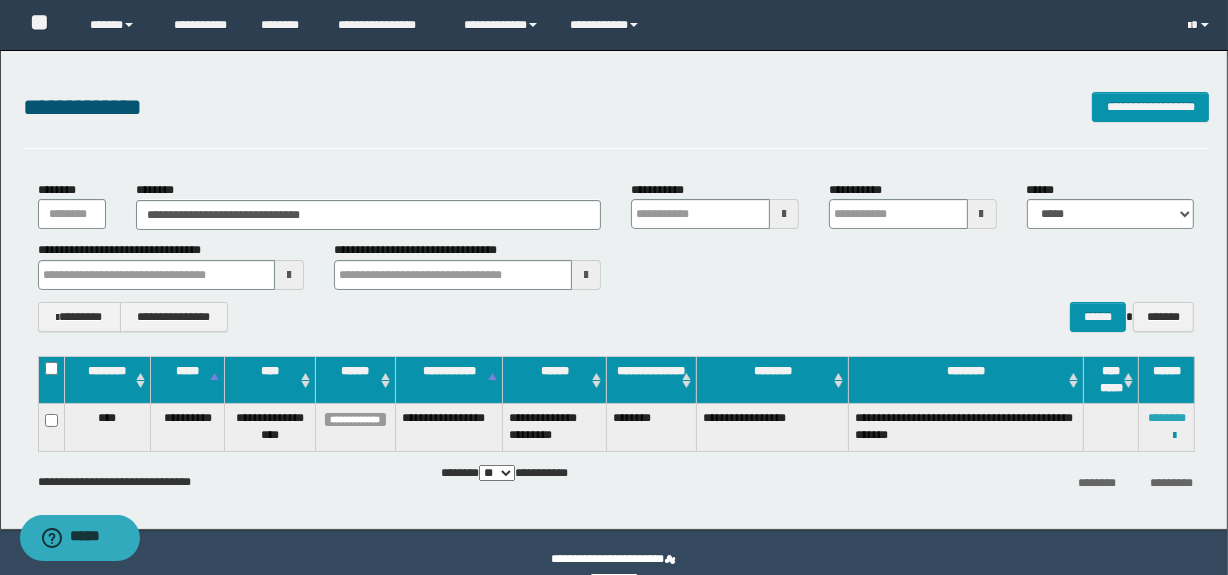 click on "********" at bounding box center (1167, 418) 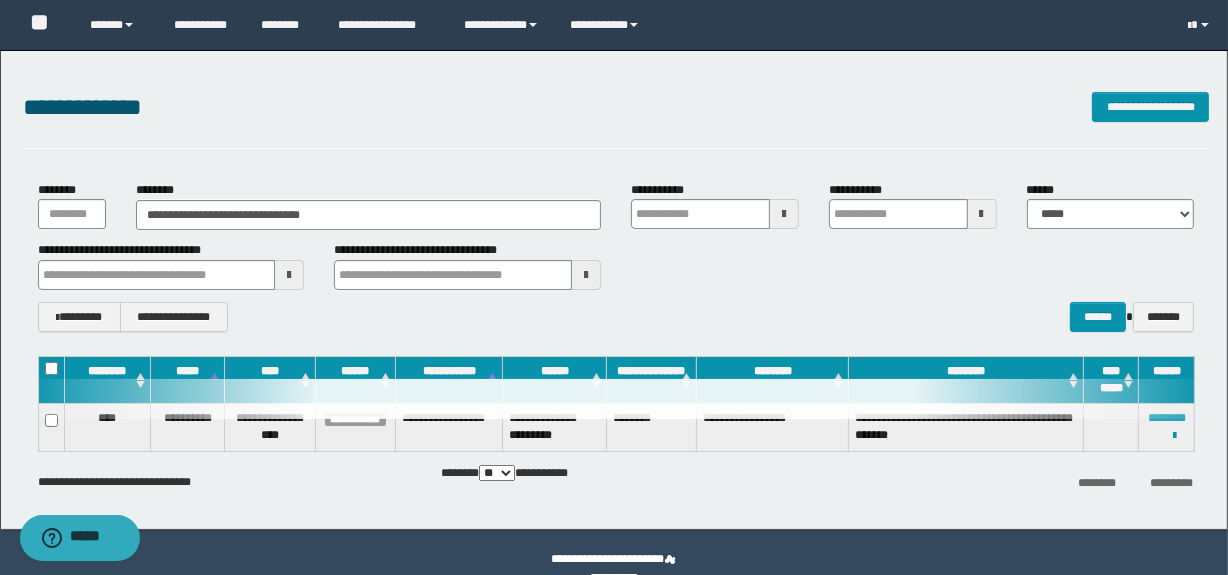 type 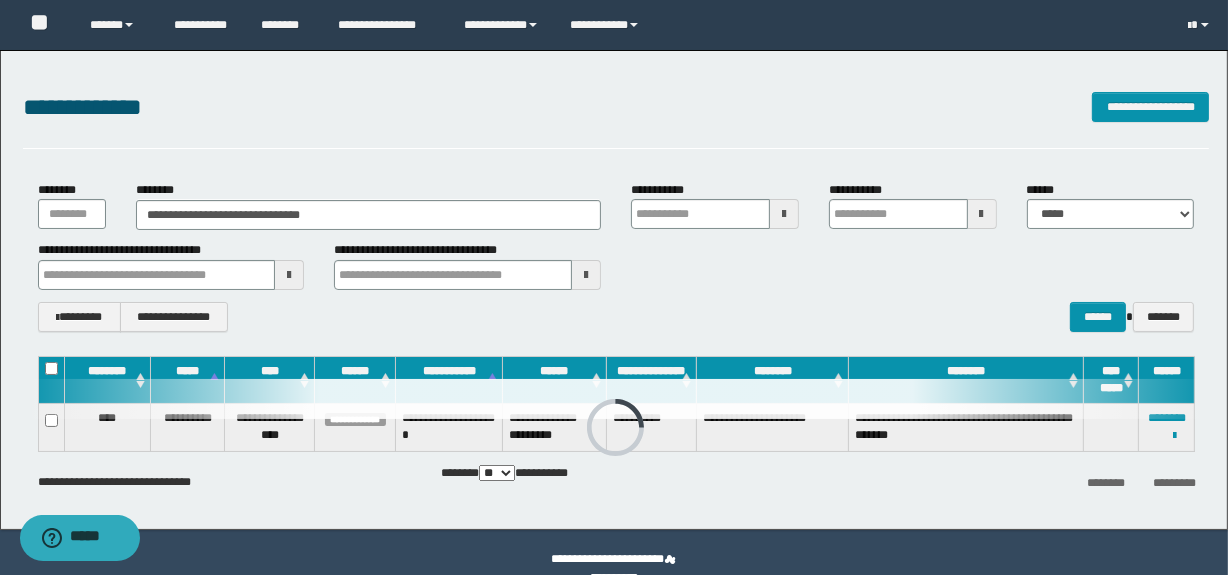 type 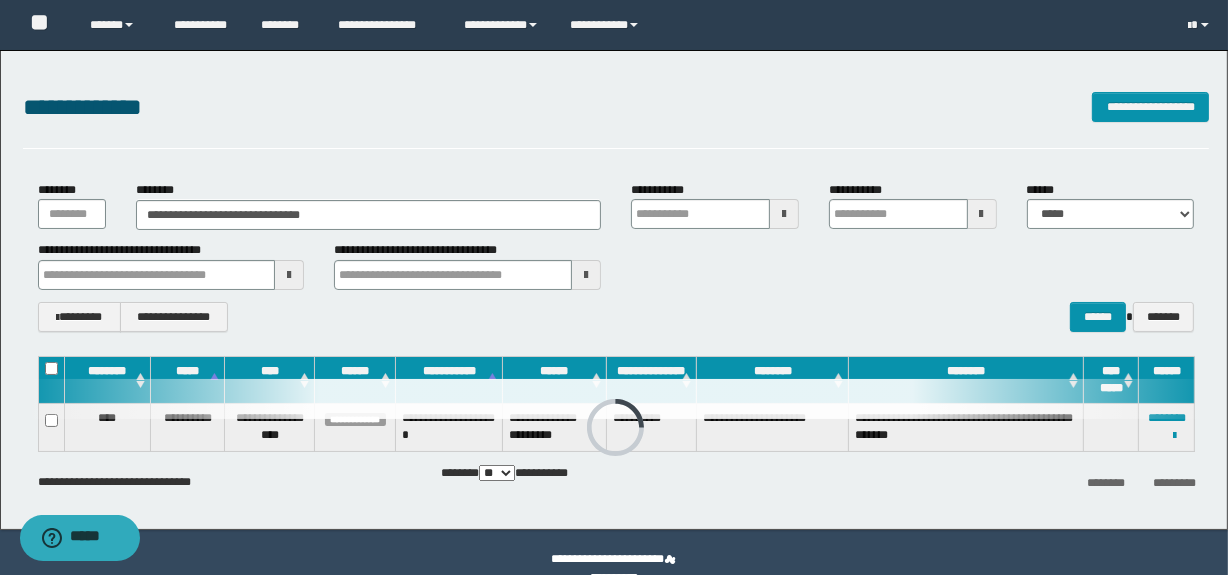 type 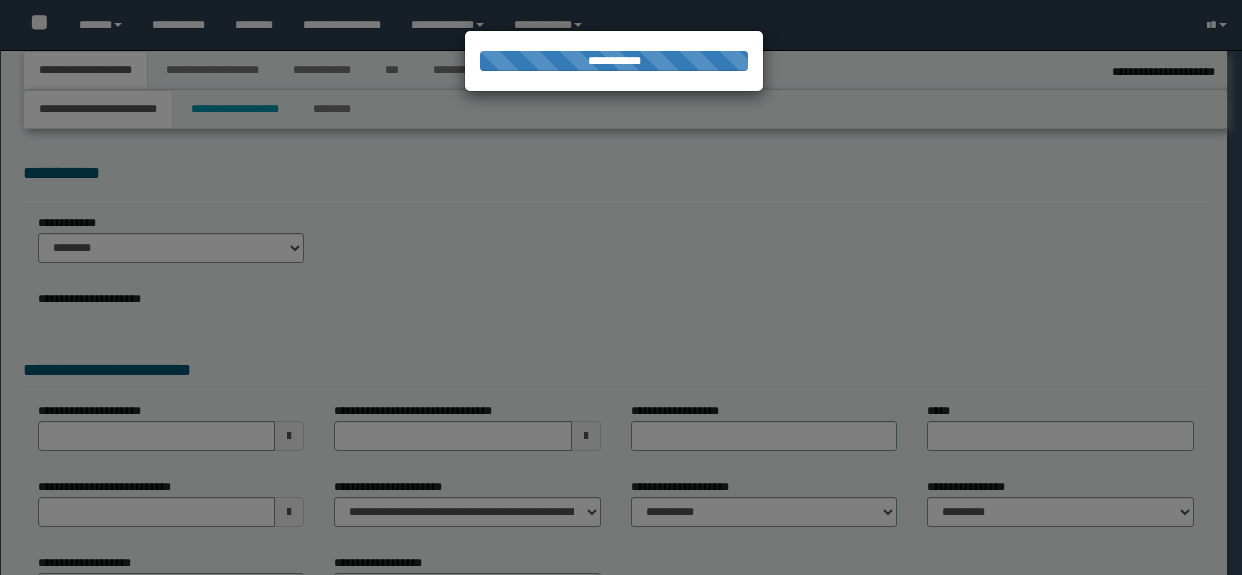 type on "********" 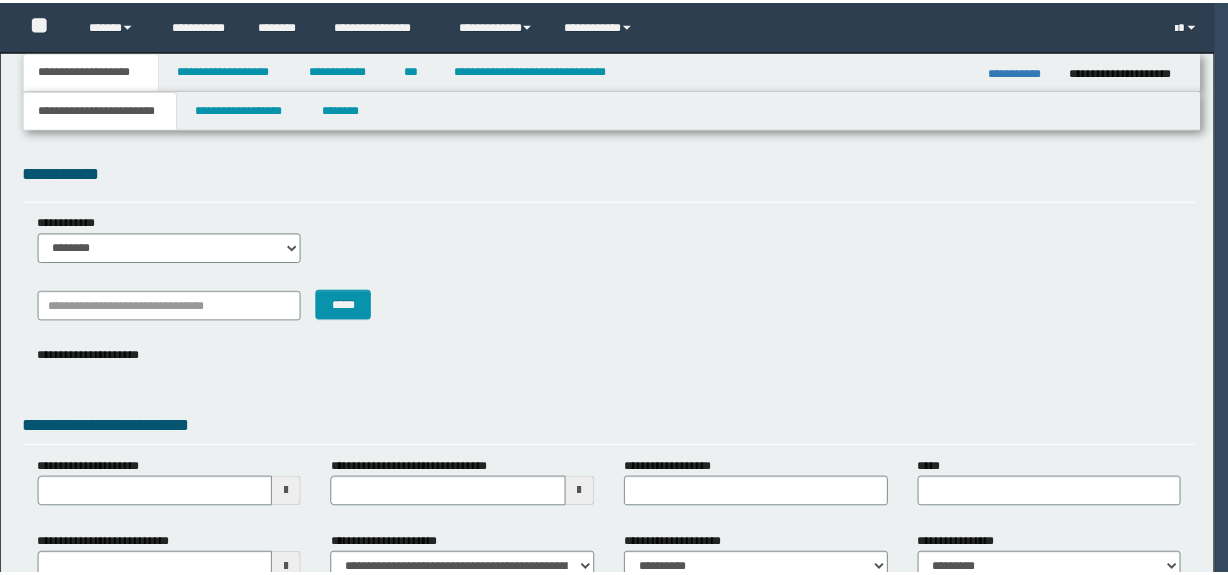 scroll, scrollTop: 0, scrollLeft: 0, axis: both 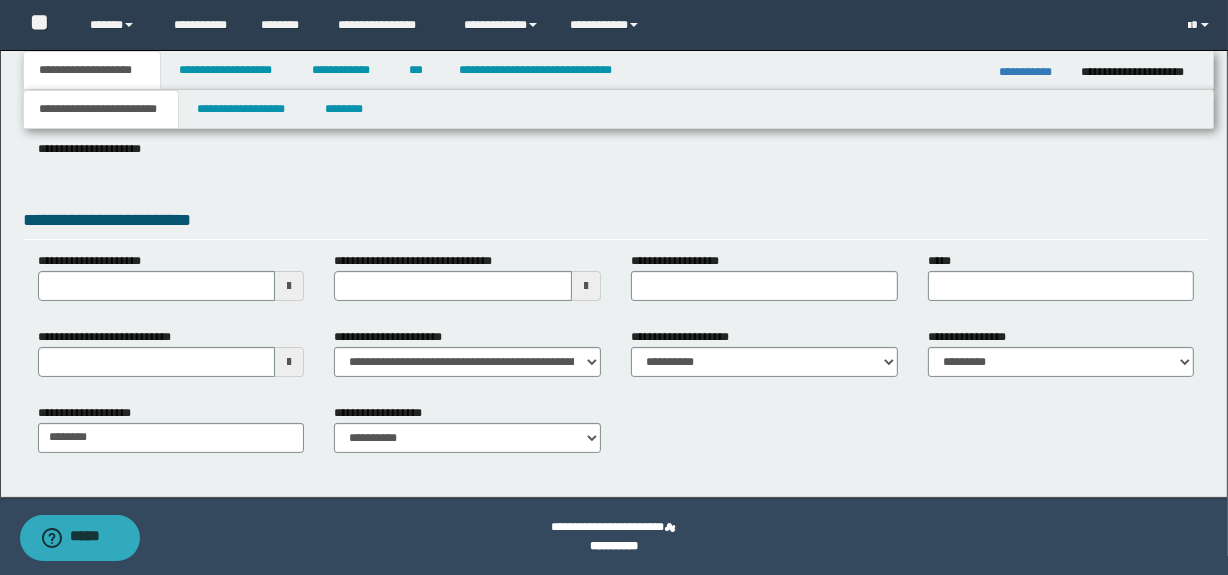 click at bounding box center (289, 362) 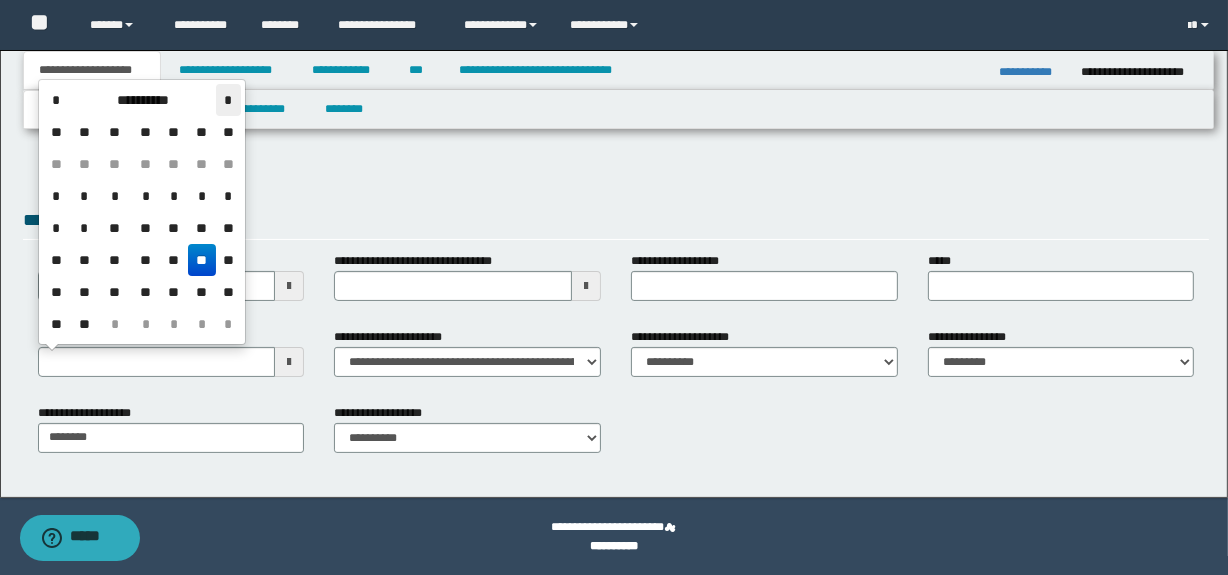 click on "*" at bounding box center (228, 100) 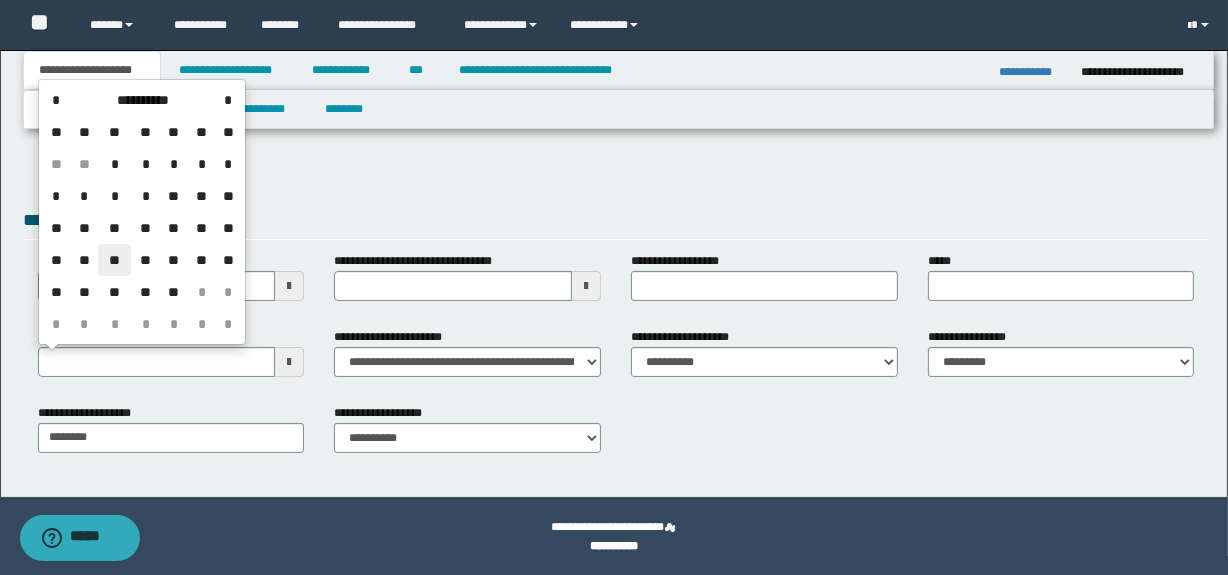 click on "**" at bounding box center [114, 260] 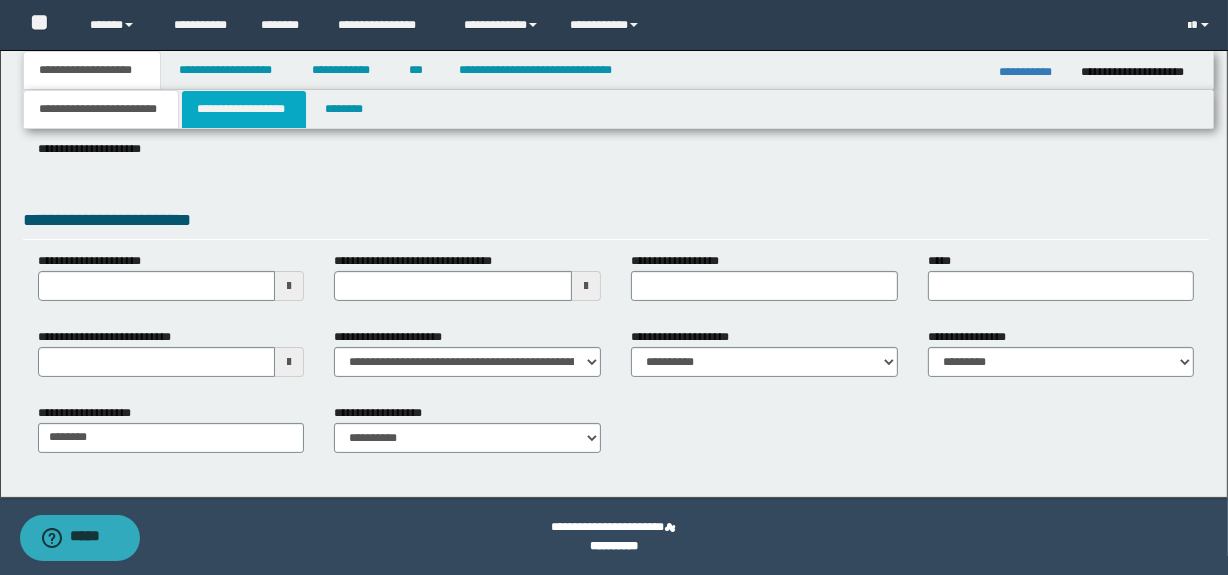 click on "**********" at bounding box center [244, 109] 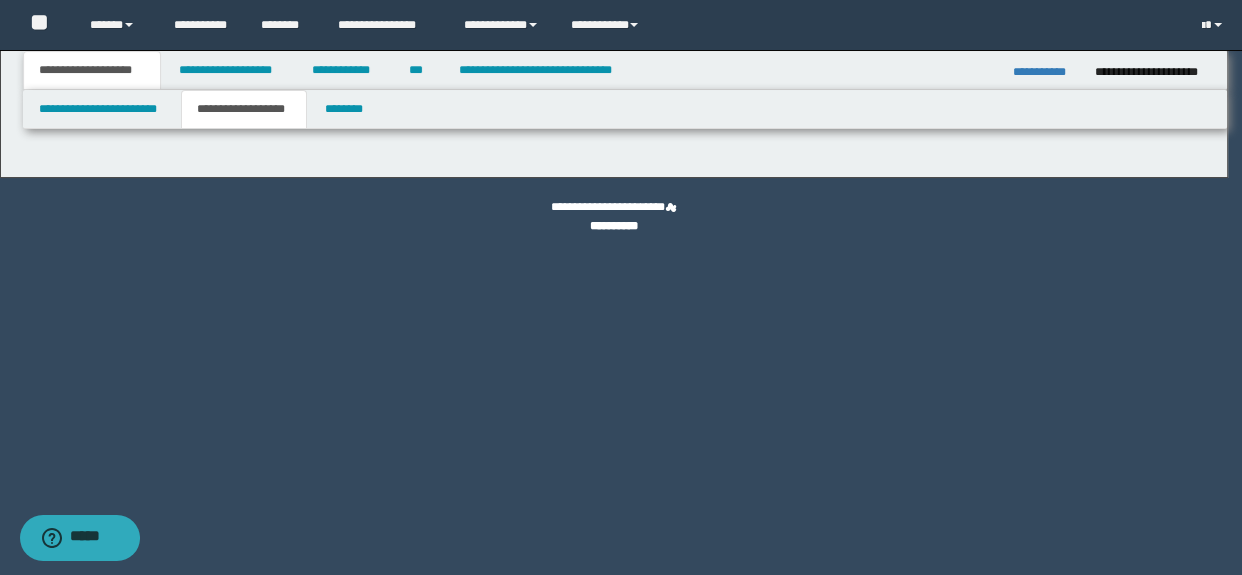 type on "********" 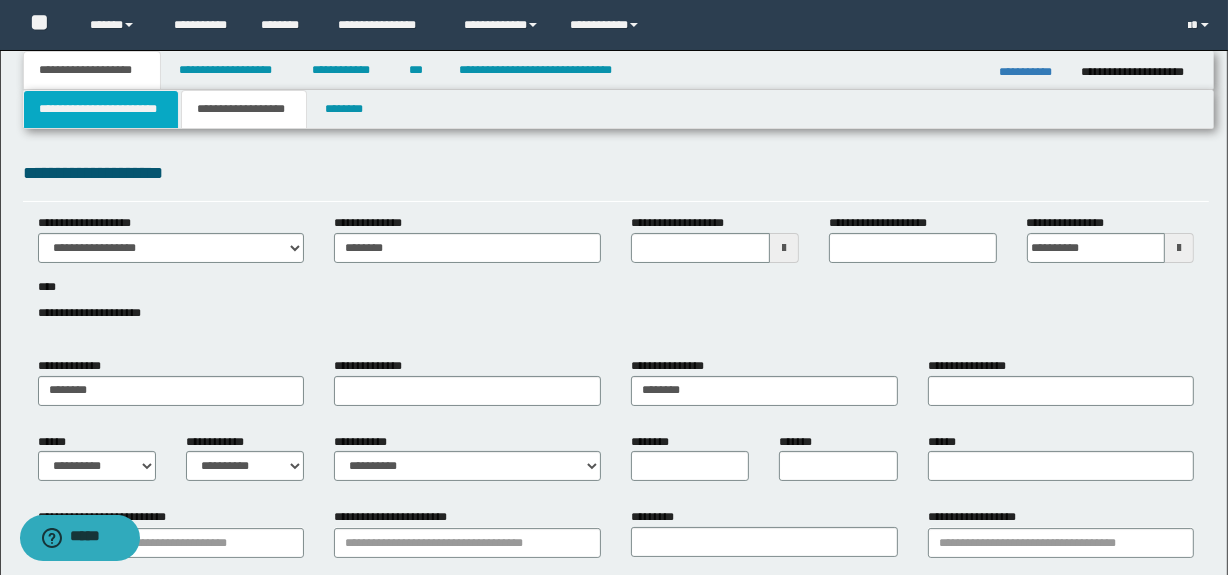 click on "**********" at bounding box center [101, 109] 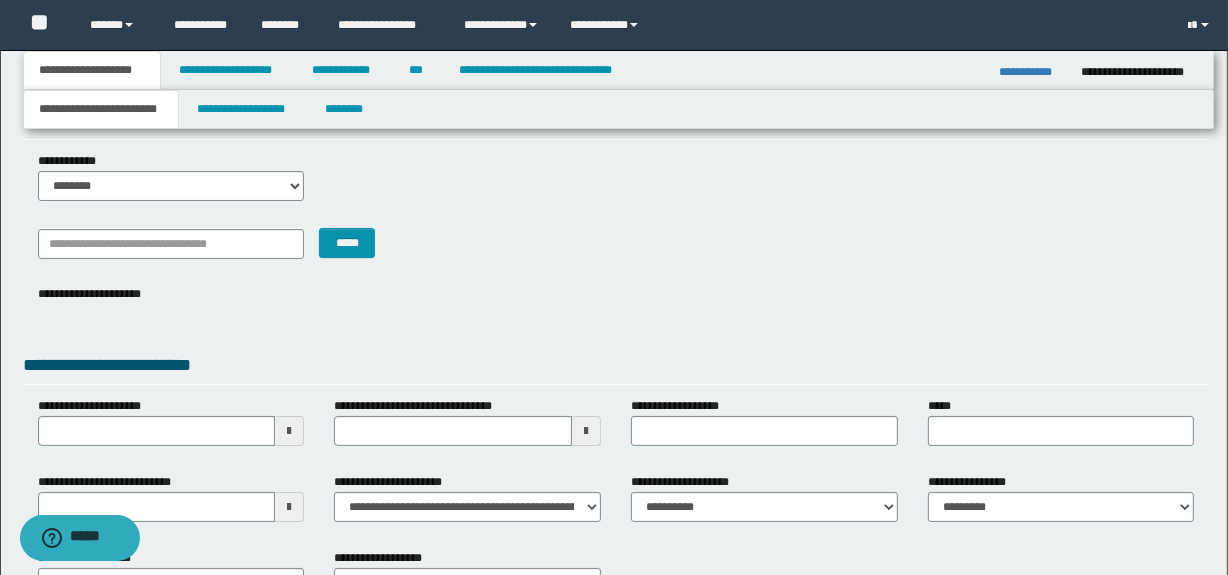 scroll, scrollTop: 207, scrollLeft: 0, axis: vertical 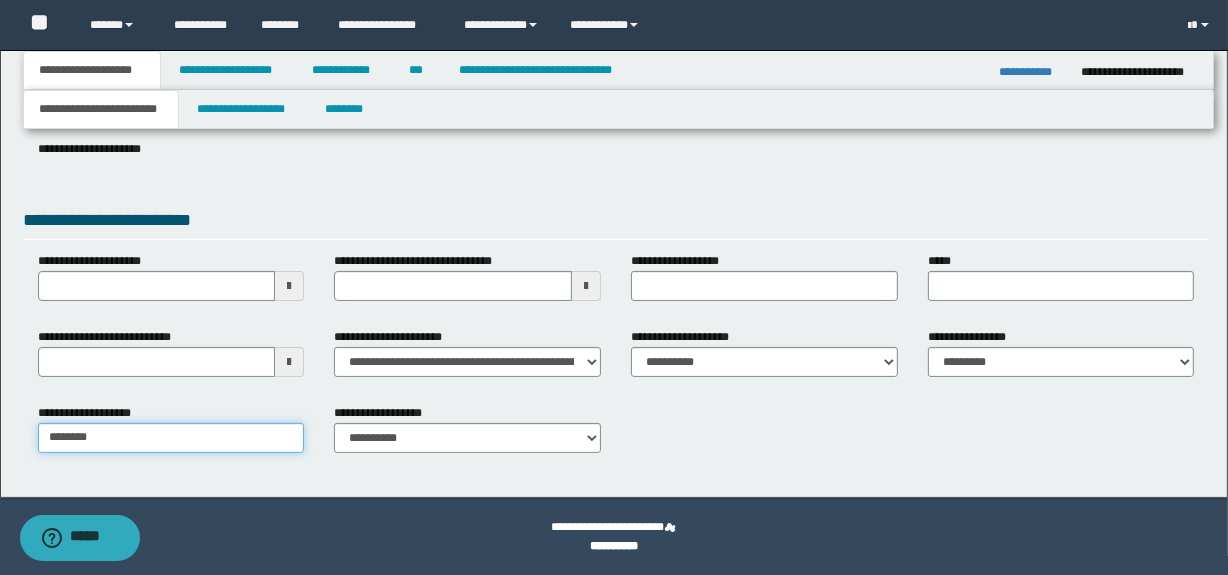 drag, startPoint x: 147, startPoint y: 440, endPoint x: 18, endPoint y: 423, distance: 130.11533 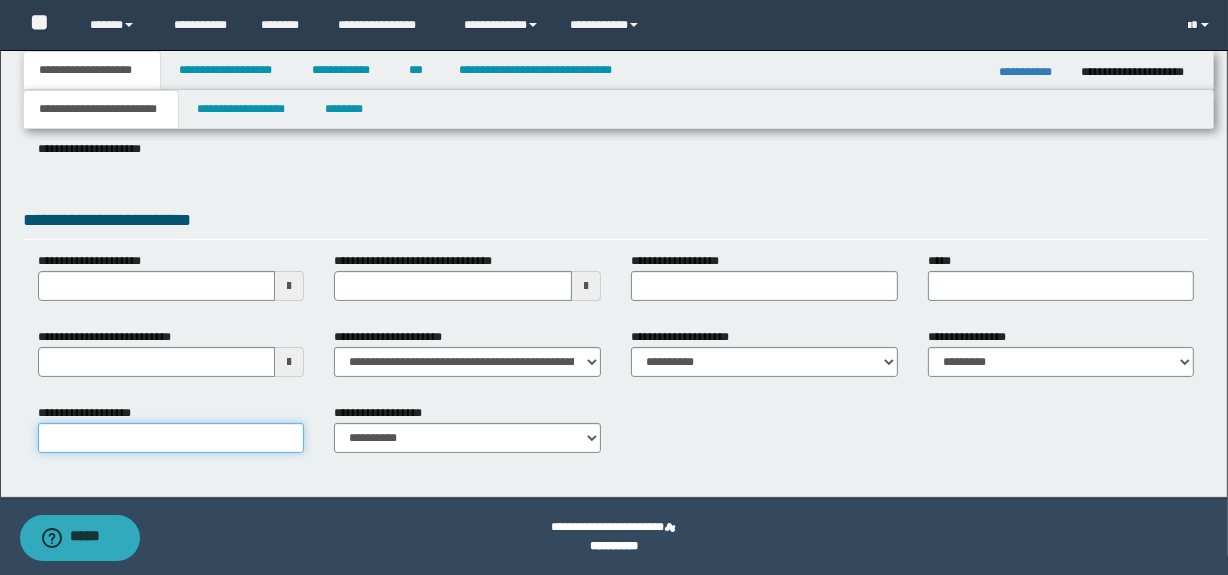 paste on "*********" 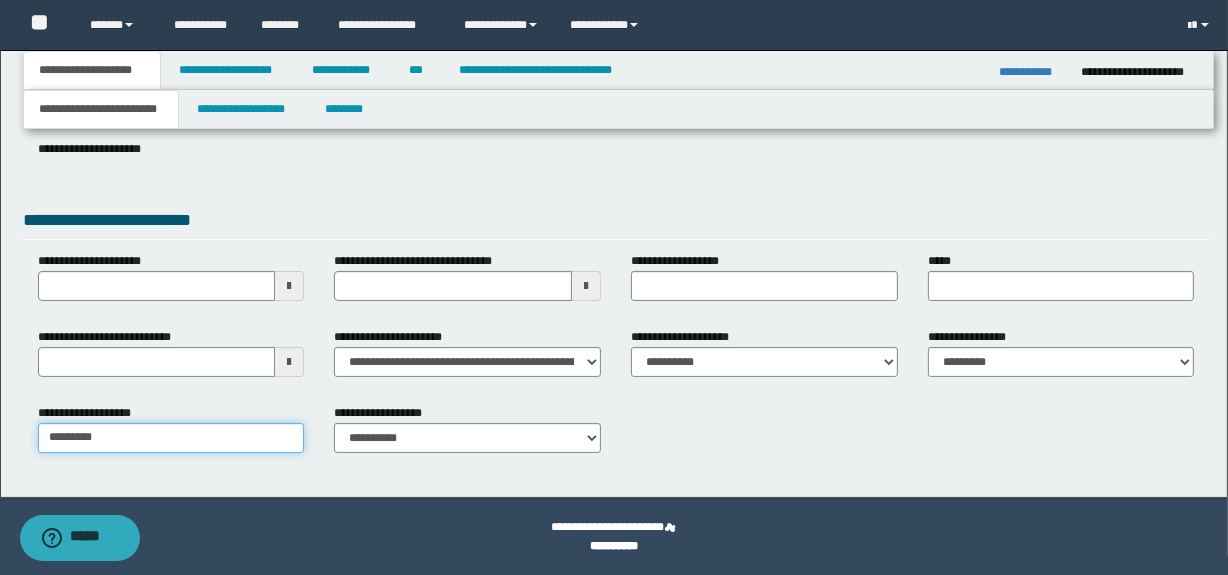 click on "*********" at bounding box center [171, 438] 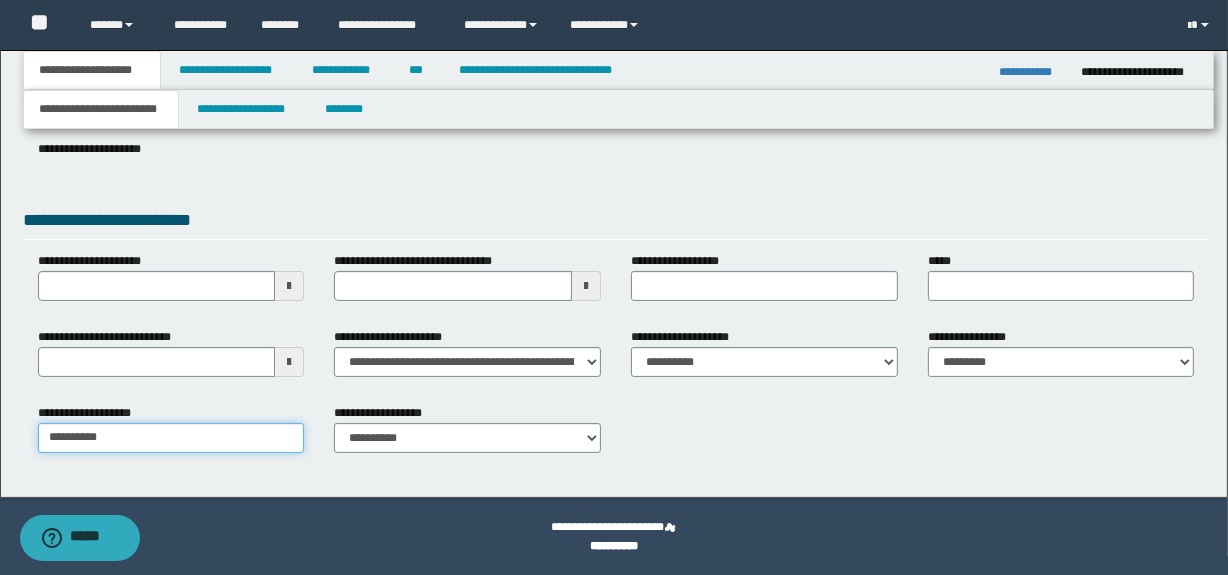 drag, startPoint x: 157, startPoint y: 437, endPoint x: 35, endPoint y: 429, distance: 122.26202 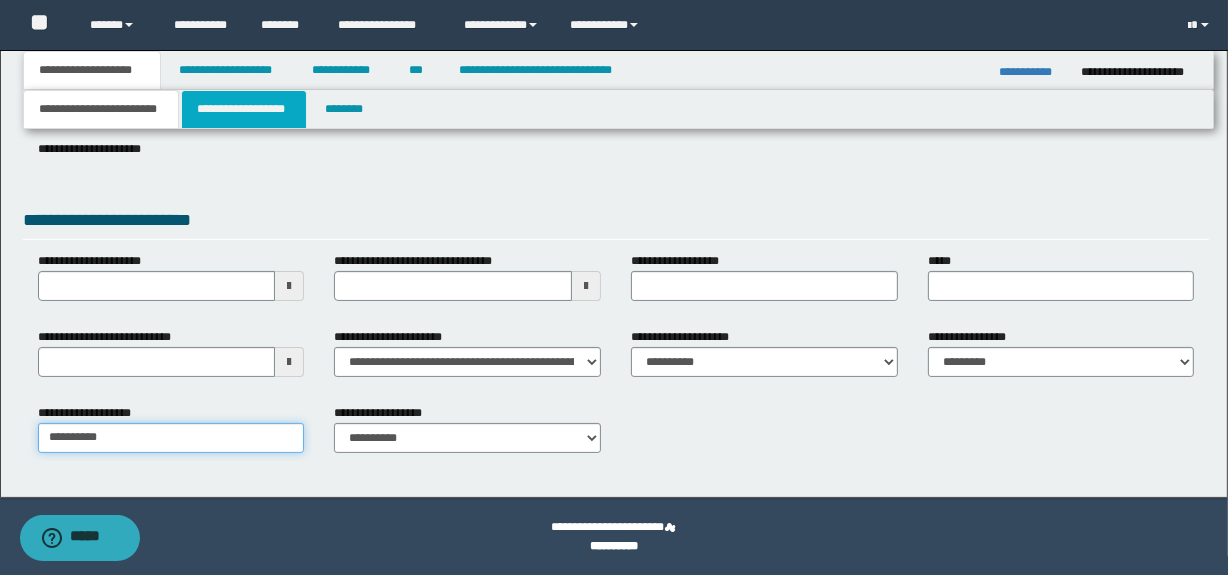 type on "**********" 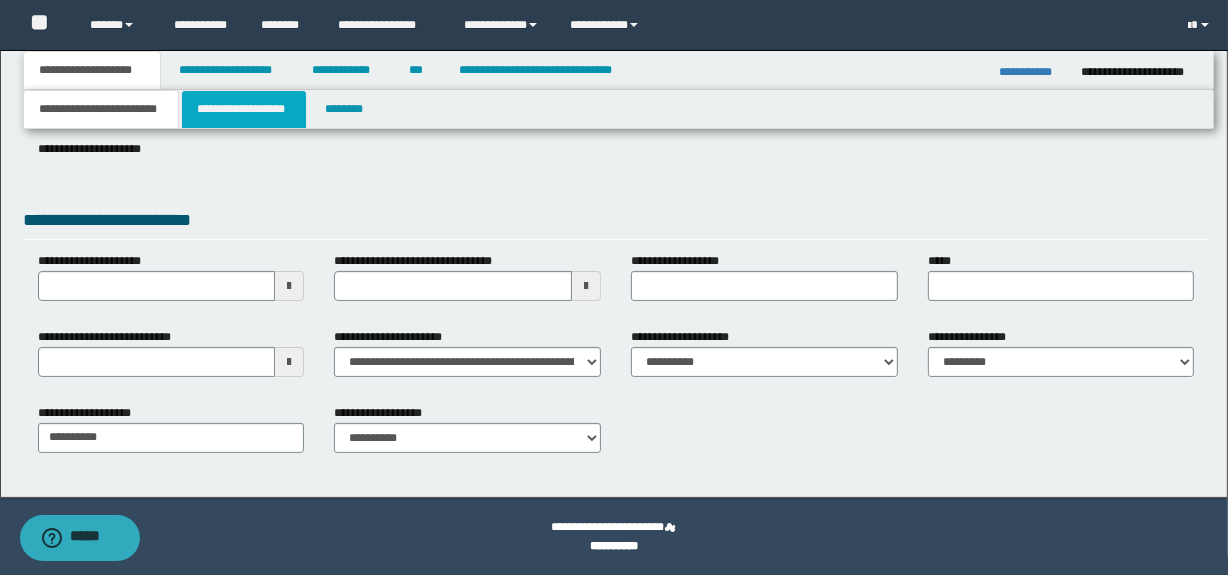 click on "**********" at bounding box center (244, 109) 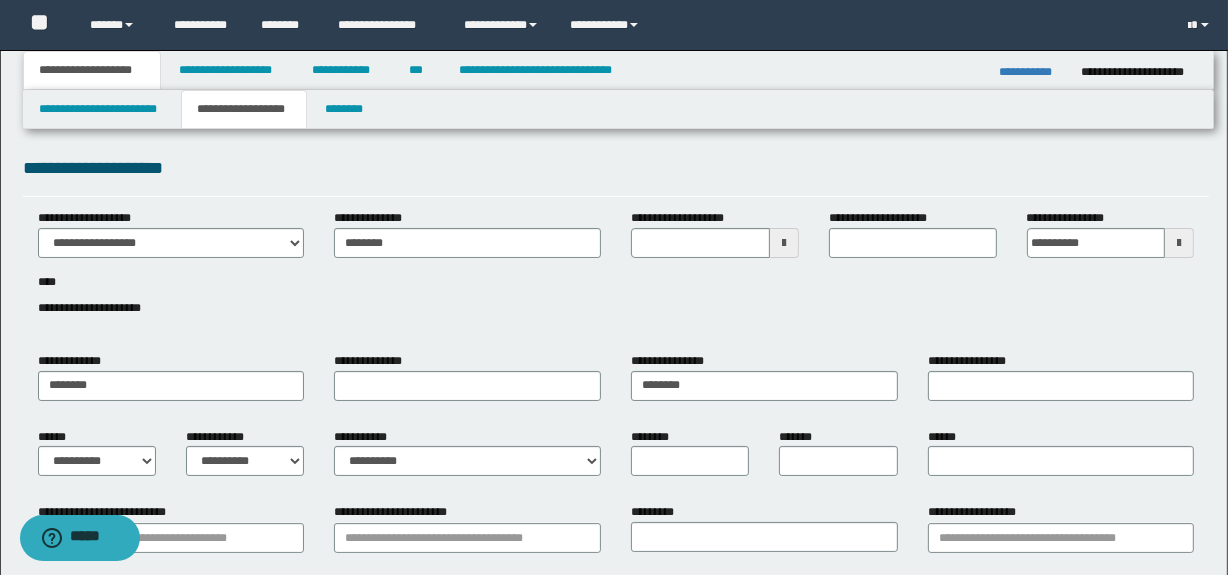 scroll, scrollTop: 0, scrollLeft: 0, axis: both 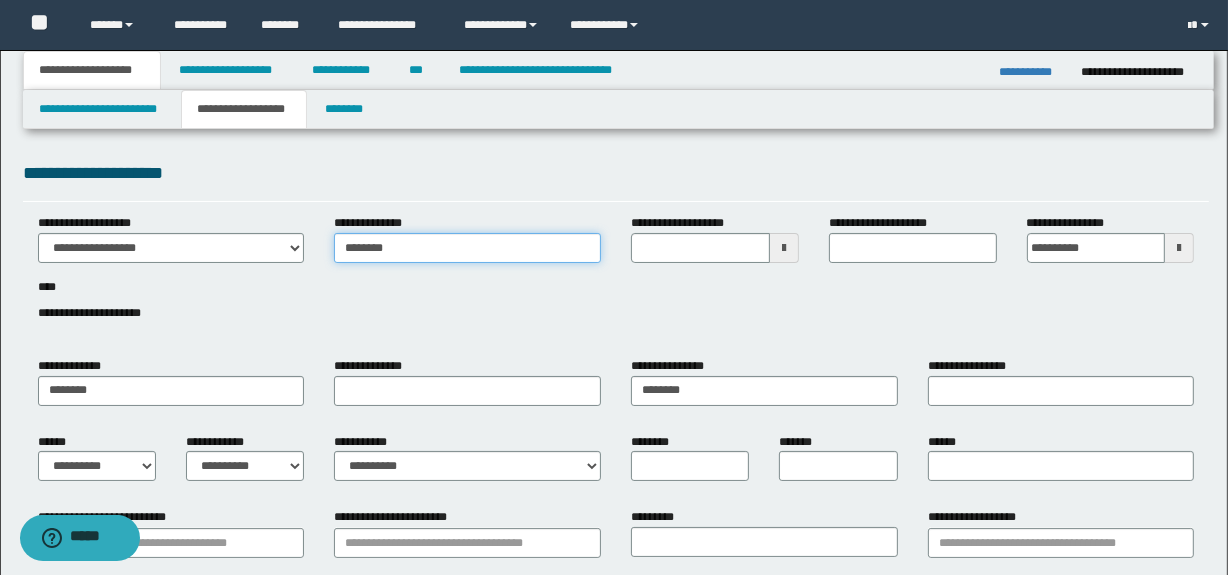 drag, startPoint x: 432, startPoint y: 240, endPoint x: 325, endPoint y: 240, distance: 107 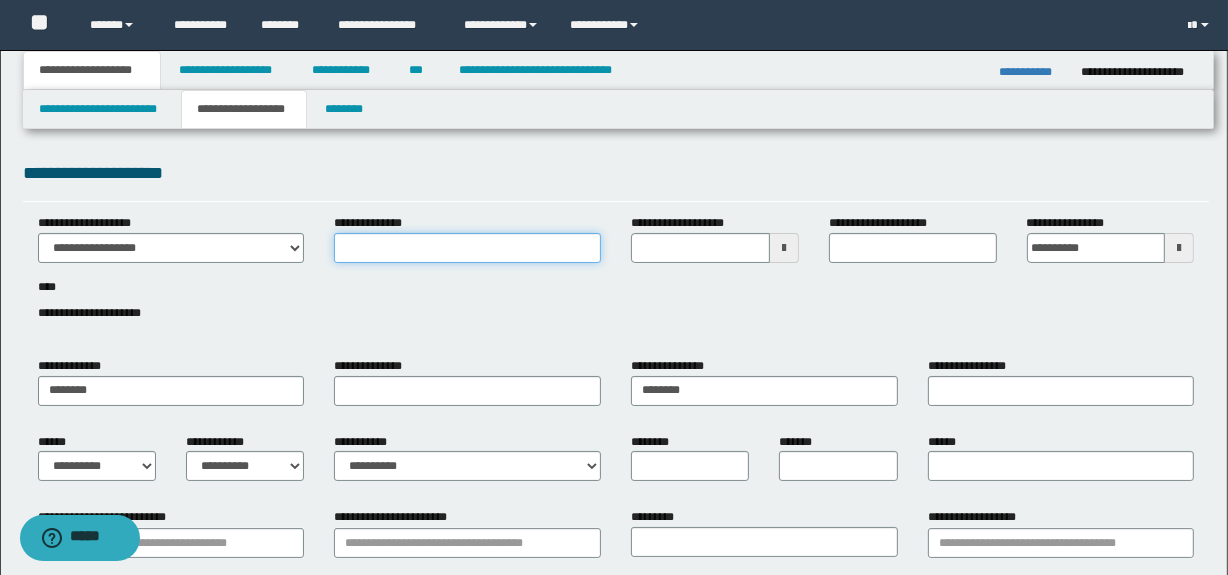 paste on "**********" 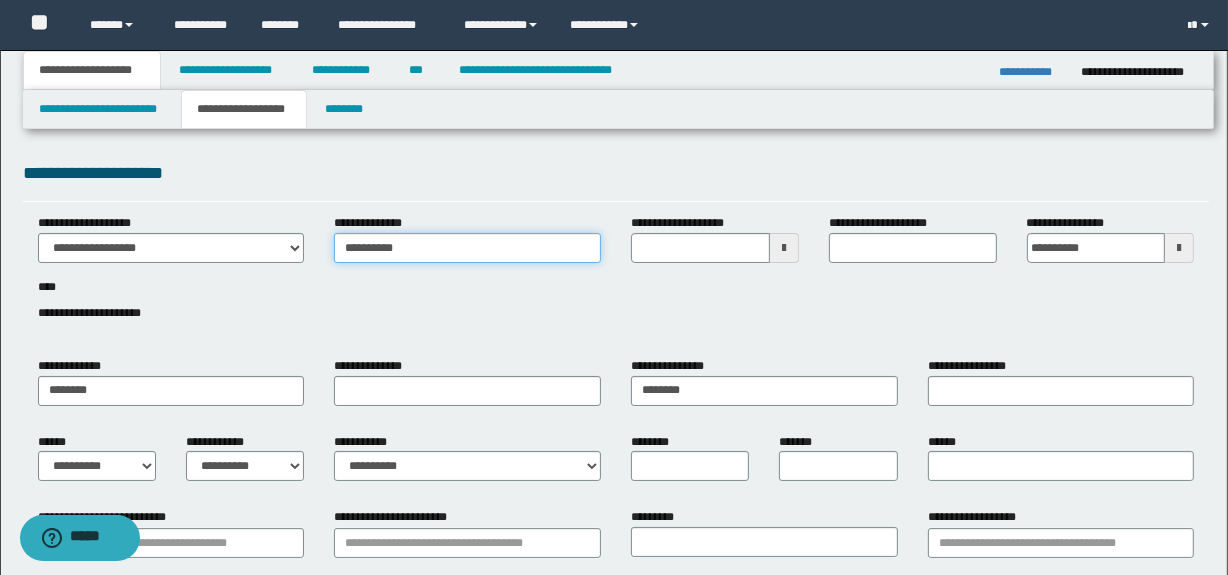 type on "**********" 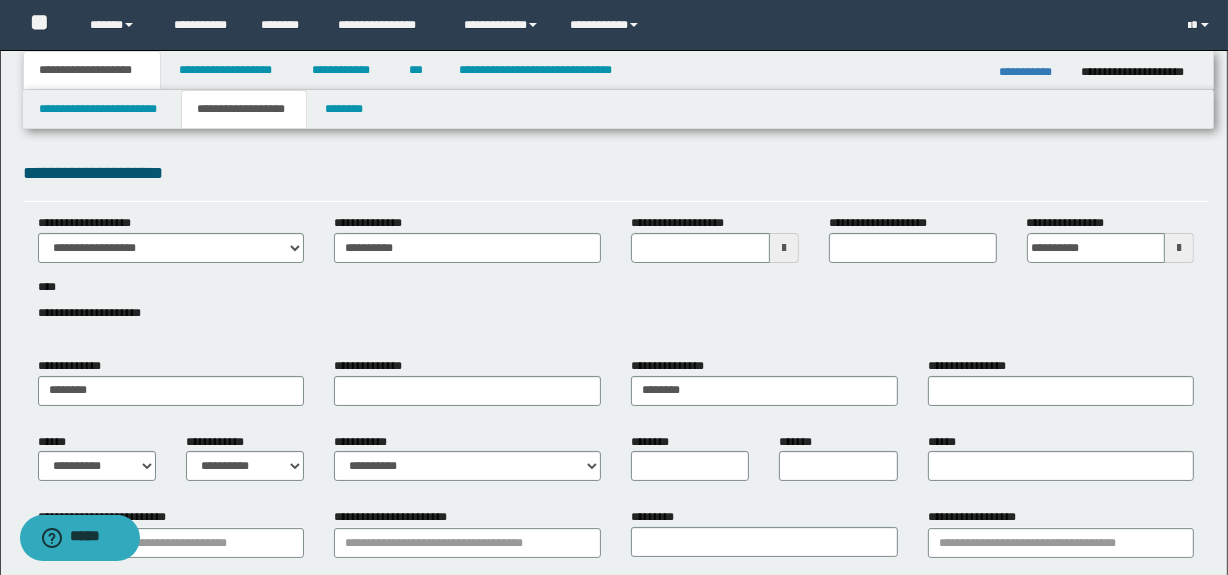 click on "**********" at bounding box center [616, 279] 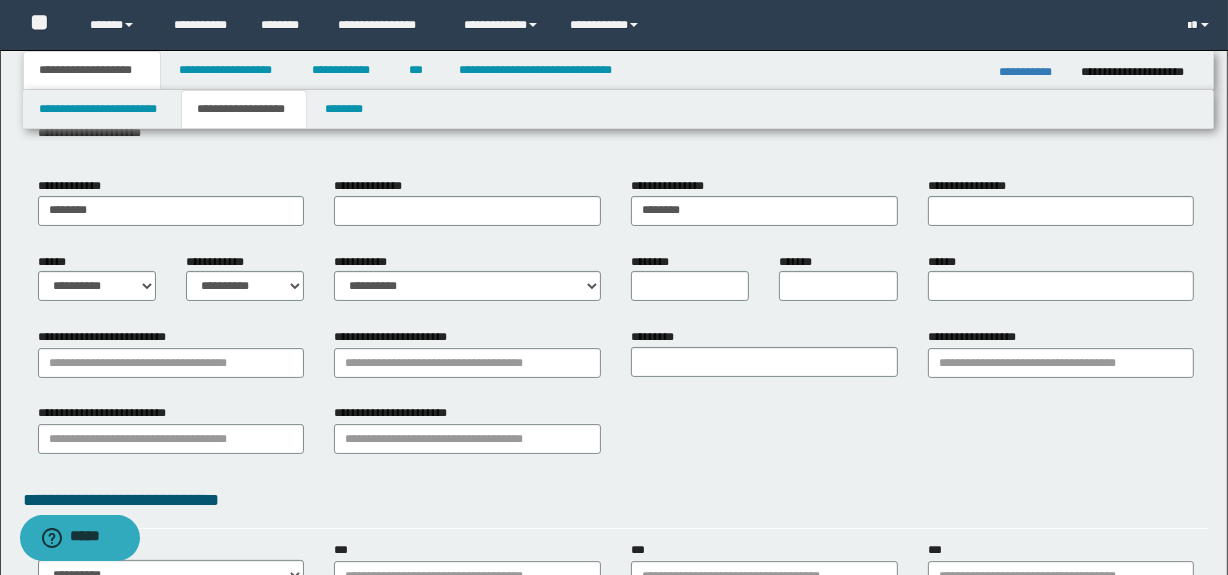 scroll, scrollTop: 181, scrollLeft: 0, axis: vertical 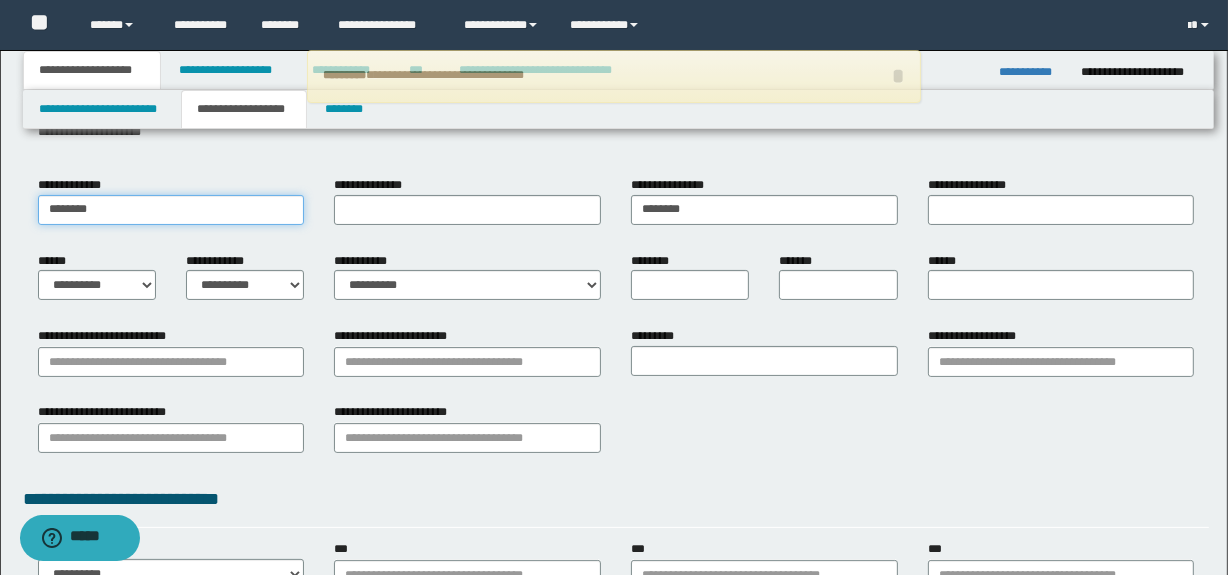 drag, startPoint x: 129, startPoint y: 206, endPoint x: 34, endPoint y: 204, distance: 95.02105 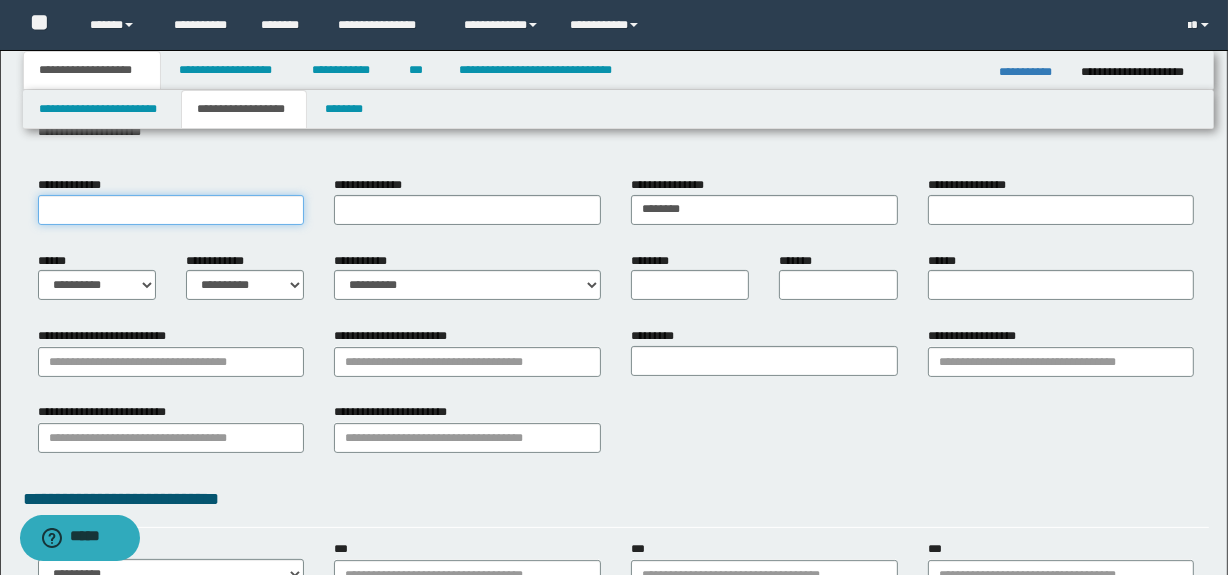 paste on "**********" 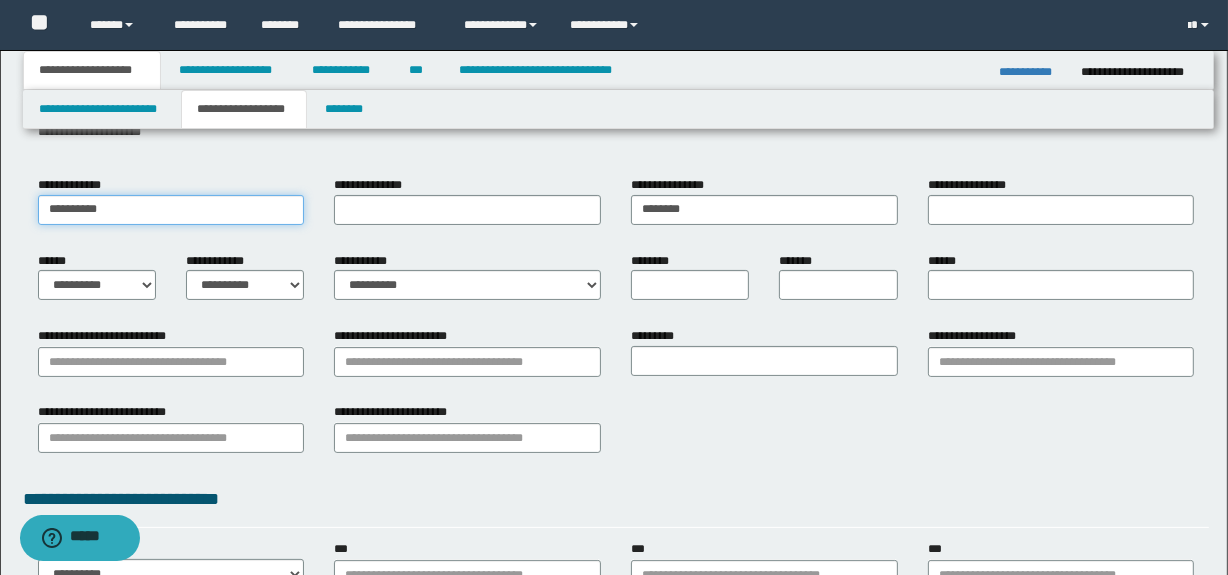 type on "**********" 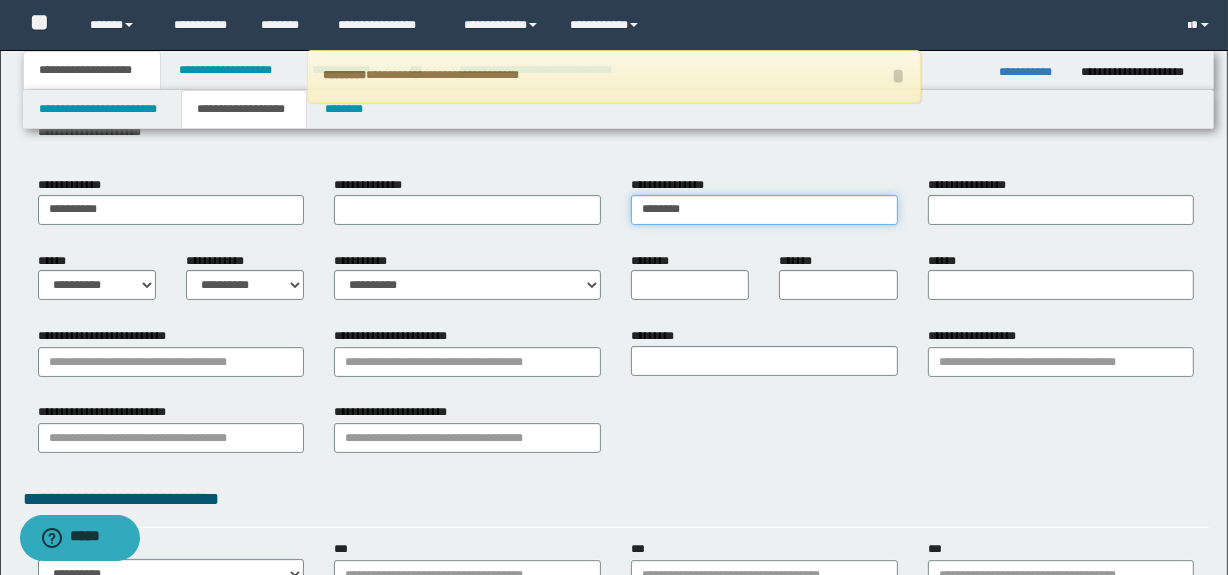 drag, startPoint x: 824, startPoint y: 214, endPoint x: 643, endPoint y: 208, distance: 181.09943 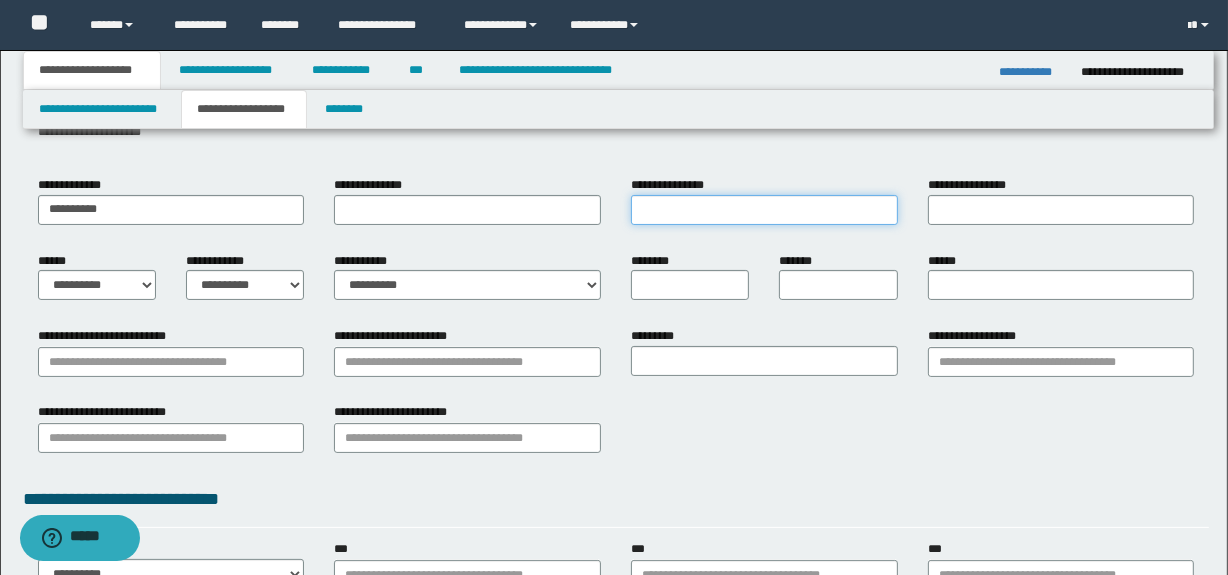 paste on "**********" 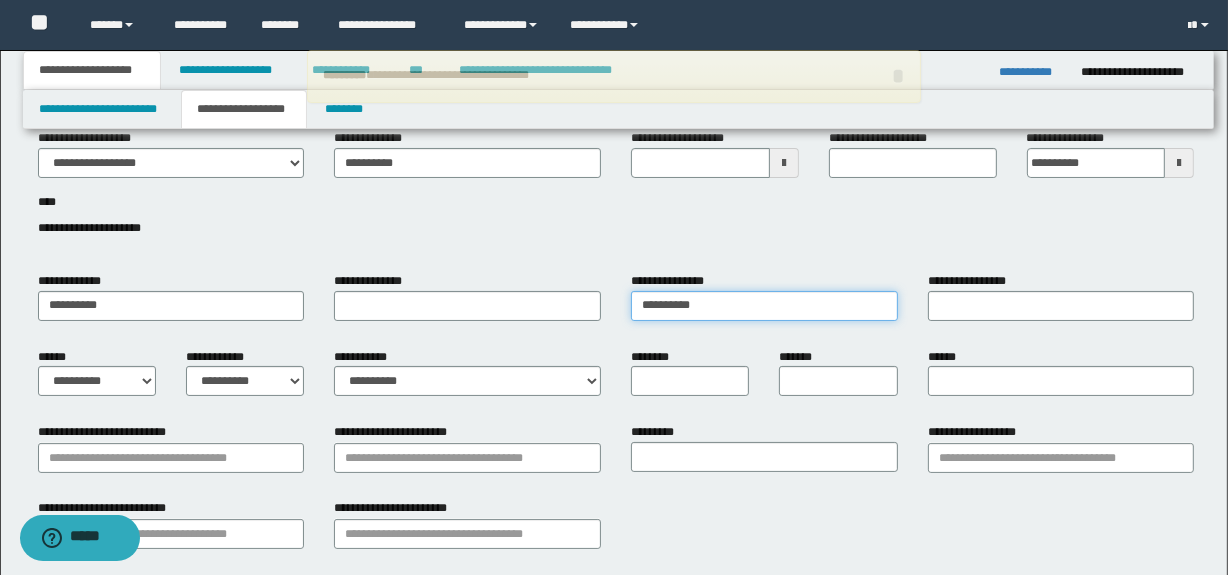 scroll, scrollTop: 0, scrollLeft: 0, axis: both 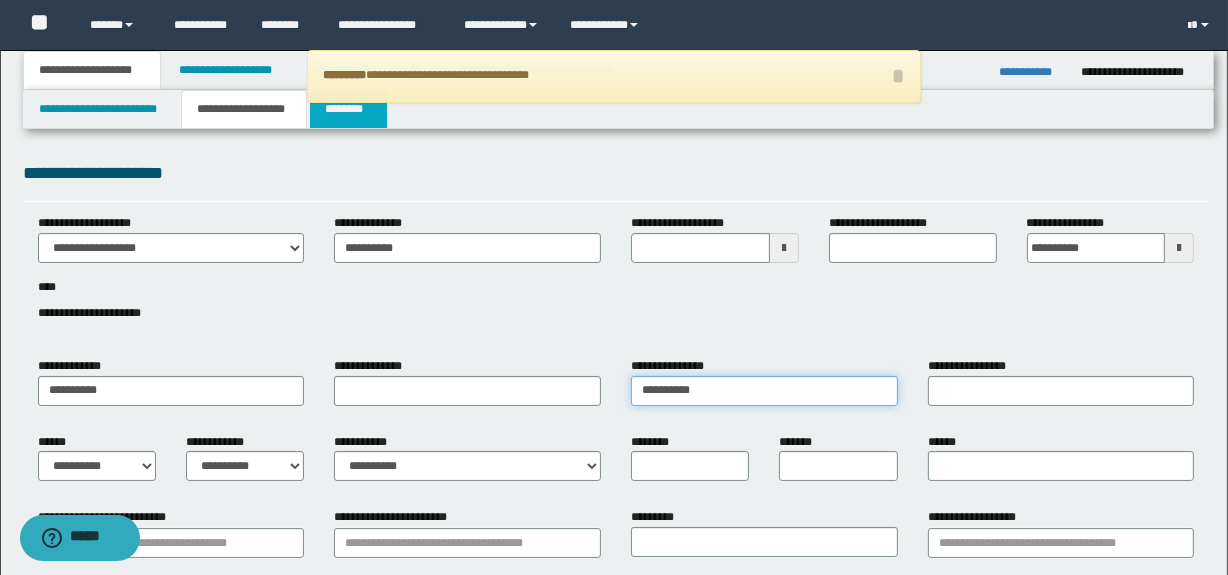 type on "**********" 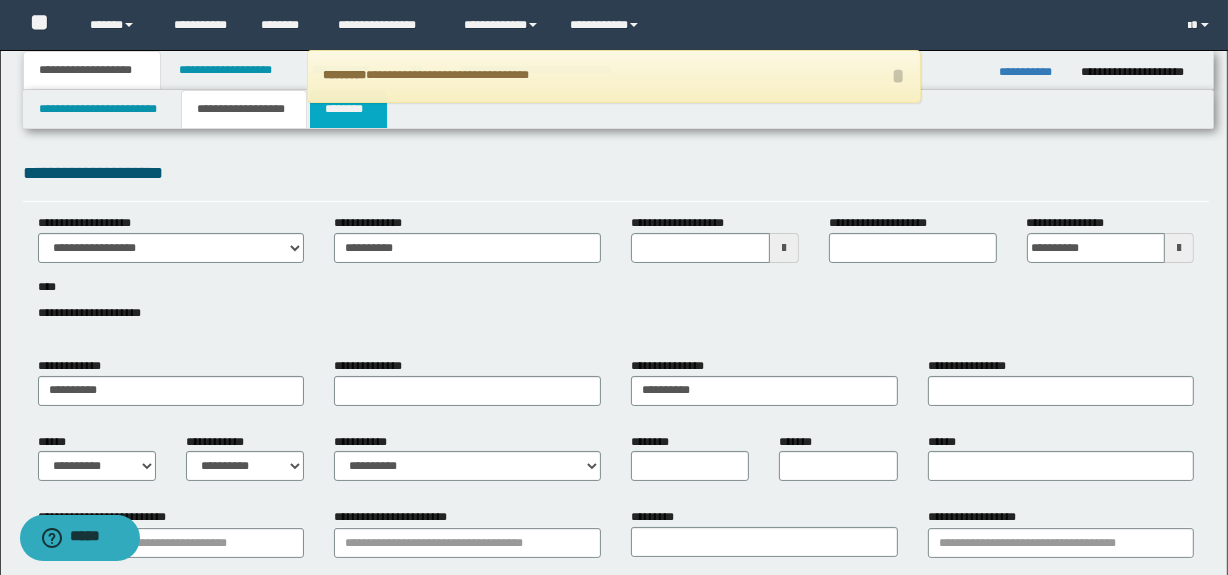 click on "********" at bounding box center (348, 109) 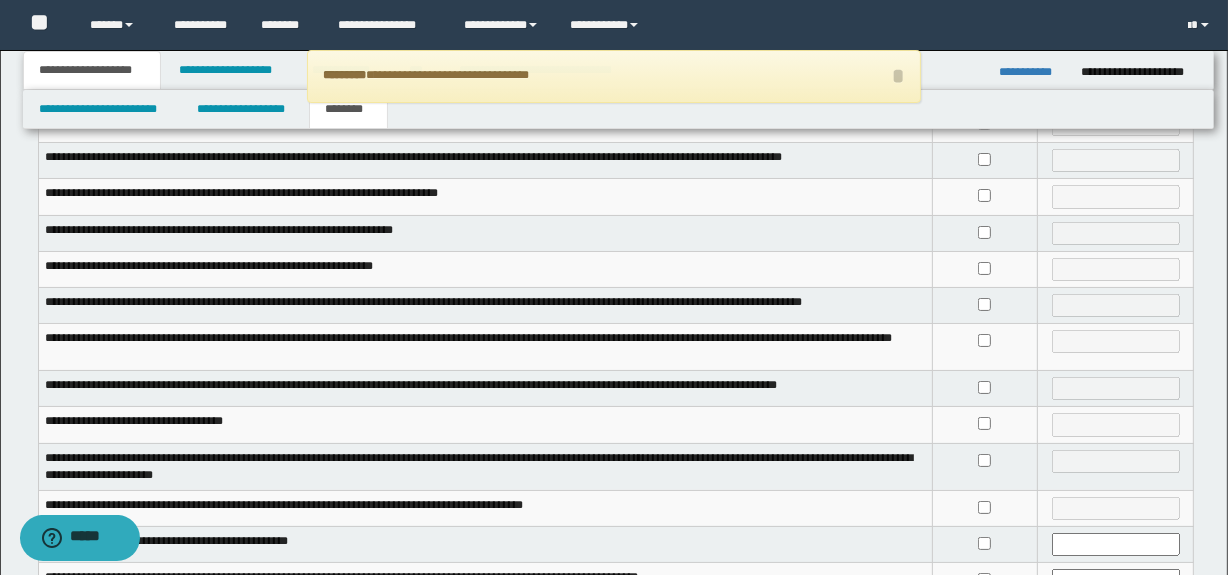 scroll, scrollTop: 272, scrollLeft: 0, axis: vertical 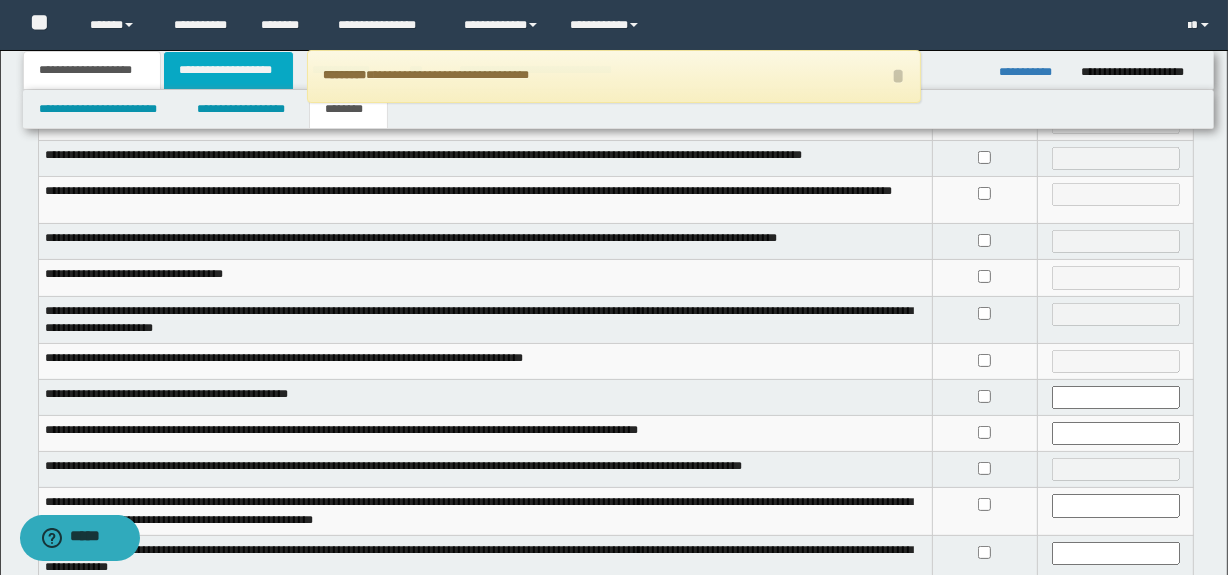click on "**********" at bounding box center [228, 70] 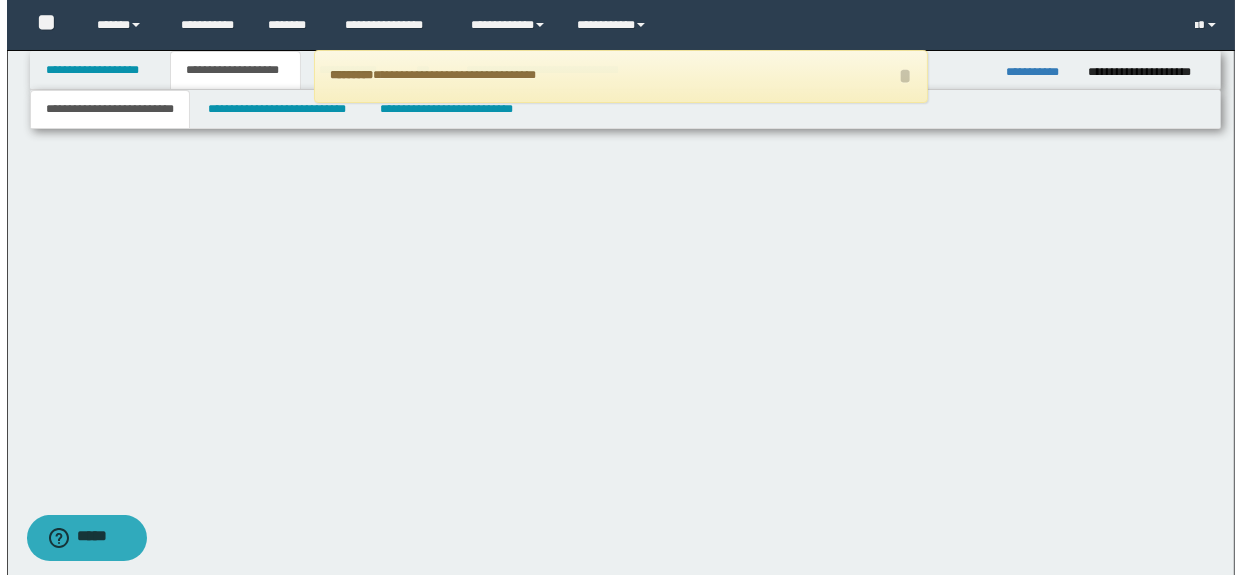 scroll, scrollTop: 0, scrollLeft: 0, axis: both 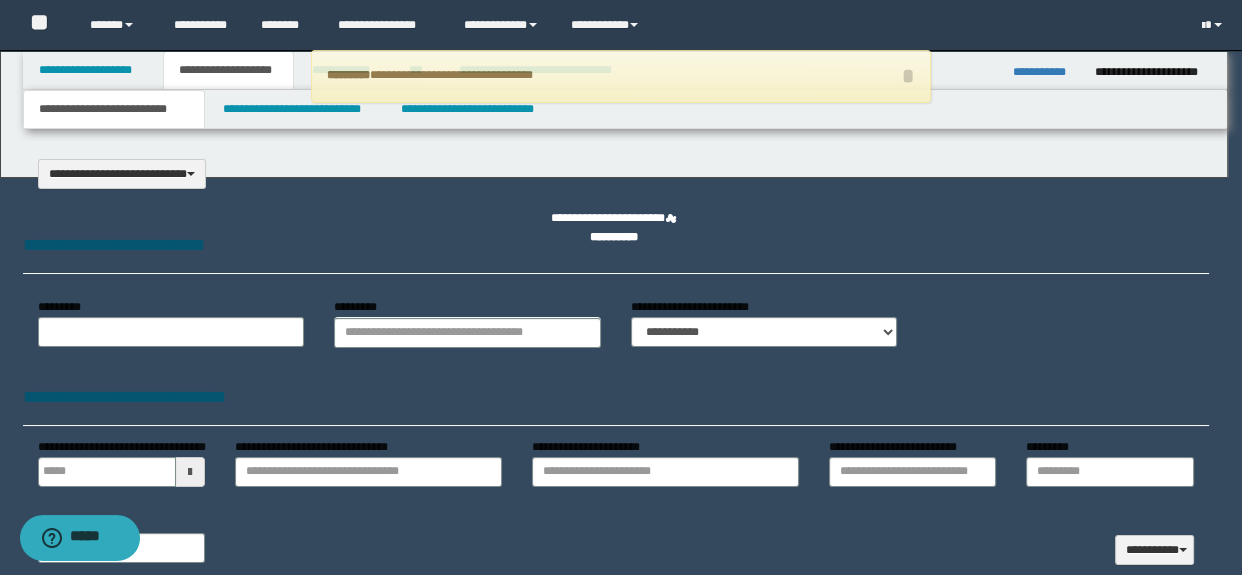 select on "*" 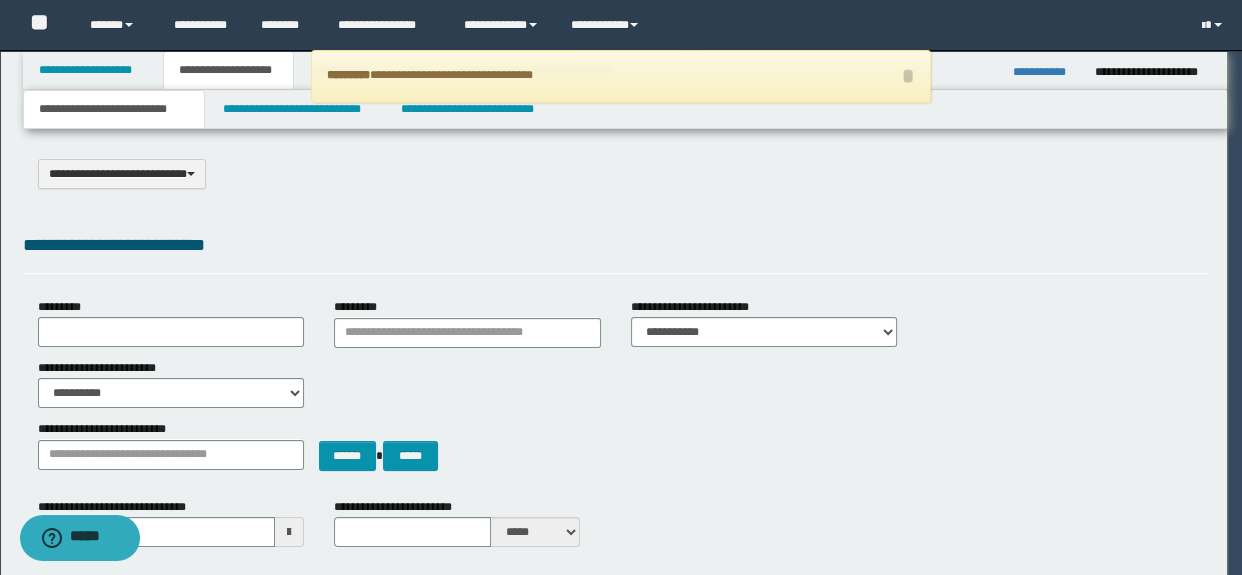 scroll, scrollTop: 0, scrollLeft: 0, axis: both 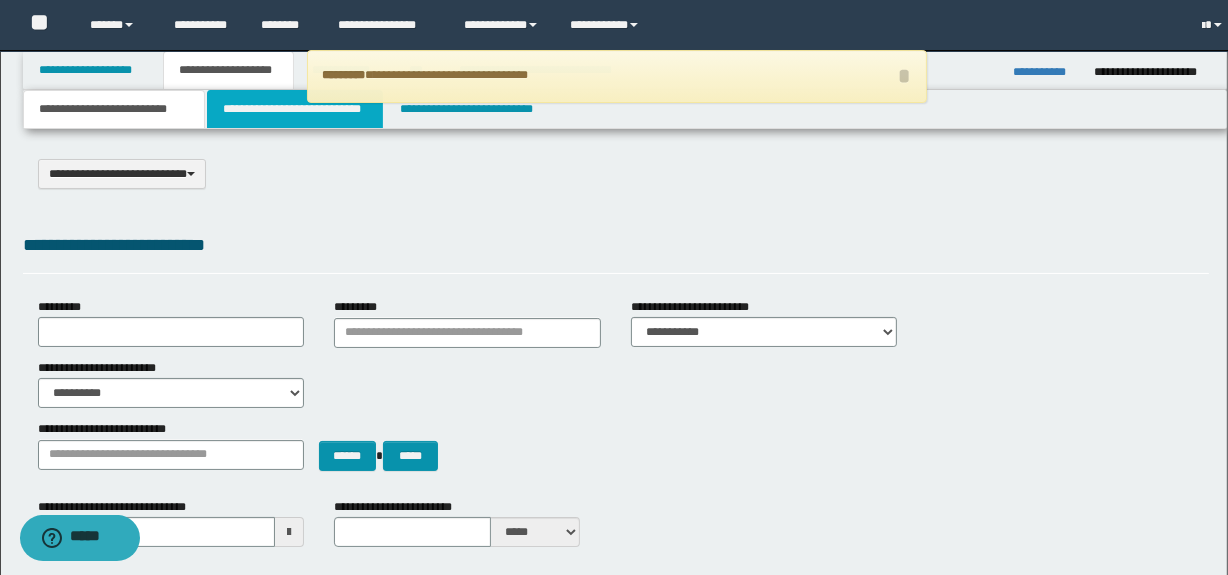 click on "**********" at bounding box center (294, 109) 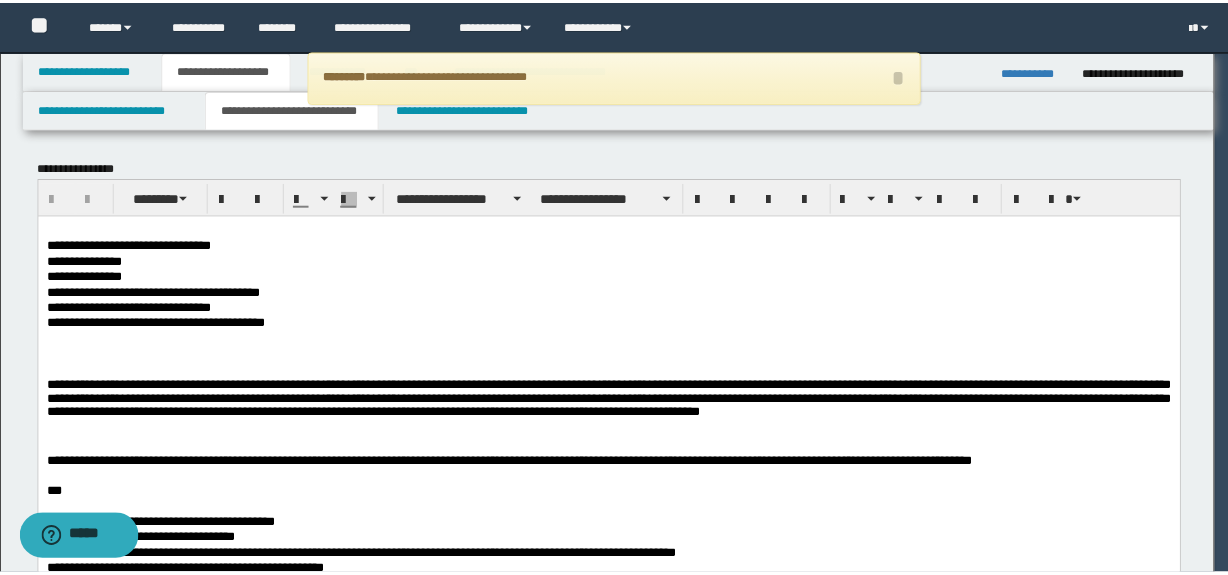 scroll, scrollTop: 0, scrollLeft: 0, axis: both 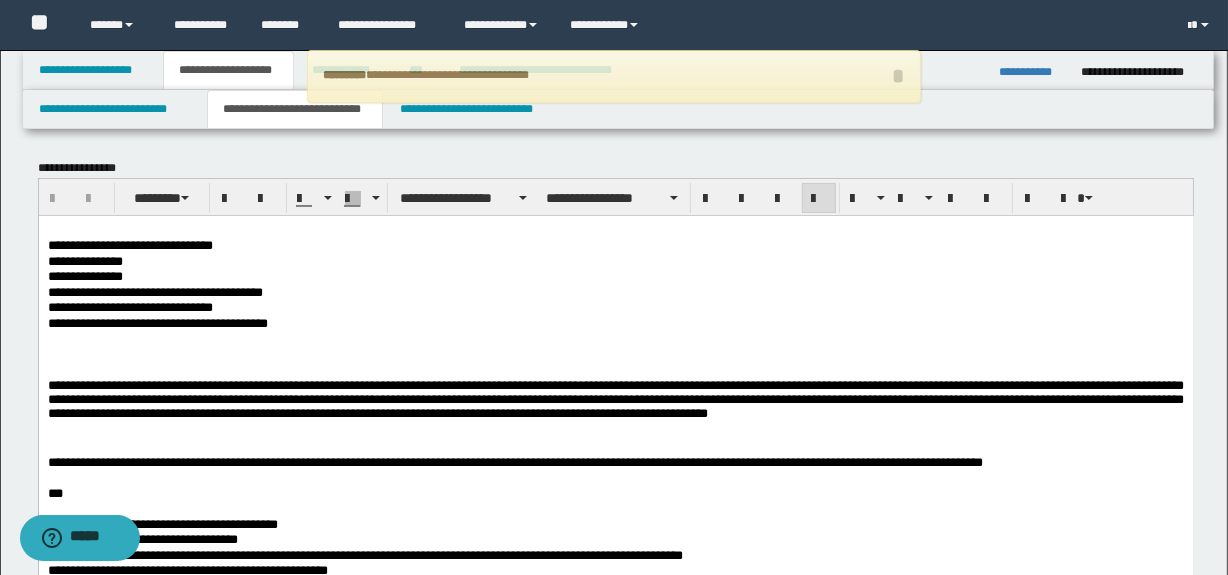 click at bounding box center [615, 354] 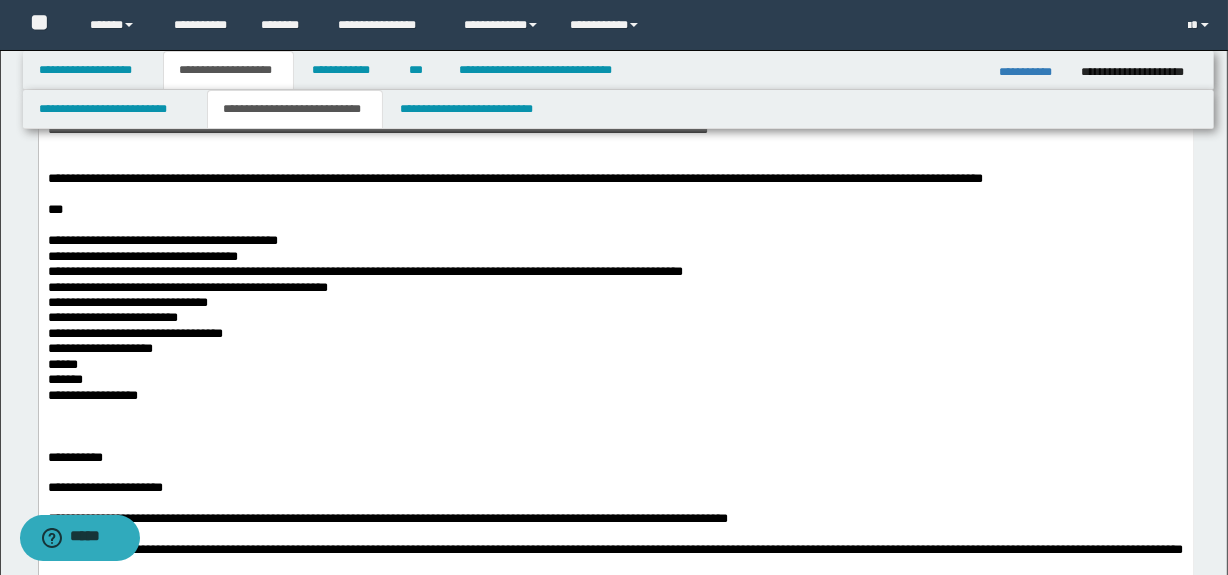 scroll, scrollTop: 272, scrollLeft: 0, axis: vertical 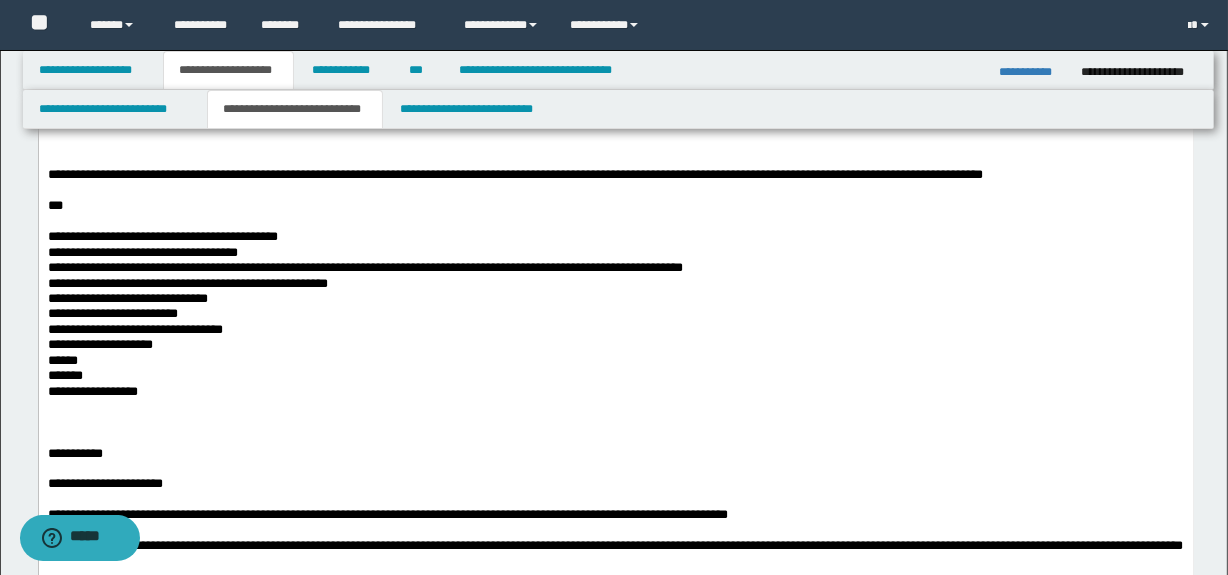 click at bounding box center (615, 160) 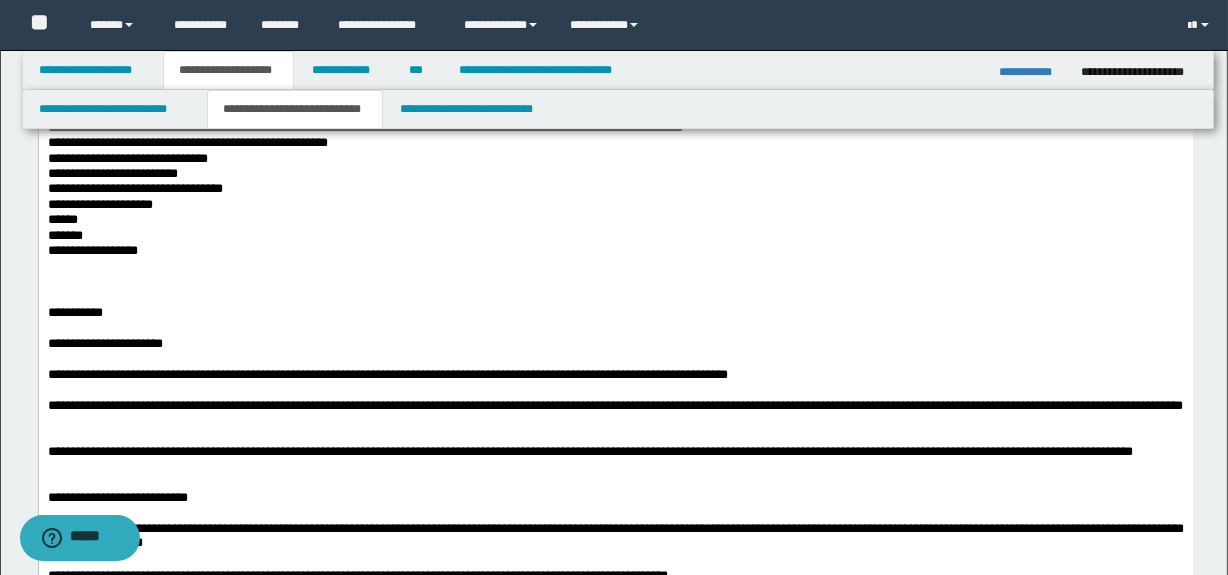 scroll, scrollTop: 454, scrollLeft: 0, axis: vertical 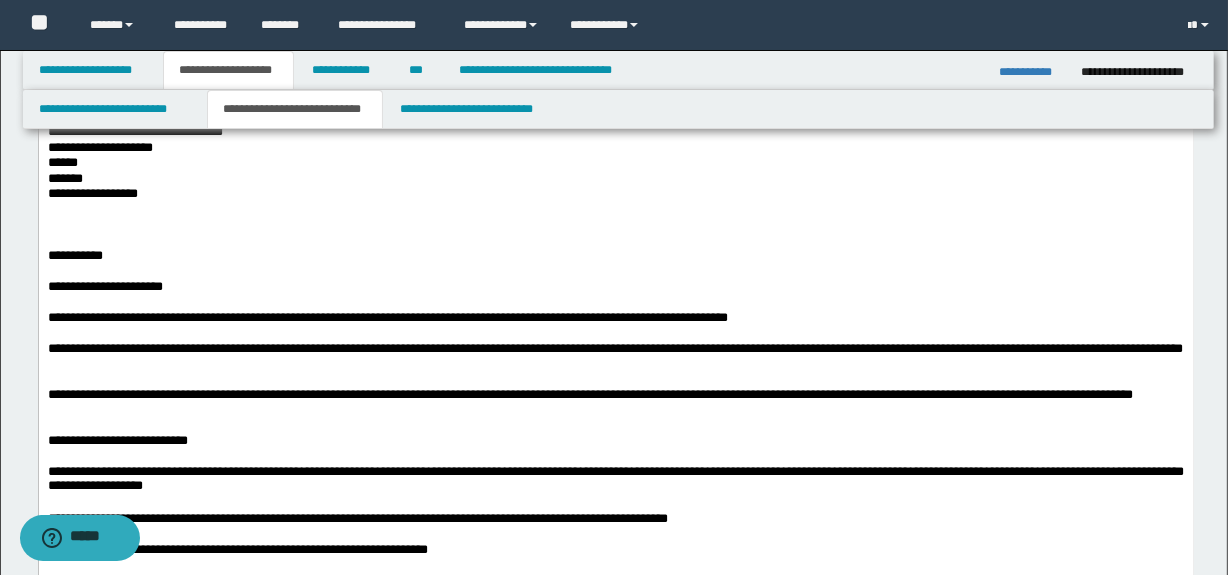 click at bounding box center (615, 225) 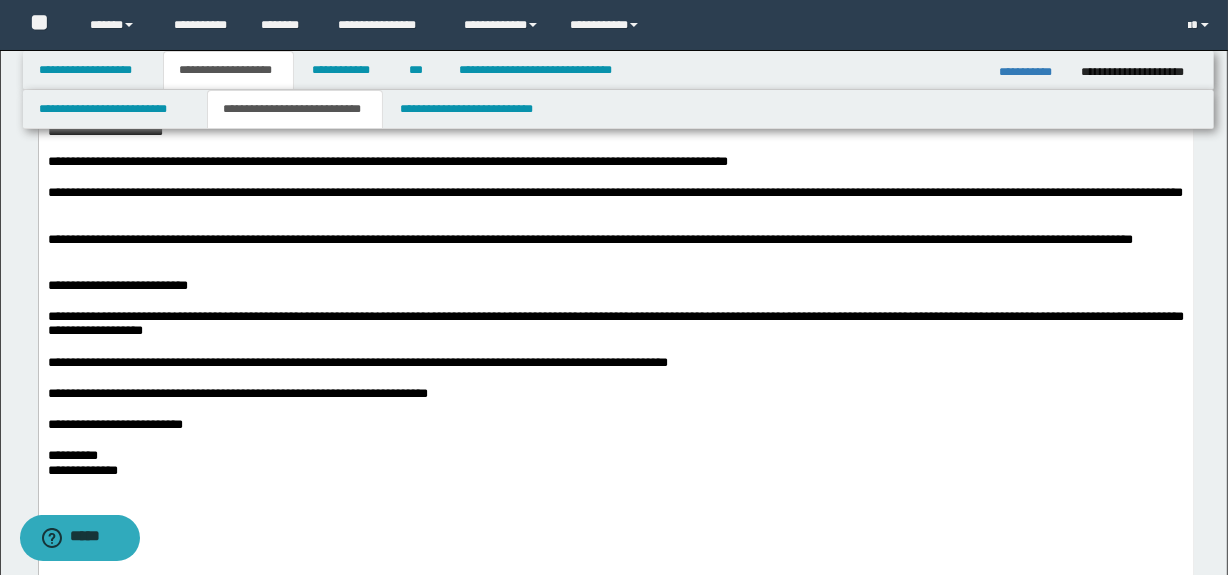 scroll, scrollTop: 636, scrollLeft: 0, axis: vertical 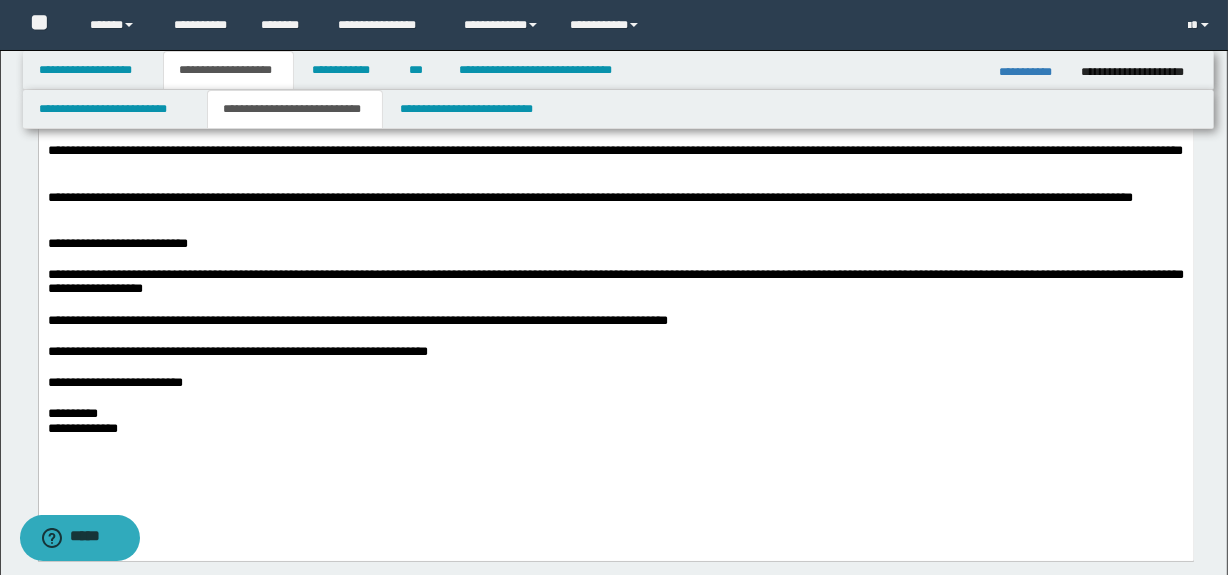 click at bounding box center (615, 229) 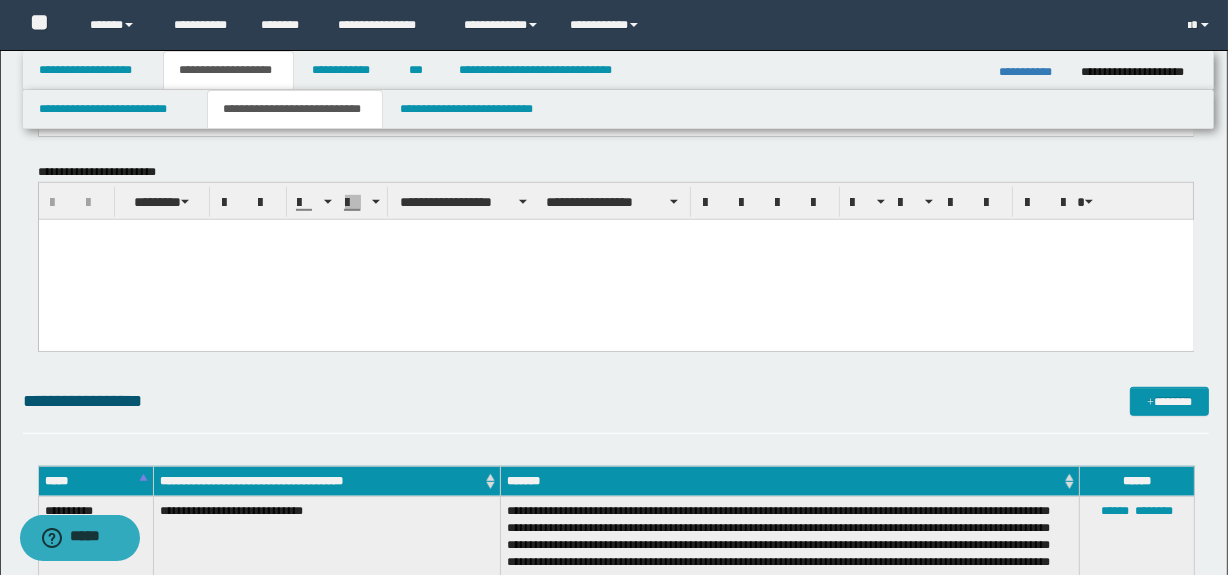 scroll, scrollTop: 1118, scrollLeft: 0, axis: vertical 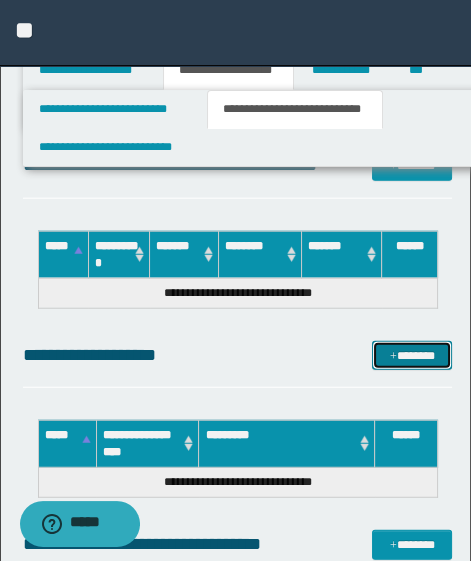 click at bounding box center [393, 357] 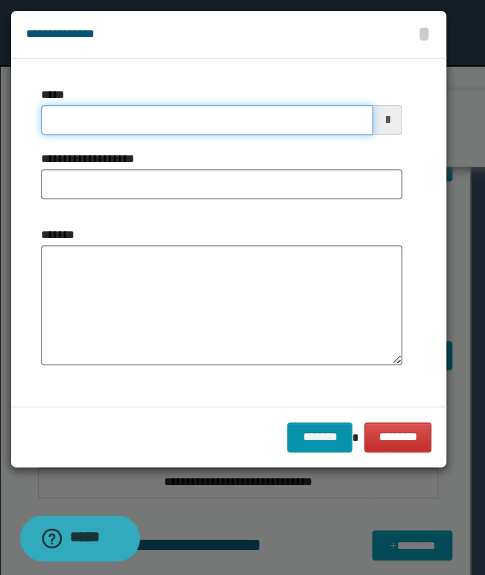 click on "*****" at bounding box center [207, 120] 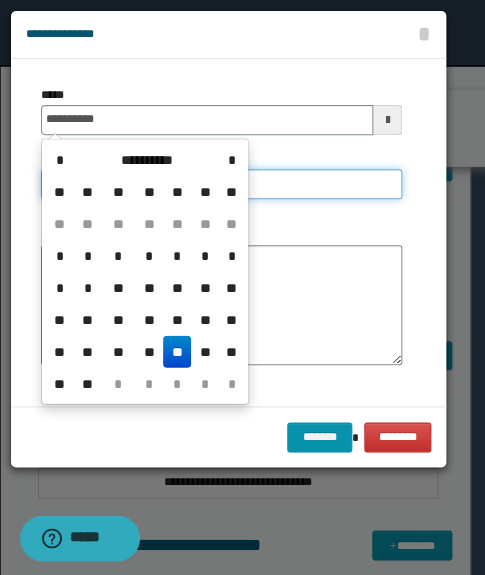 type on "**********" 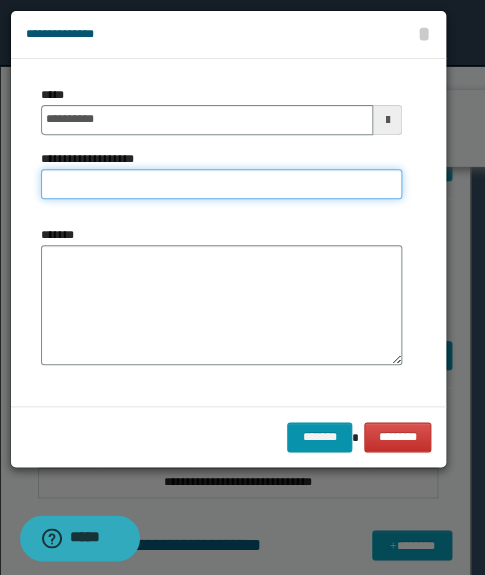 click on "**********" at bounding box center (221, 184) 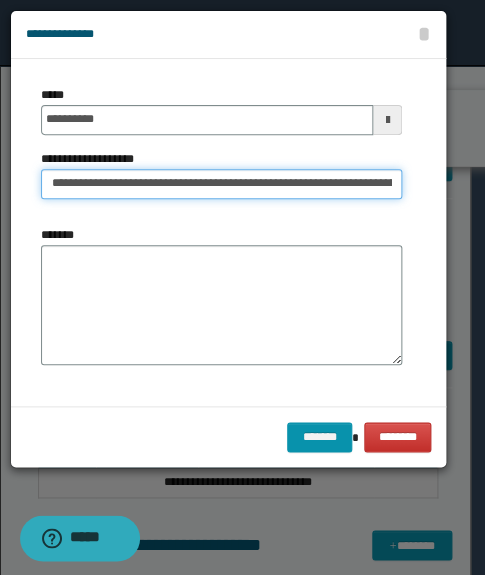 click on "**********" at bounding box center (221, 184) 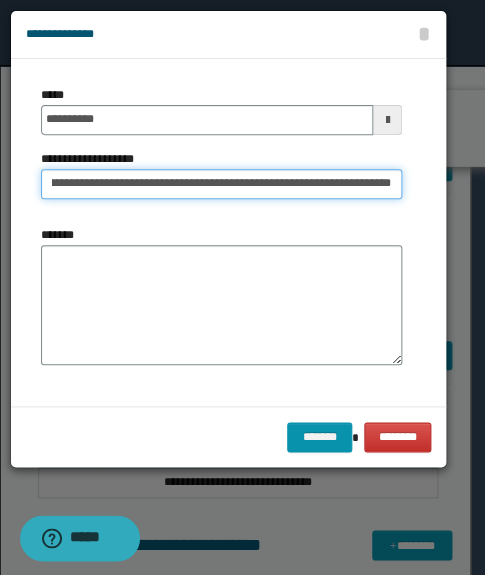 drag, startPoint x: 406, startPoint y: 196, endPoint x: 492, endPoint y: 214, distance: 87.86353 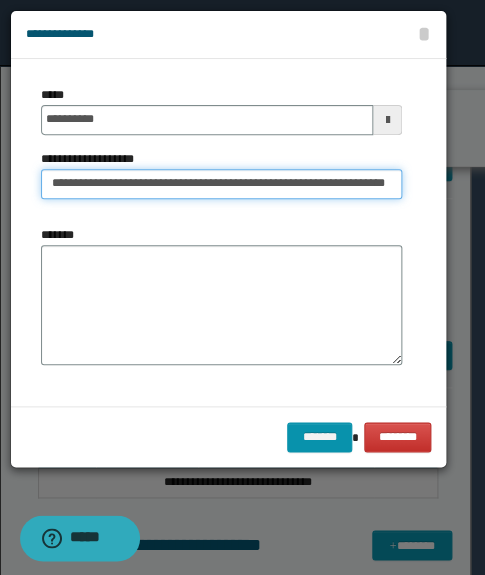 scroll, scrollTop: 0, scrollLeft: 37, axis: horizontal 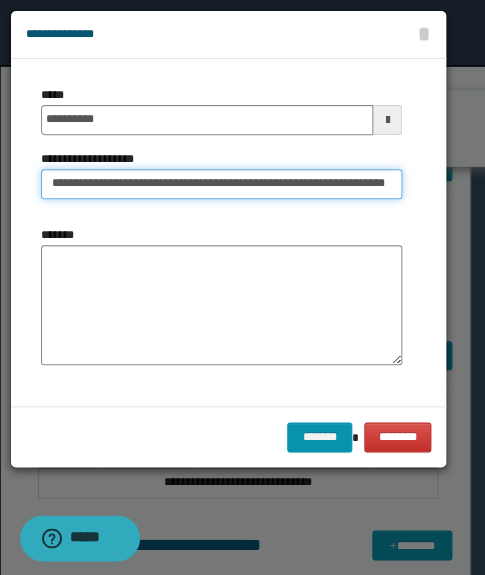 type on "**********" 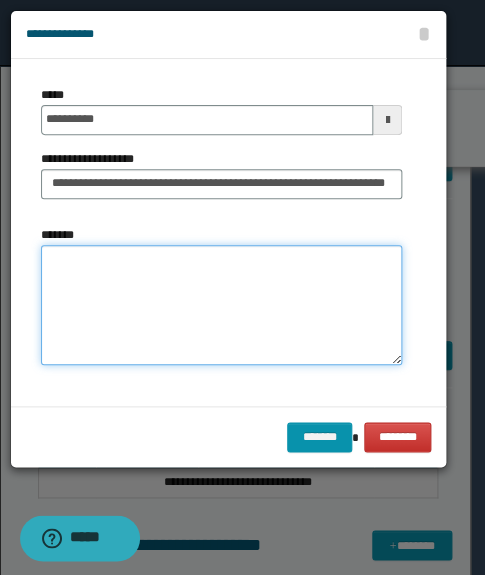 click on "*******" at bounding box center [221, 305] 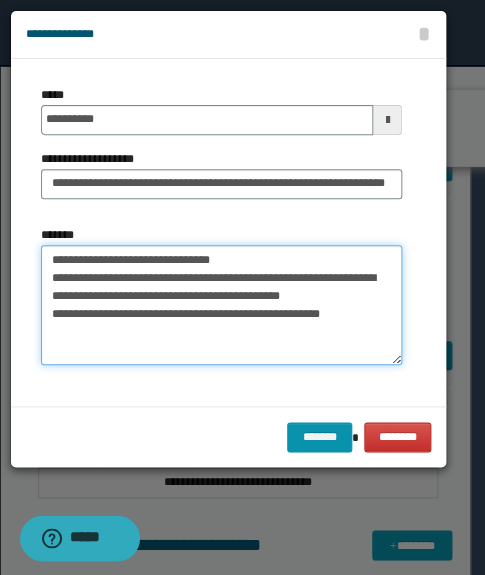 click on "**********" at bounding box center (221, 305) 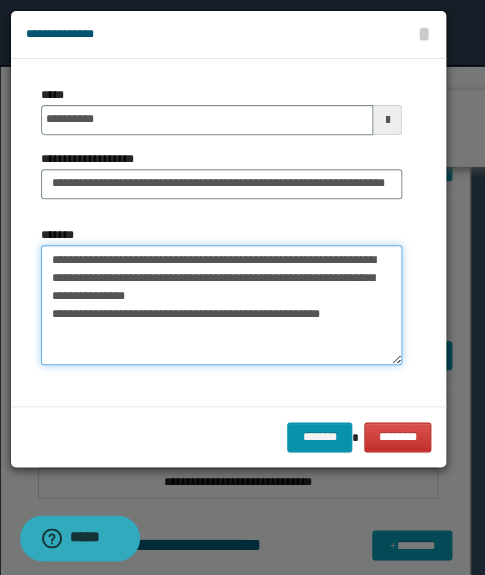 click on "**********" at bounding box center (221, 305) 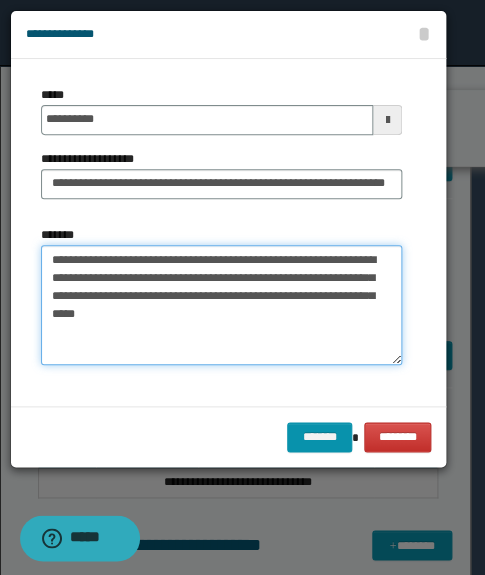 click on "**********" at bounding box center [221, 305] 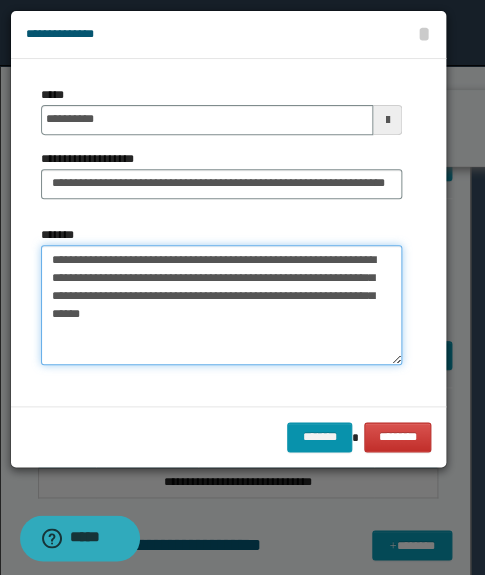 click on "**********" at bounding box center [221, 305] 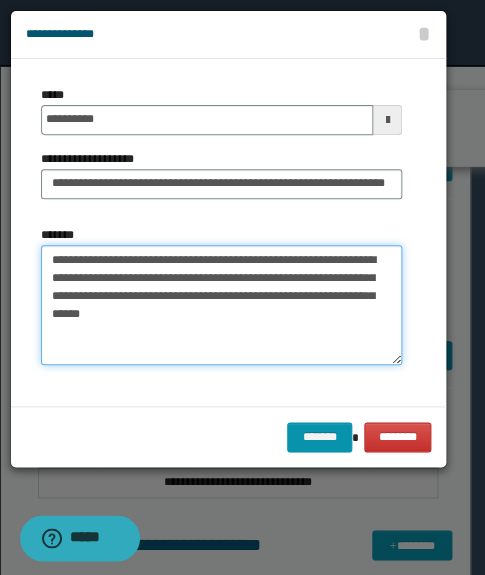 click on "**********" at bounding box center (221, 305) 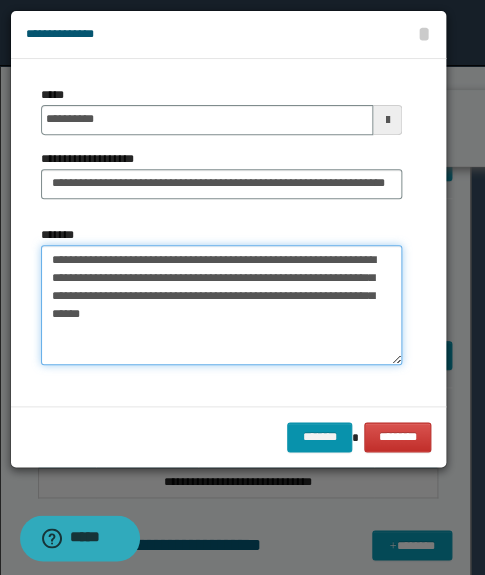 click on "**********" at bounding box center [221, 305] 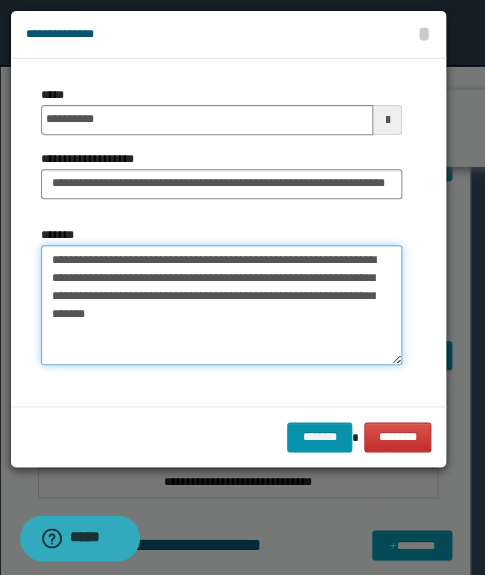 paste on "**********" 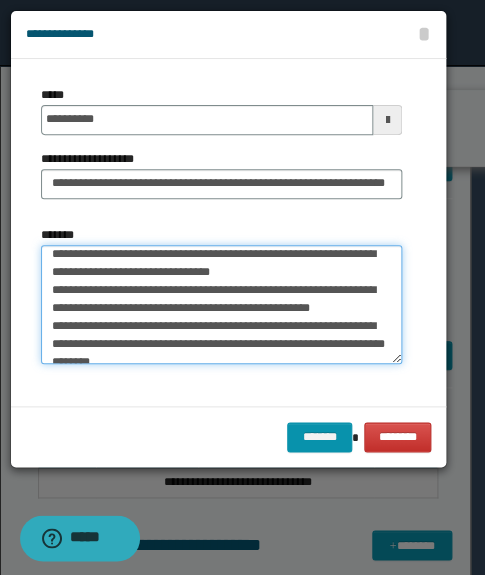 scroll, scrollTop: 0, scrollLeft: 0, axis: both 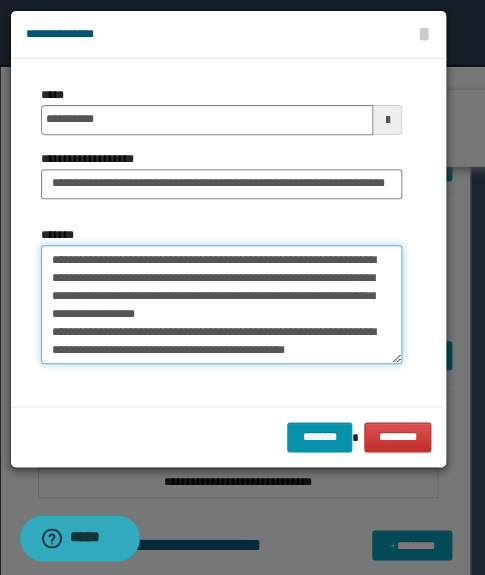 click on "*******" at bounding box center (221, 305) 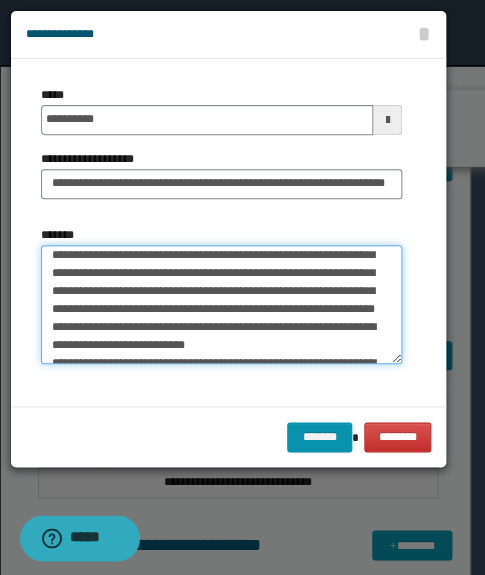 scroll, scrollTop: 90, scrollLeft: 0, axis: vertical 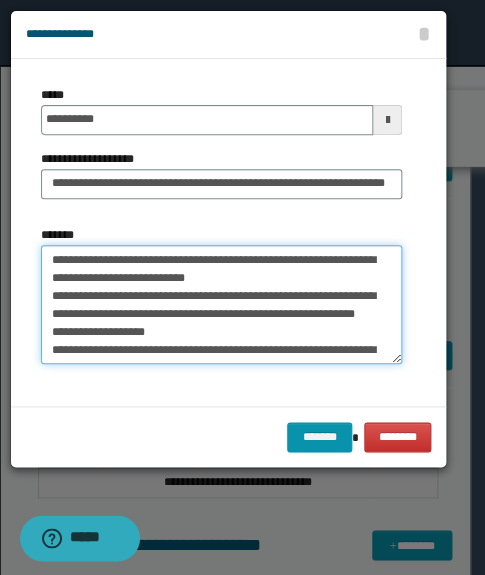 click on "*******" at bounding box center [221, 305] 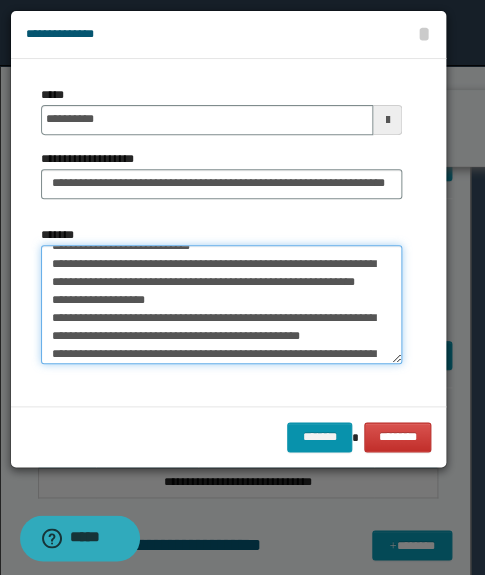 scroll, scrollTop: 163, scrollLeft: 0, axis: vertical 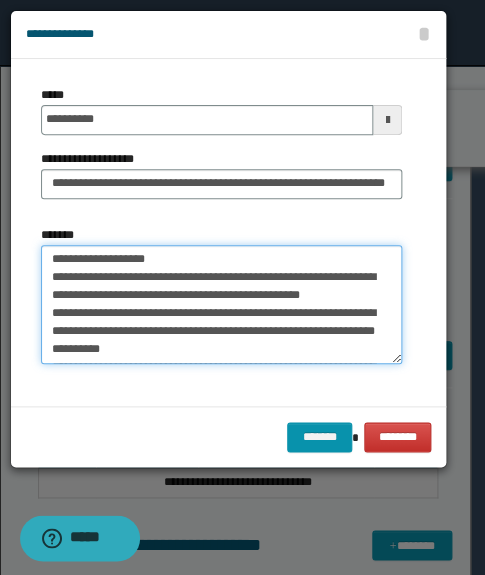 click on "*******" at bounding box center (221, 305) 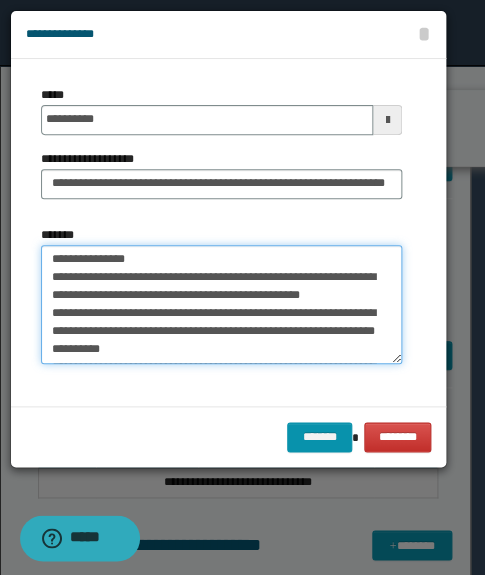 scroll, scrollTop: 146, scrollLeft: 0, axis: vertical 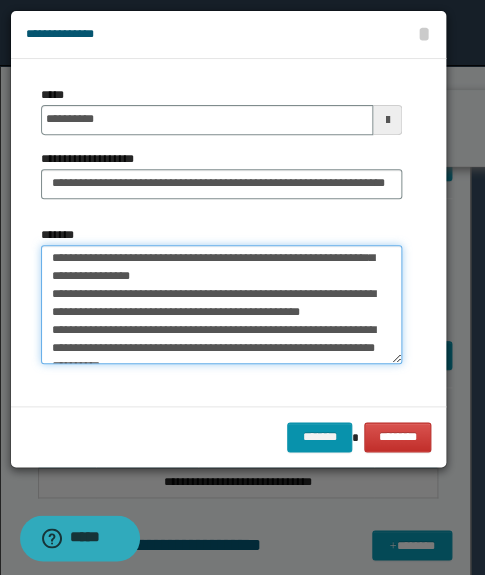 click on "*******" at bounding box center [221, 305] 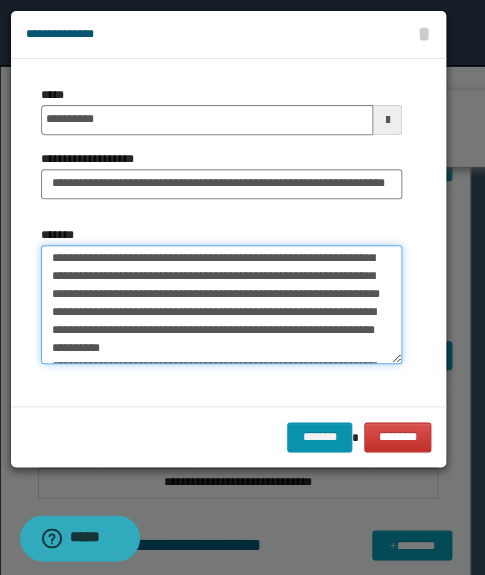 scroll, scrollTop: 129, scrollLeft: 0, axis: vertical 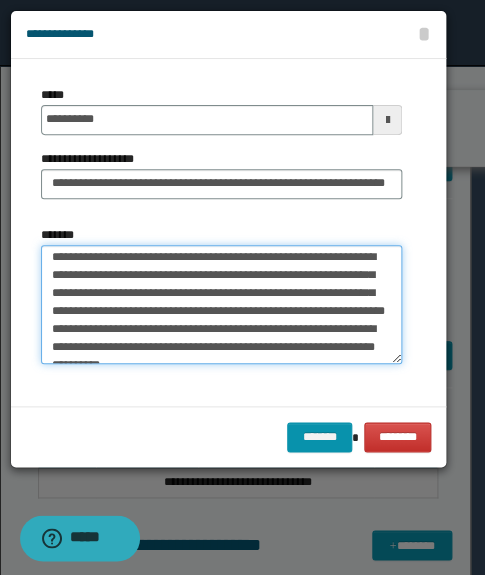click on "*******" at bounding box center (221, 305) 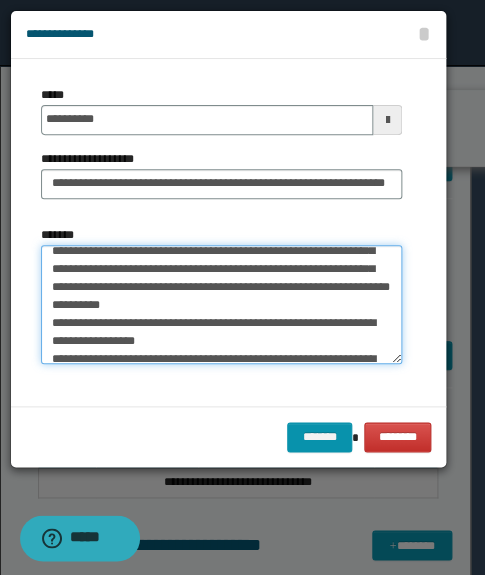 scroll, scrollTop: 220, scrollLeft: 0, axis: vertical 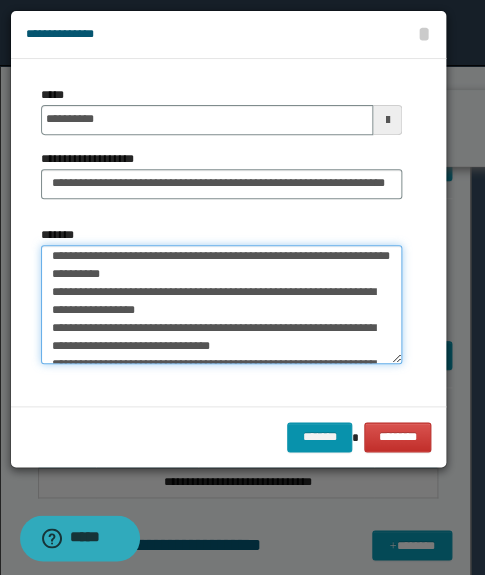 click on "*******" at bounding box center (221, 305) 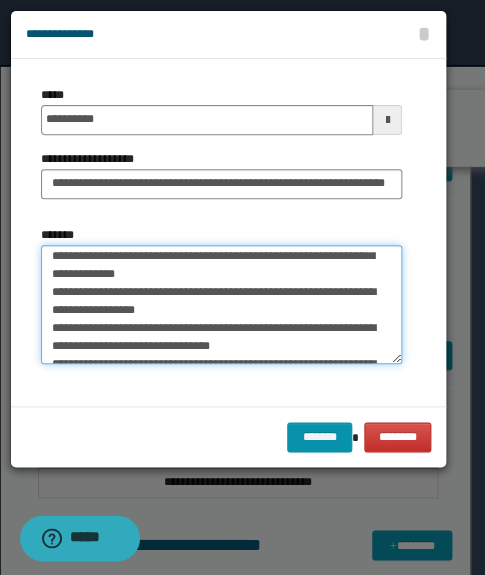 scroll, scrollTop: 201, scrollLeft: 0, axis: vertical 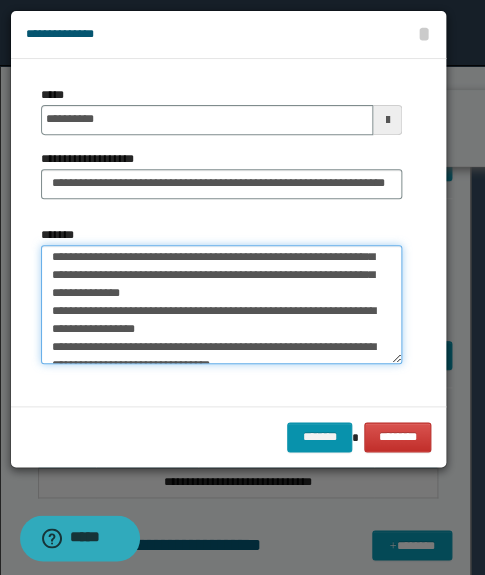 click on "*******" at bounding box center [221, 305] 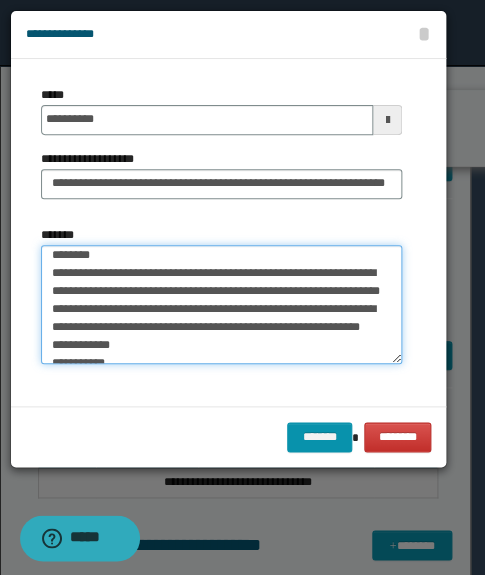 scroll, scrollTop: 292, scrollLeft: 0, axis: vertical 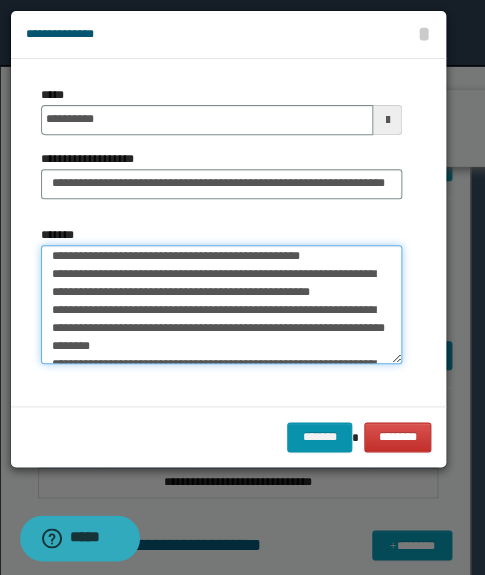 click on "*******" at bounding box center [221, 305] 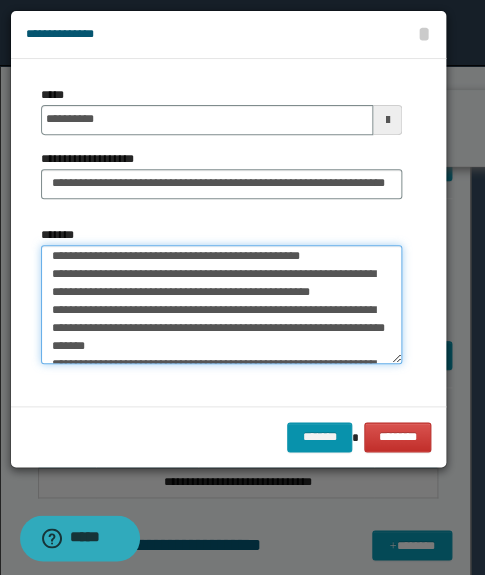 scroll, scrollTop: 299, scrollLeft: 0, axis: vertical 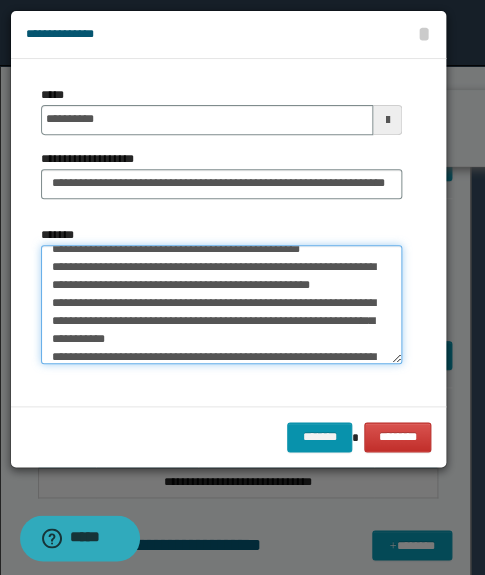 click on "*******" at bounding box center [221, 305] 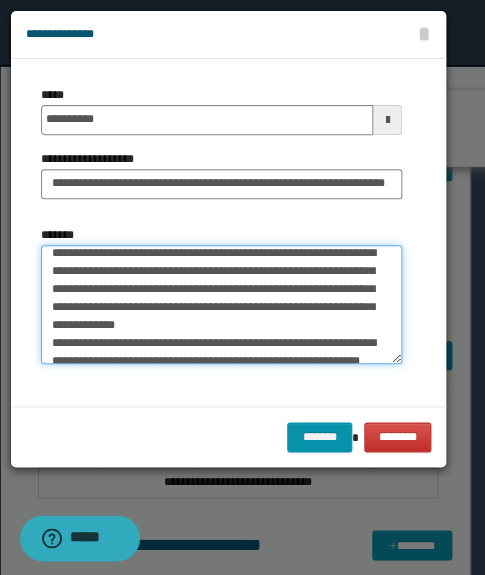scroll, scrollTop: 390, scrollLeft: 0, axis: vertical 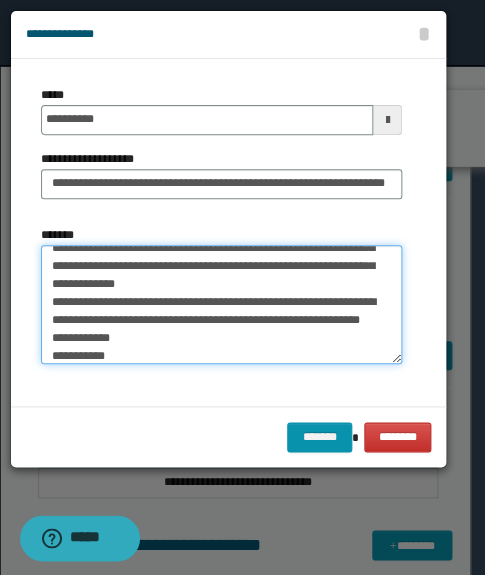 click on "*******" at bounding box center [221, 305] 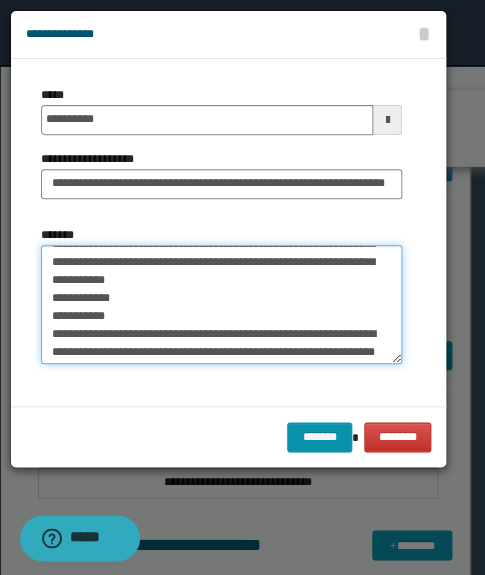 scroll, scrollTop: 462, scrollLeft: 0, axis: vertical 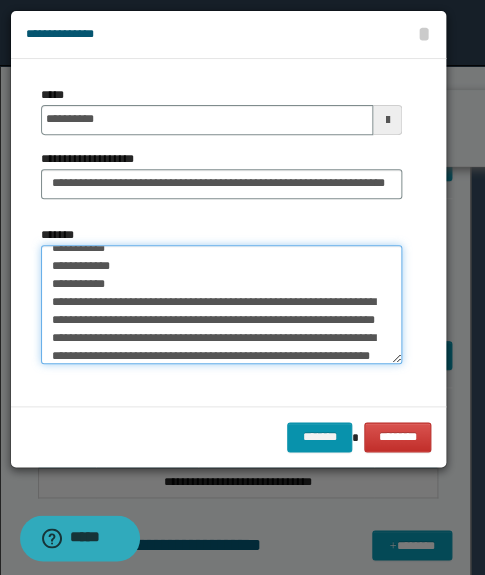 click on "*******" at bounding box center (221, 305) 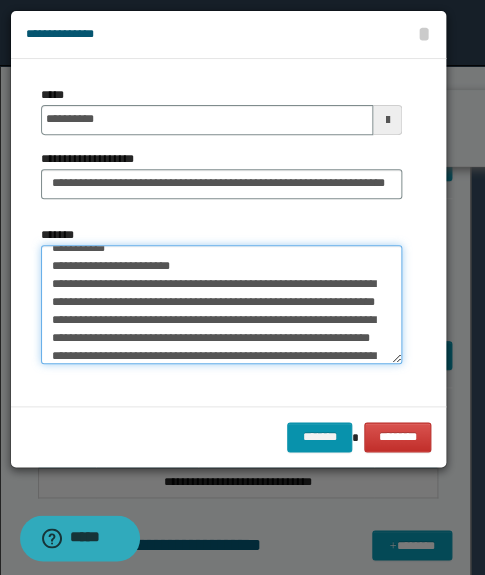 click on "*******" at bounding box center (221, 305) 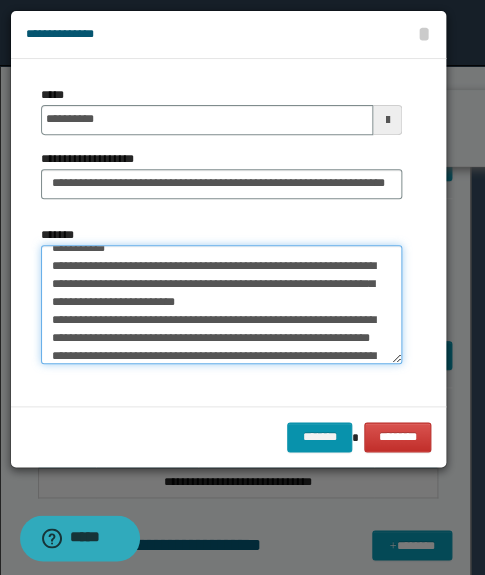 click on "*******" at bounding box center [221, 305] 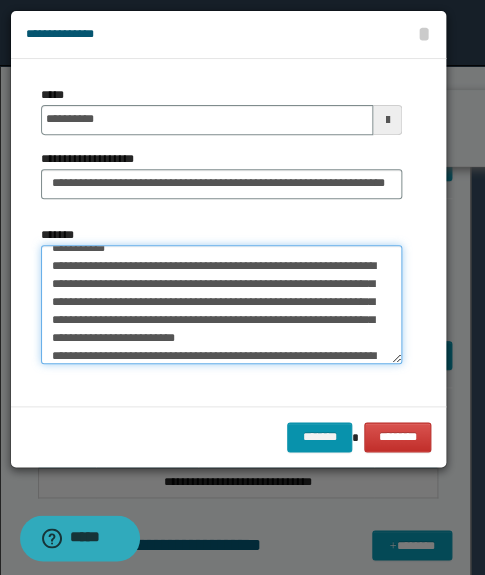 scroll, scrollTop: 503, scrollLeft: 0, axis: vertical 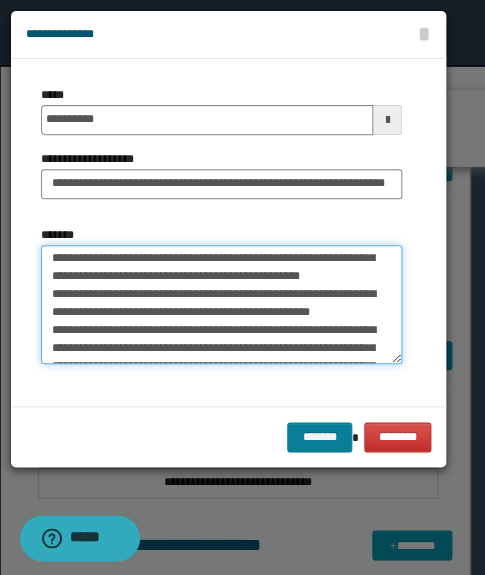 type on "**********" 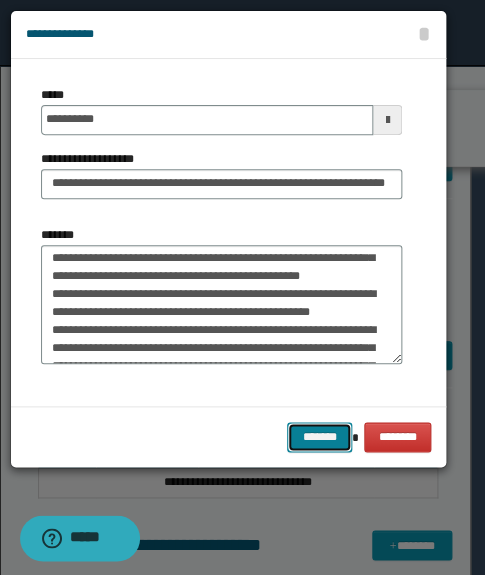 click on "*******" at bounding box center [319, 437] 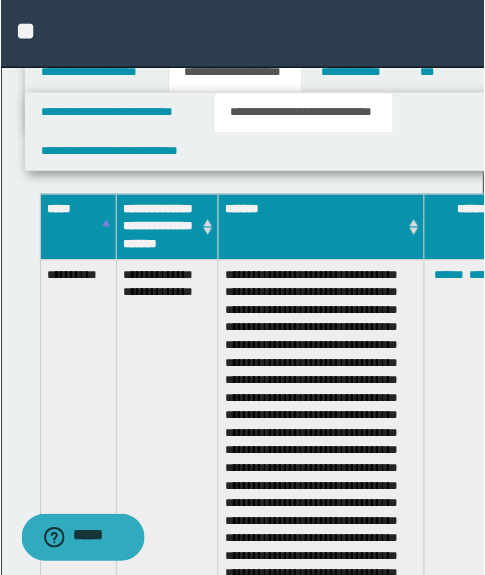 scroll, scrollTop: 1432, scrollLeft: 0, axis: vertical 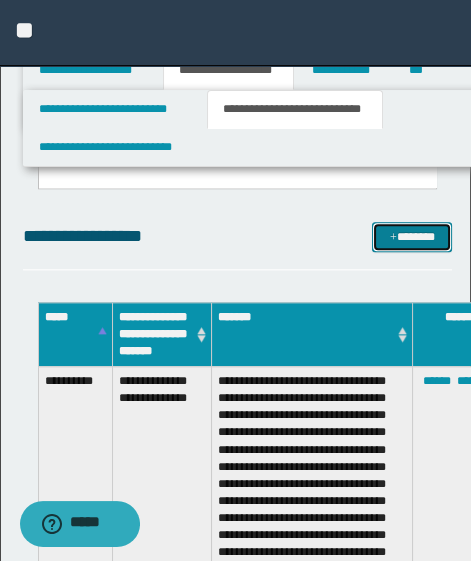 click on "*******" at bounding box center (412, 237) 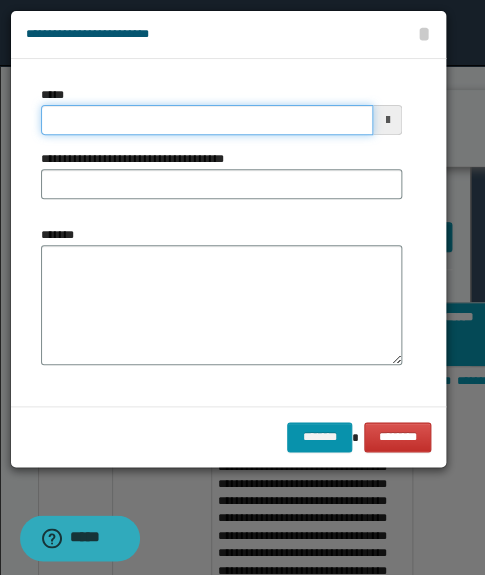 click on "*****" at bounding box center (207, 120) 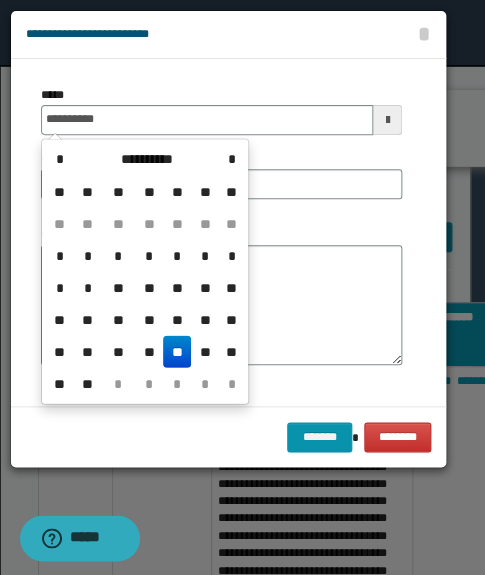 click on "**" at bounding box center [177, 351] 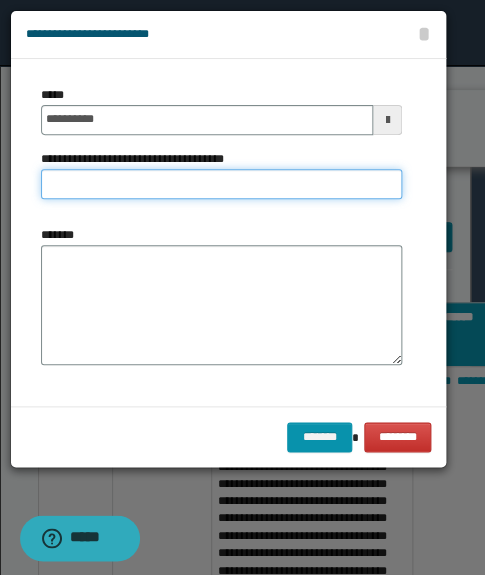 click on "**********" at bounding box center [221, 184] 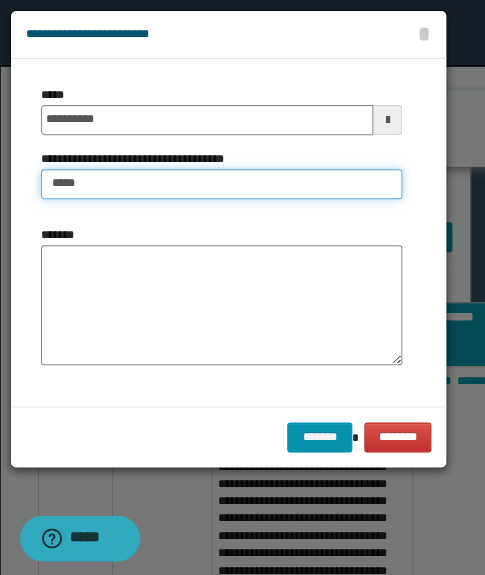type on "*********" 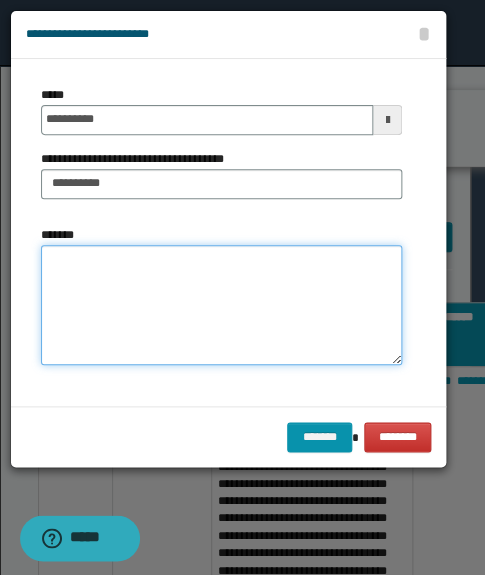 click on "*******" at bounding box center [221, 305] 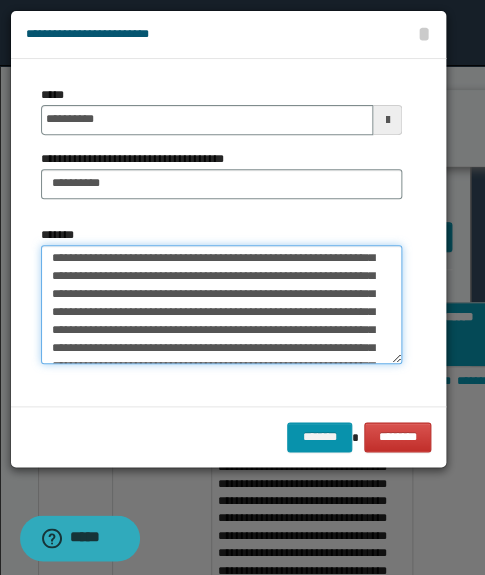 scroll, scrollTop: 0, scrollLeft: 0, axis: both 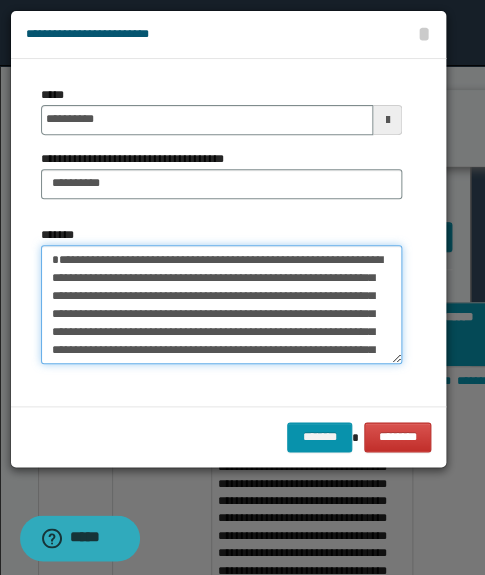 click on "*******" at bounding box center [221, 305] 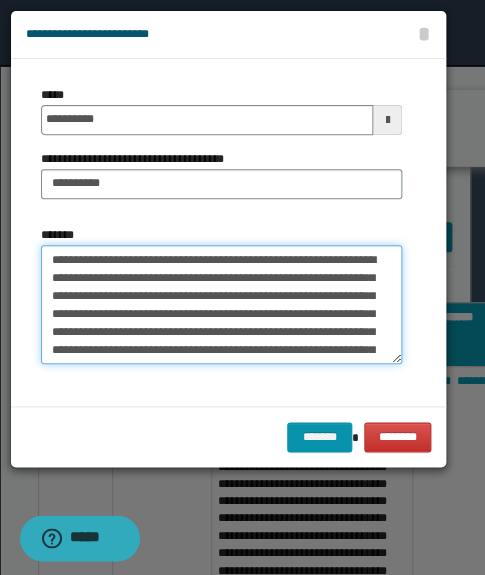 scroll, scrollTop: 90, scrollLeft: 0, axis: vertical 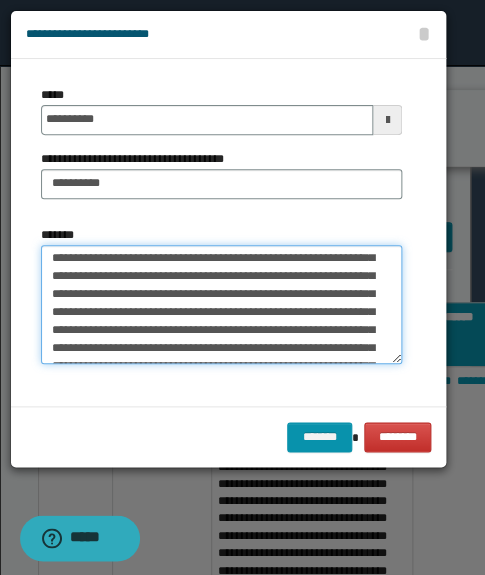 drag, startPoint x: 229, startPoint y: 318, endPoint x: 210, endPoint y: 293, distance: 31.400637 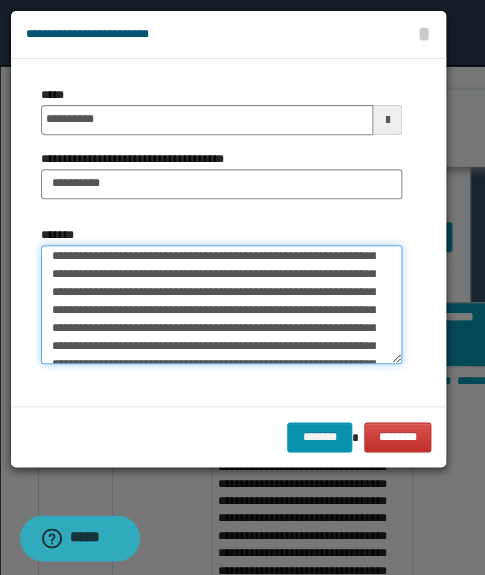 scroll, scrollTop: 545, scrollLeft: 0, axis: vertical 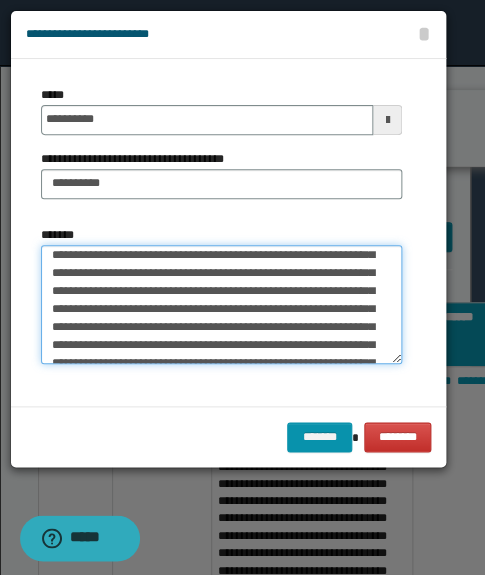 click on "*******" at bounding box center (221, 305) 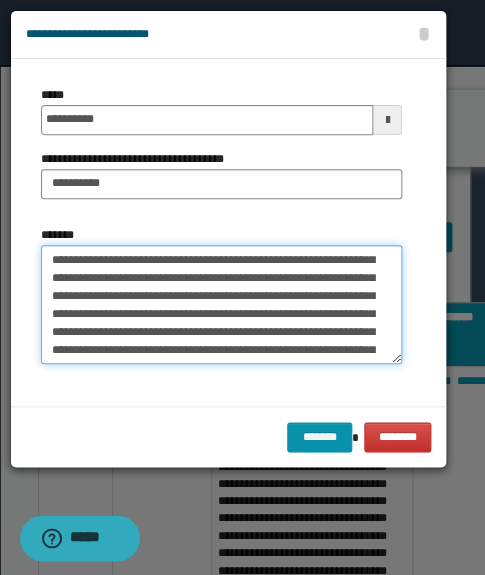 scroll, scrollTop: 636, scrollLeft: 0, axis: vertical 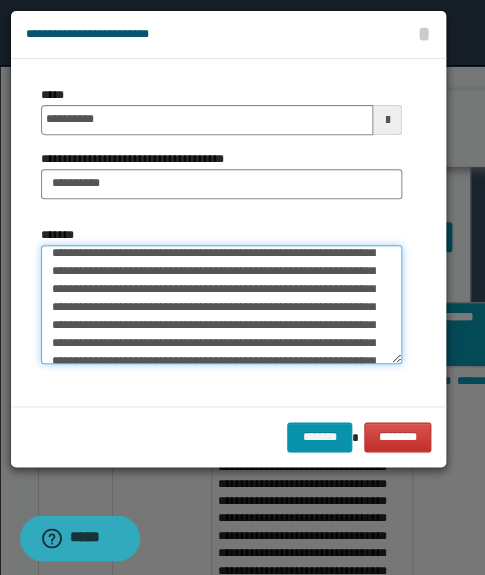 drag, startPoint x: 205, startPoint y: 282, endPoint x: 191, endPoint y: 265, distance: 22.022715 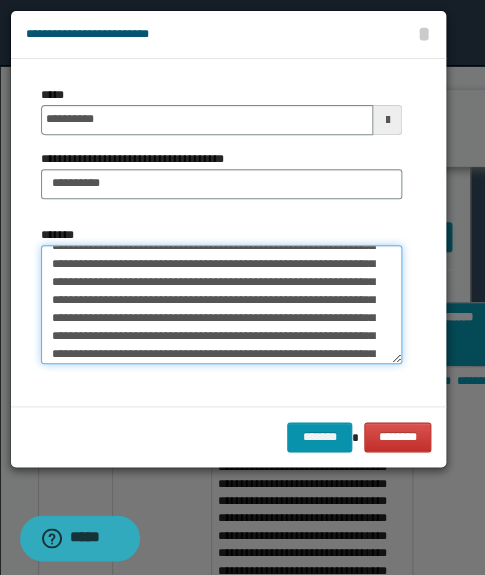 scroll, scrollTop: 909, scrollLeft: 0, axis: vertical 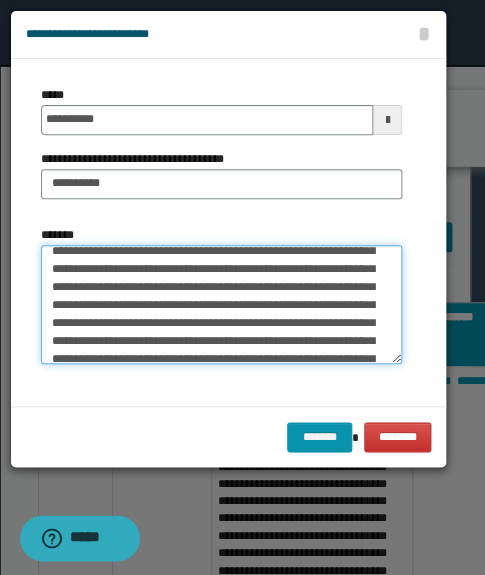 drag, startPoint x: 184, startPoint y: 282, endPoint x: 120, endPoint y: 293, distance: 64.93843 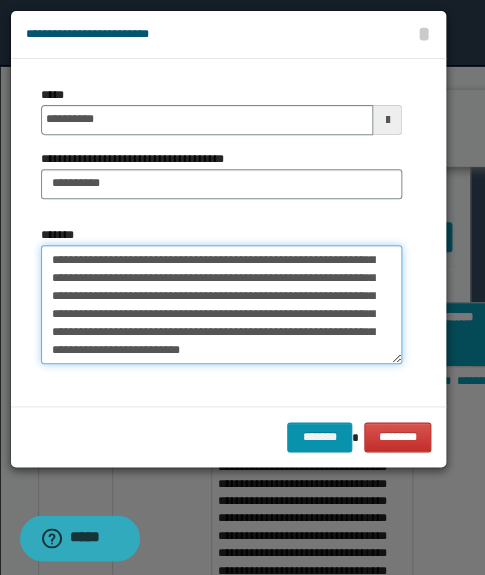 scroll, scrollTop: 1090, scrollLeft: 0, axis: vertical 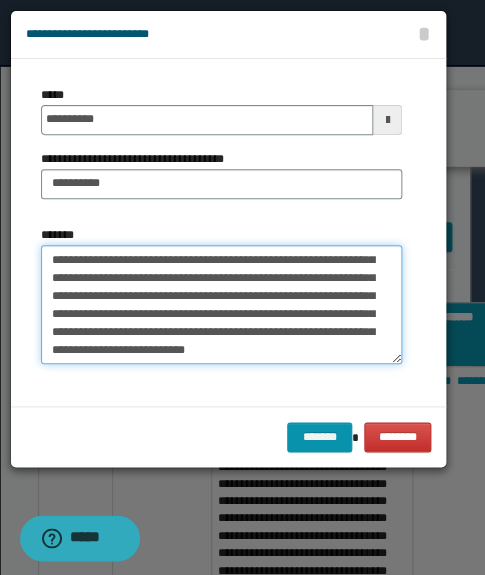 drag, startPoint x: 80, startPoint y: 321, endPoint x: 70, endPoint y: 308, distance: 16.40122 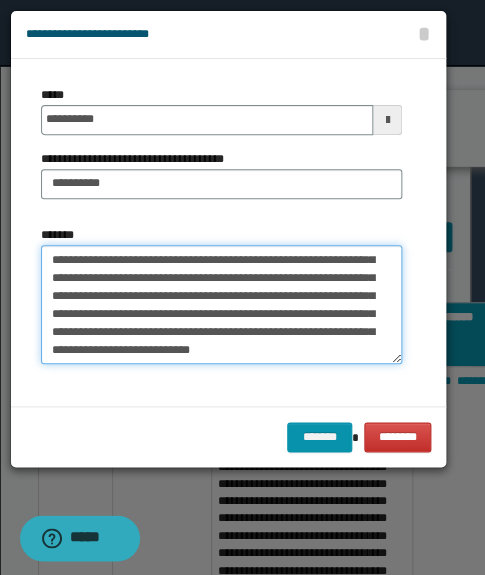 scroll, scrollTop: 1151, scrollLeft: 0, axis: vertical 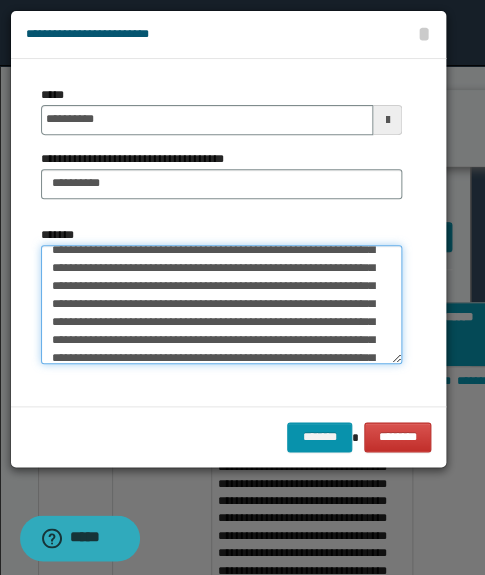 click on "*******" at bounding box center (221, 305) 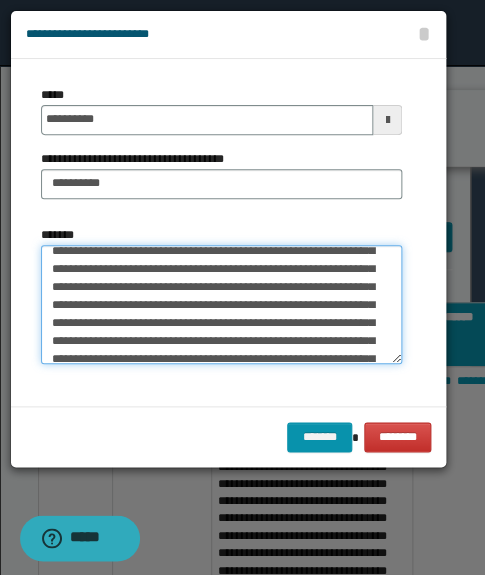 click on "*******" at bounding box center [221, 305] 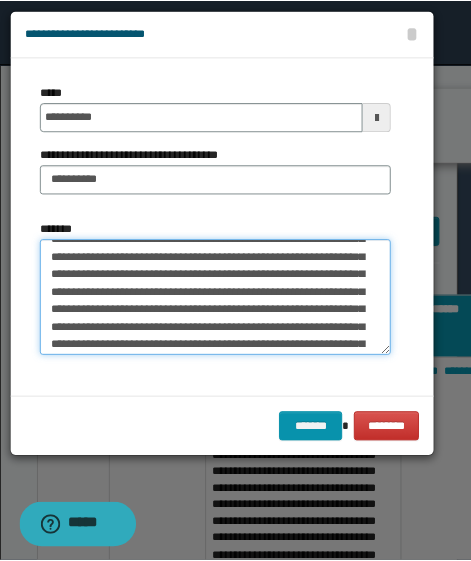 scroll, scrollTop: 181, scrollLeft: 0, axis: vertical 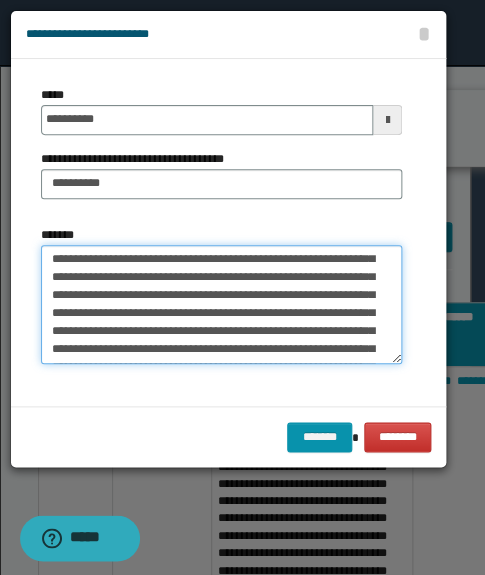 click on "*******" at bounding box center [221, 305] 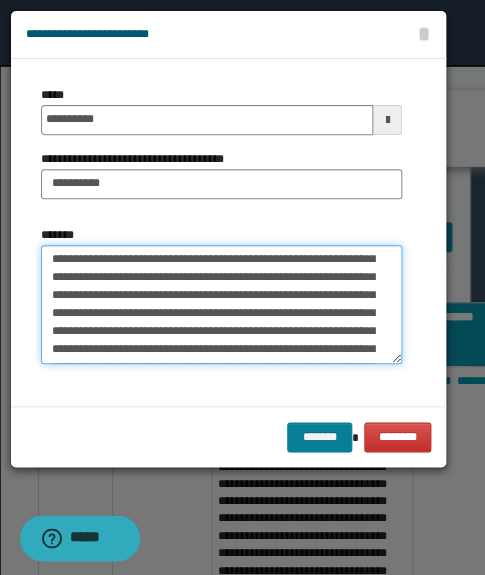 type on "**********" 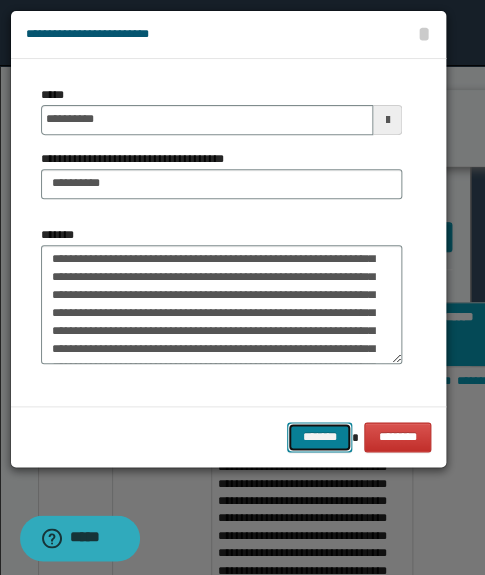 click on "*******" at bounding box center (319, 437) 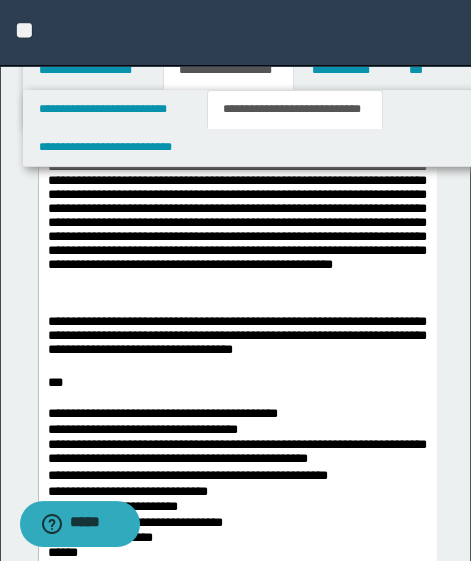 scroll, scrollTop: 341, scrollLeft: 0, axis: vertical 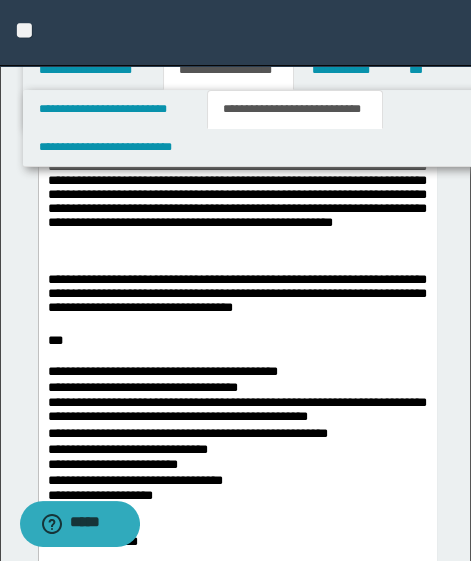 click on "**********" at bounding box center [236, 296] 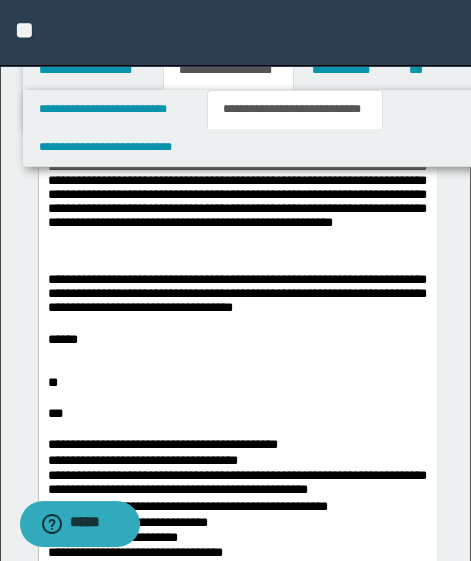 drag, startPoint x: 202, startPoint y: 345, endPoint x: 189, endPoint y: 352, distance: 14.764823 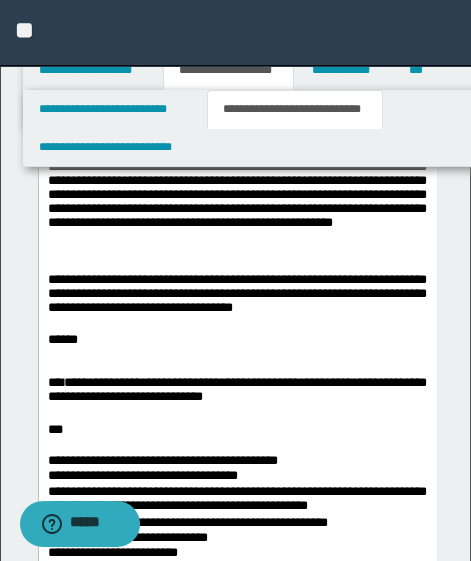 click on "**********" at bounding box center [236, 391] 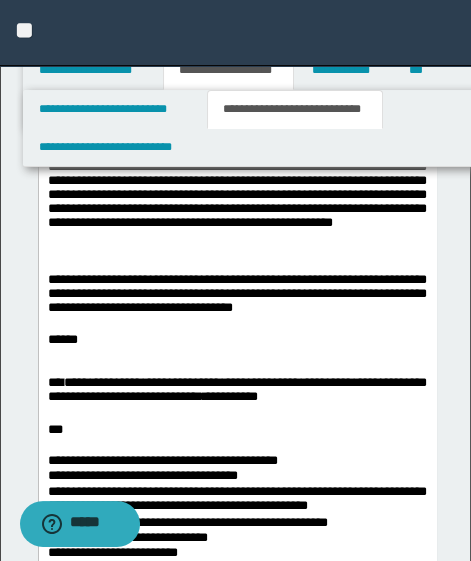 click on "**********" at bounding box center [236, 391] 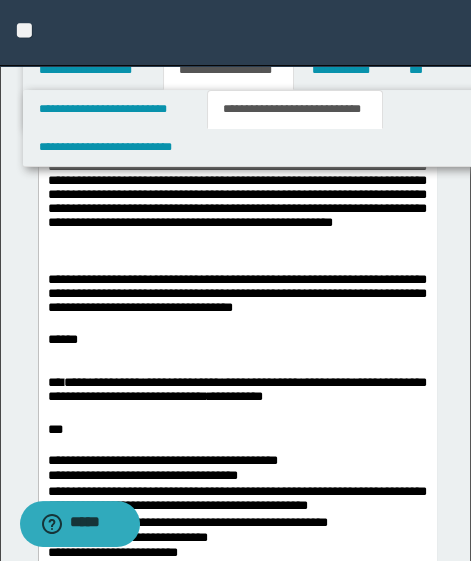 click on "**********" at bounding box center (236, 391) 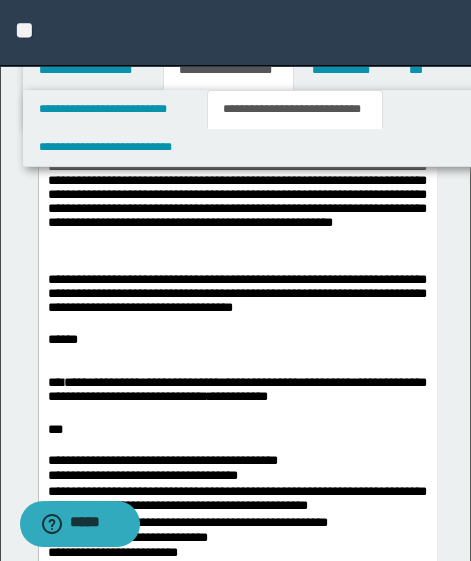click at bounding box center (236, 414) 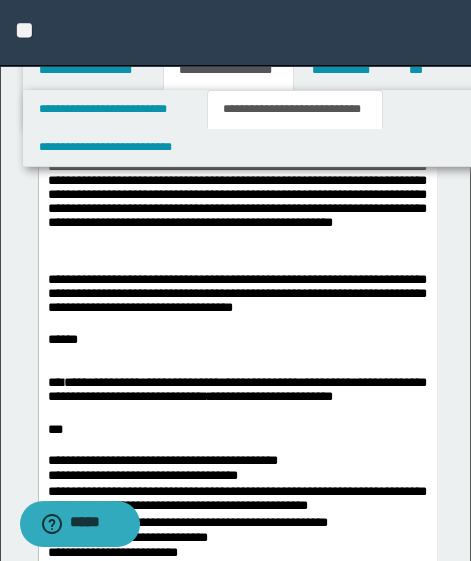 click on "**********" at bounding box center [236, 391] 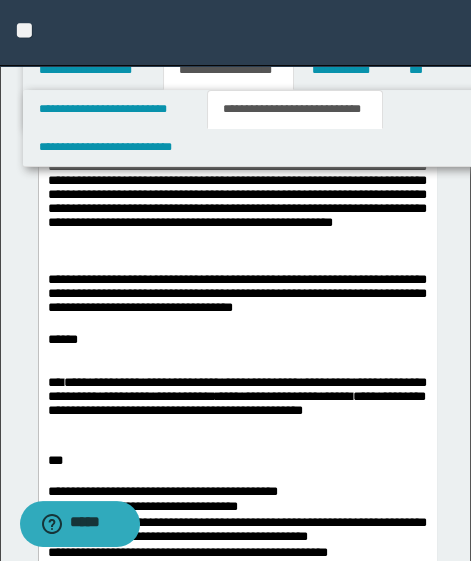 drag, startPoint x: 67, startPoint y: 240, endPoint x: 288, endPoint y: 385, distance: 264.32178 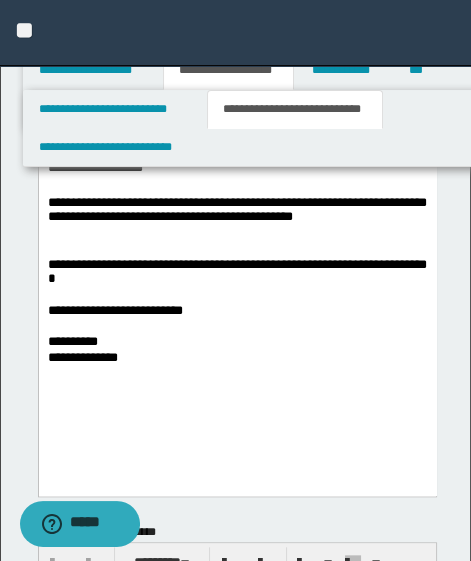 scroll, scrollTop: 1250, scrollLeft: 0, axis: vertical 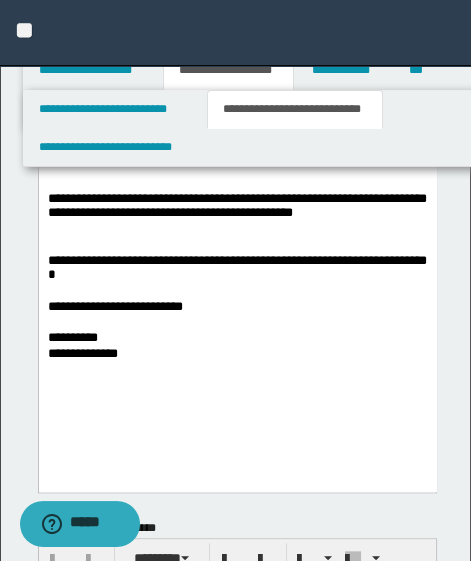 click at bounding box center [236, 369] 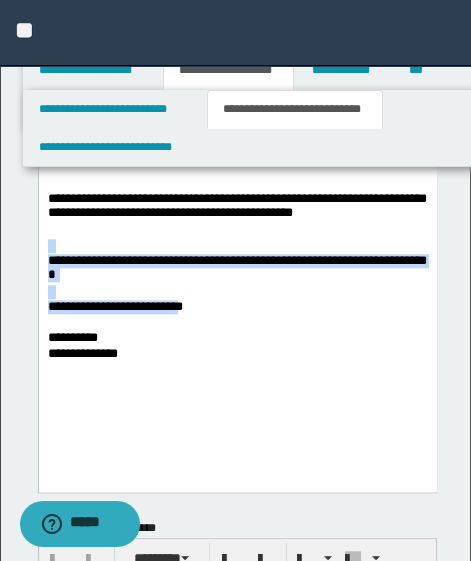 drag, startPoint x: 176, startPoint y: 315, endPoint x: 14, endPoint y: 255, distance: 172.75417 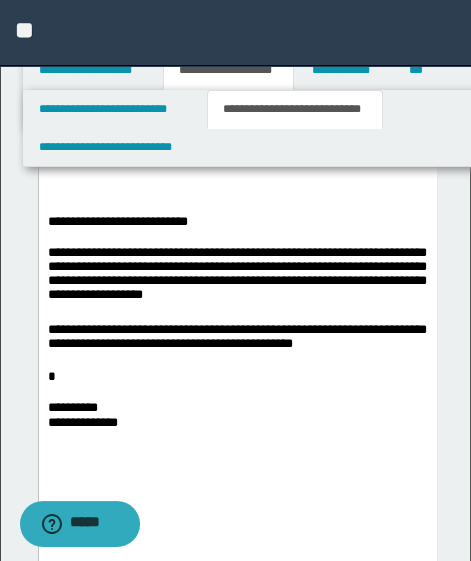 scroll, scrollTop: 1069, scrollLeft: 0, axis: vertical 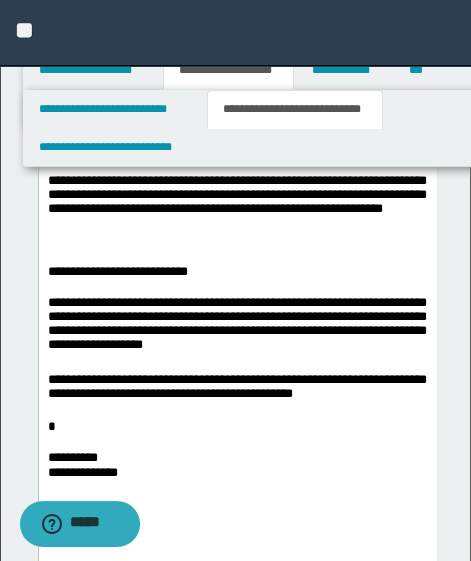 click on "**********" at bounding box center (236, 327) 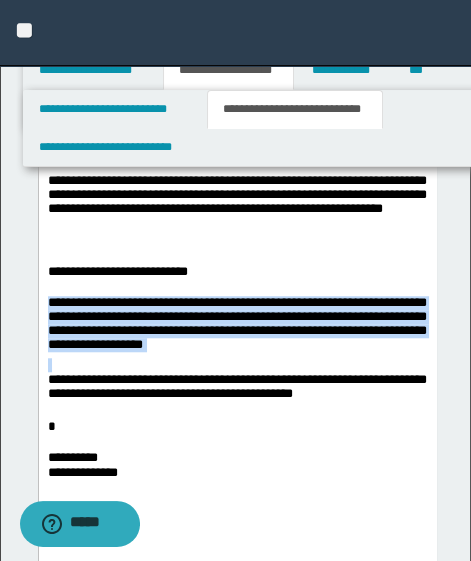 drag, startPoint x: 310, startPoint y: 369, endPoint x: 12, endPoint y: 311, distance: 303.59183 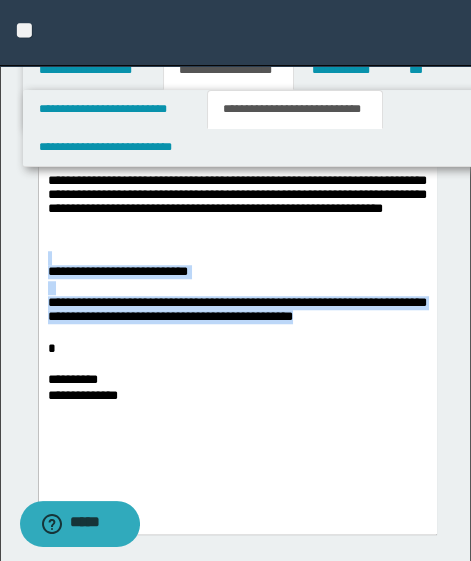 drag, startPoint x: 135, startPoint y: 340, endPoint x: 22, endPoint y: 269, distance: 133.45412 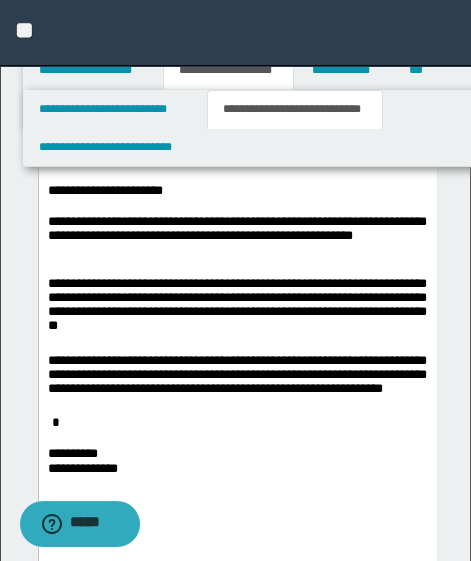 scroll, scrollTop: 887, scrollLeft: 0, axis: vertical 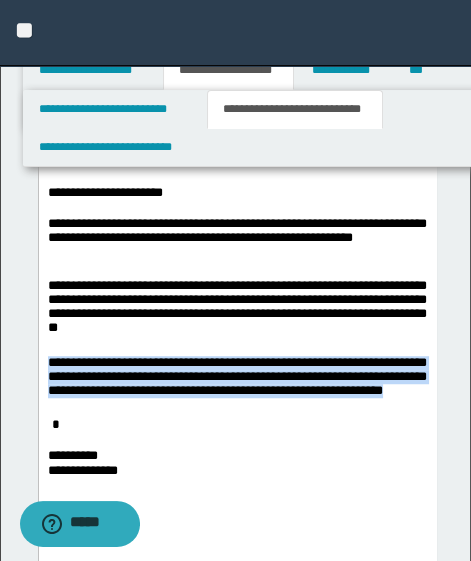 drag, startPoint x: 204, startPoint y: 417, endPoint x: 36, endPoint y: 372, distance: 173.9224 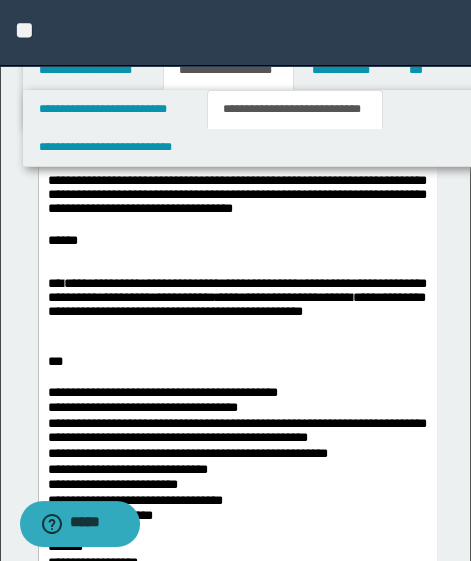scroll, scrollTop: 432, scrollLeft: 0, axis: vertical 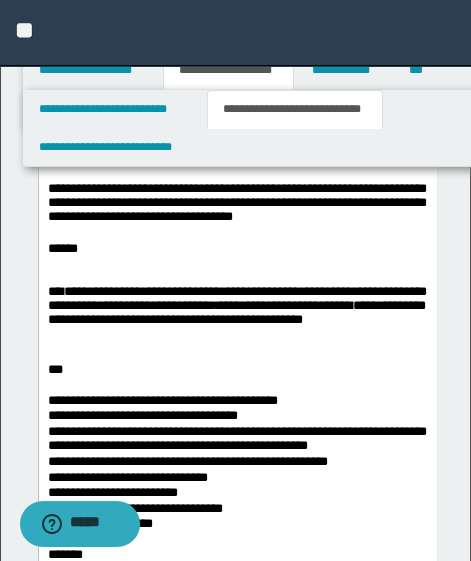 click at bounding box center [237, 264] 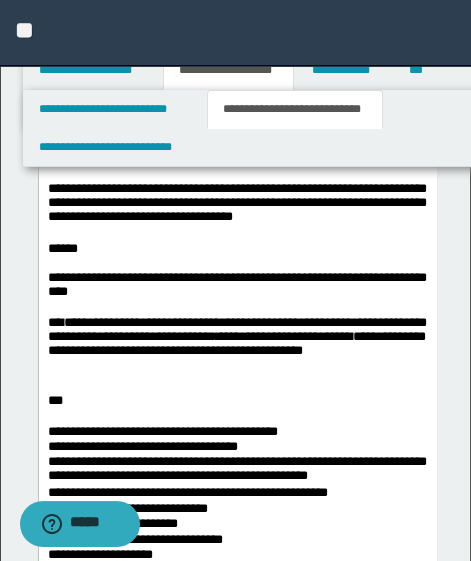 drag, startPoint x: 38, startPoint y: 361, endPoint x: 77, endPoint y: 371, distance: 40.261642 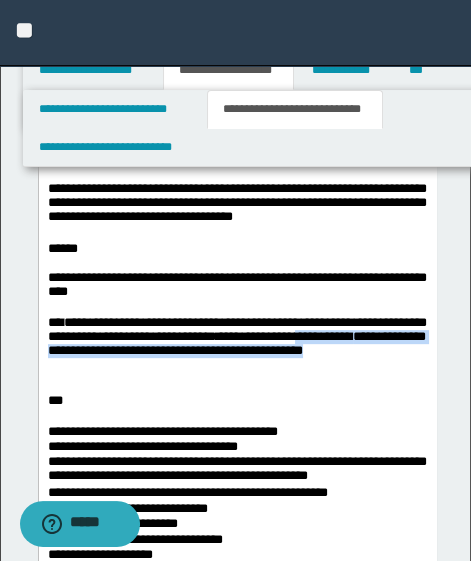 drag, startPoint x: 62, startPoint y: 362, endPoint x: 150, endPoint y: 378, distance: 89.44272 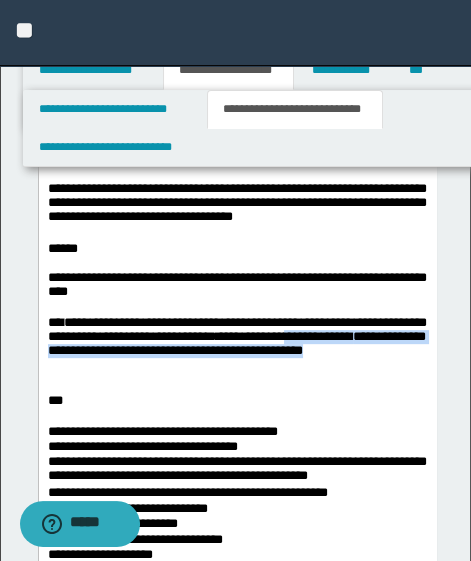 drag, startPoint x: 47, startPoint y: 362, endPoint x: 158, endPoint y: 373, distance: 111.54372 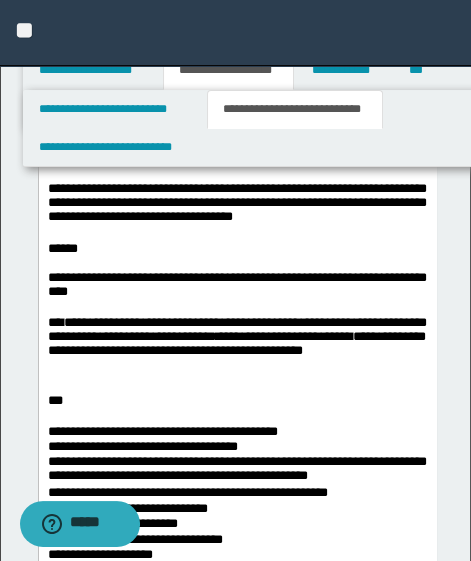 click on "**********" at bounding box center [236, 286] 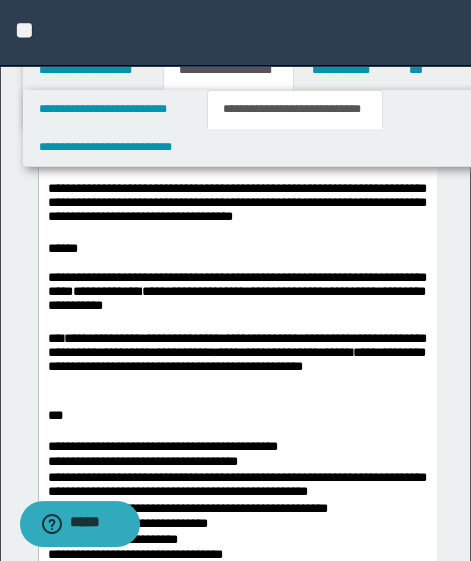 click on "**********" at bounding box center [106, 291] 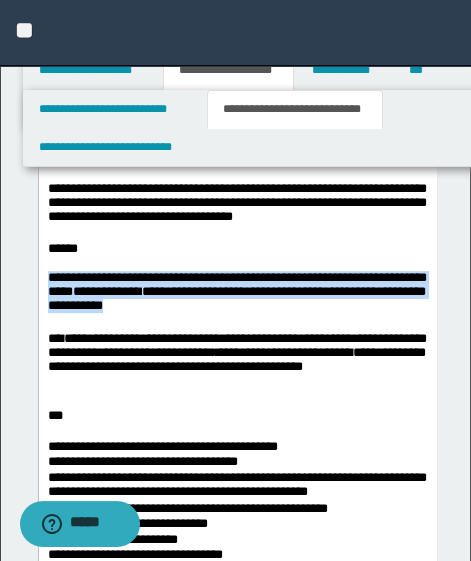 drag, startPoint x: 212, startPoint y: 315, endPoint x: 39, endPoint y: 283, distance: 175.93465 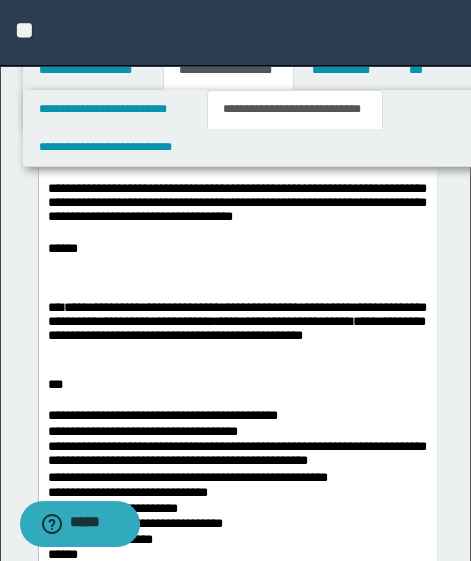click at bounding box center [237, 294] 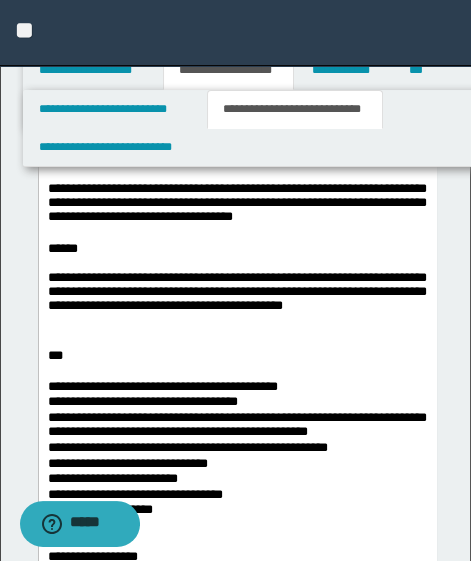 click on "**********" at bounding box center (236, 302) 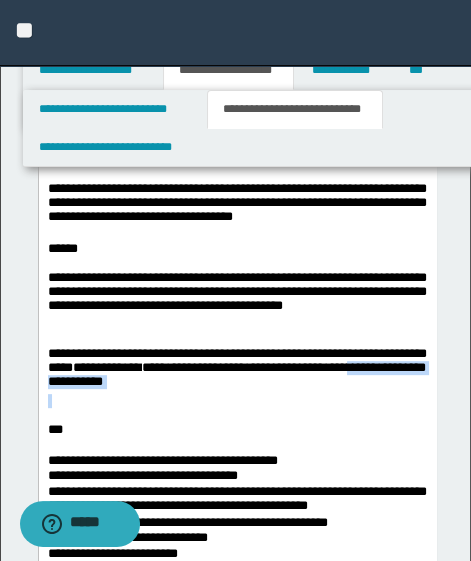 drag, startPoint x: 248, startPoint y: 400, endPoint x: 67, endPoint y: 270, distance: 222.84749 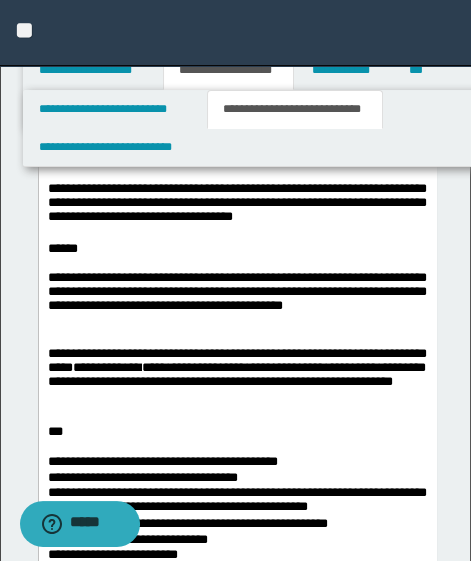 click on "**********" at bounding box center (236, 378) 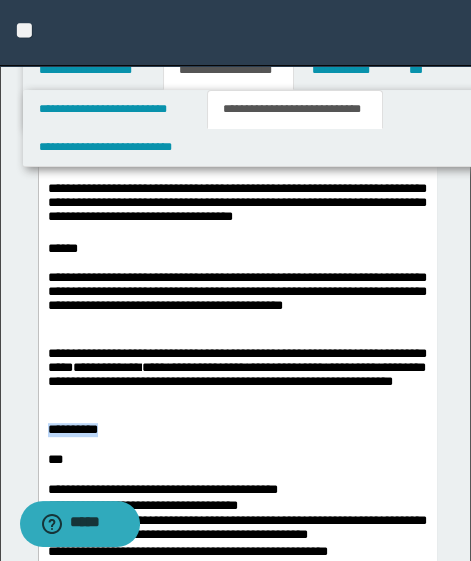 drag, startPoint x: 129, startPoint y: 437, endPoint x: 33, endPoint y: 428, distance: 96.42095 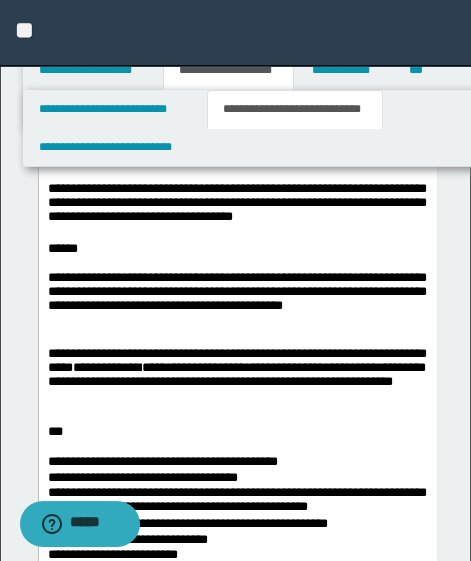 click on "**********" at bounding box center (236, 302) 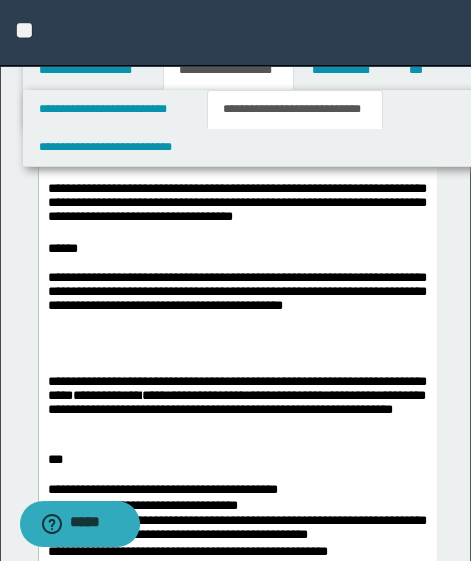 click at bounding box center (237, 340) 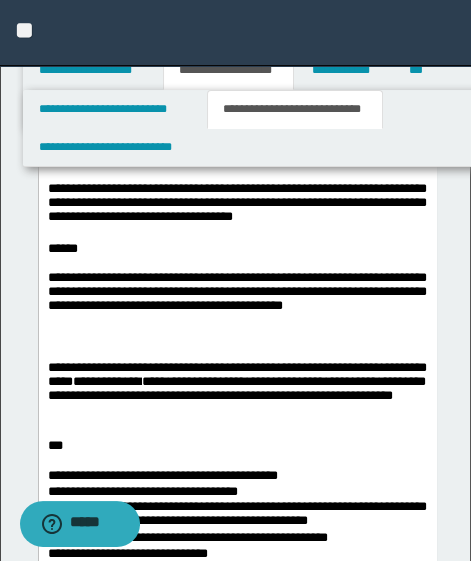 click at bounding box center (237, 264) 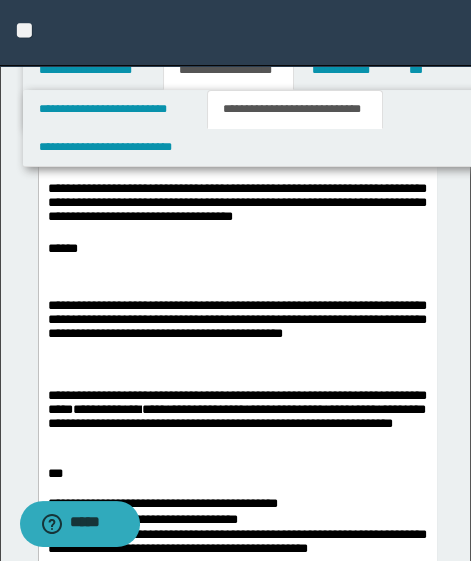 click at bounding box center (237, 278) 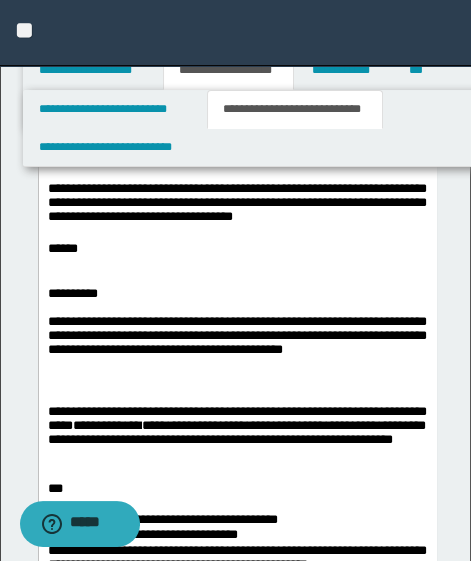 click on "**********" at bounding box center (237, 479) 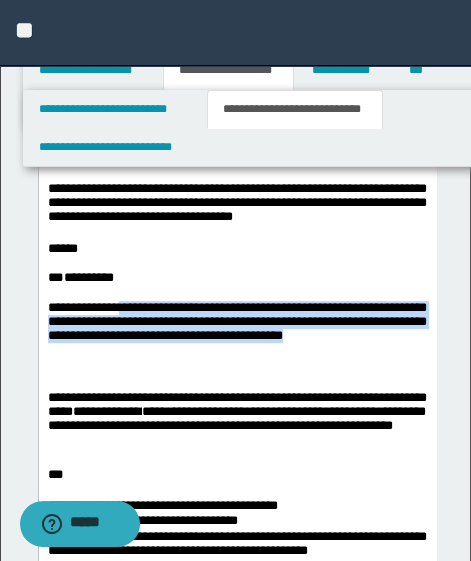 drag, startPoint x: 125, startPoint y: 312, endPoint x: 283, endPoint y: 358, distance: 164.56001 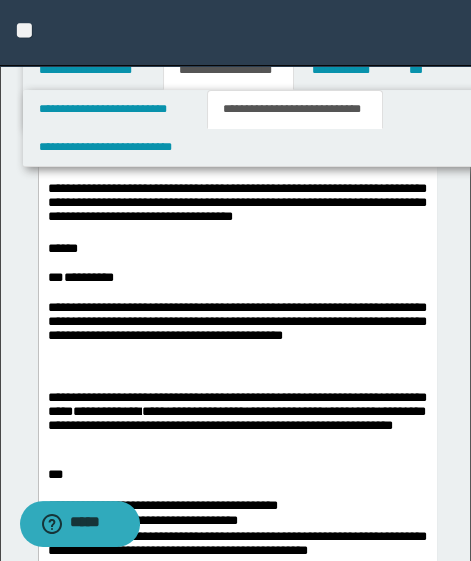 drag, startPoint x: 195, startPoint y: 271, endPoint x: 185, endPoint y: 282, distance: 14.866069 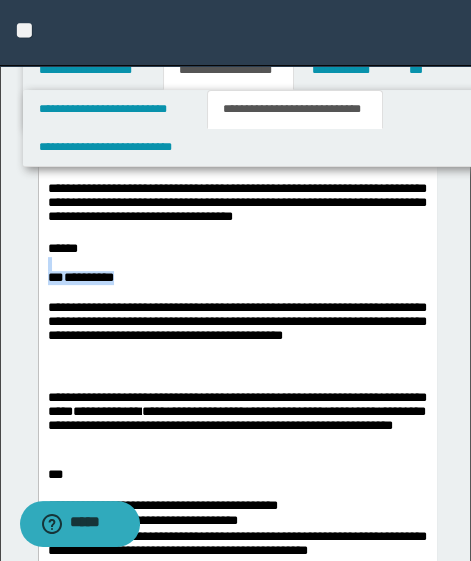click on "**********" at bounding box center (236, 278) 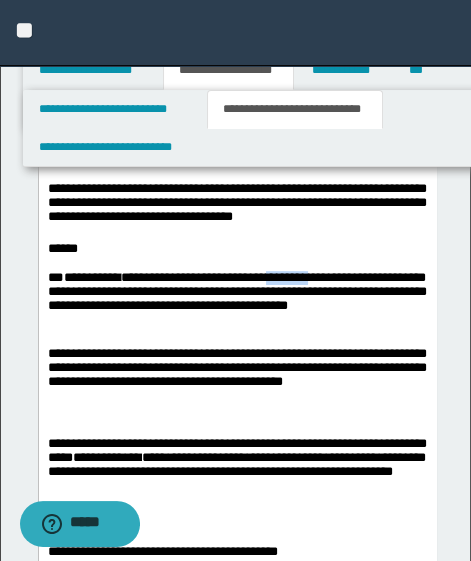 drag, startPoint x: 279, startPoint y: 277, endPoint x: 324, endPoint y: 286, distance: 45.891174 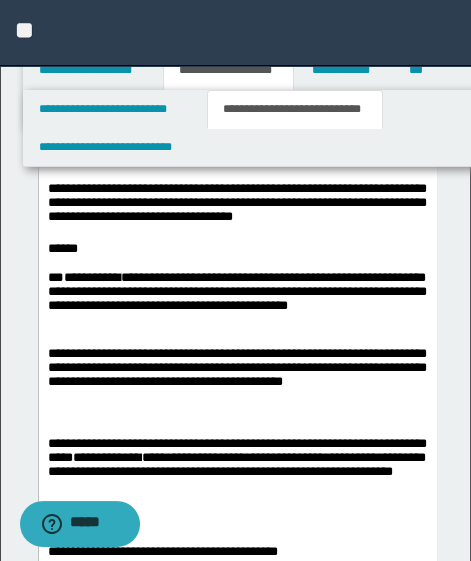 click on "**********" at bounding box center [236, 291] 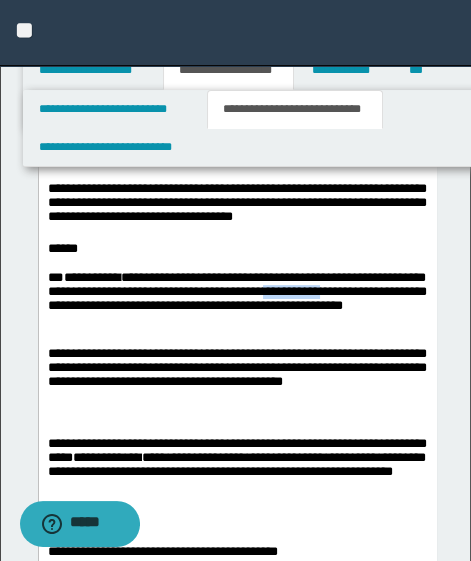 drag, startPoint x: 346, startPoint y: 297, endPoint x: 421, endPoint y: 298, distance: 75.00667 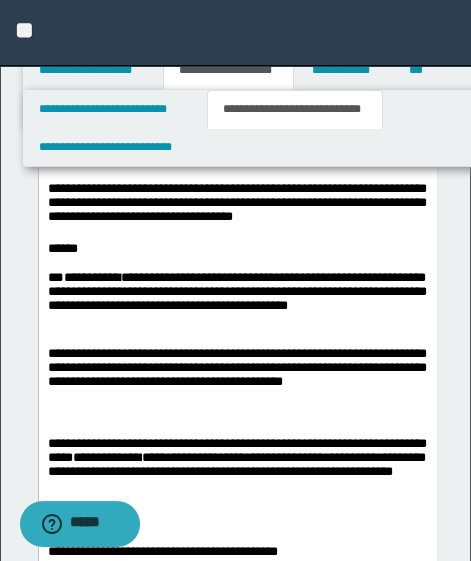 drag, startPoint x: 418, startPoint y: 299, endPoint x: 405, endPoint y: 301, distance: 13.152946 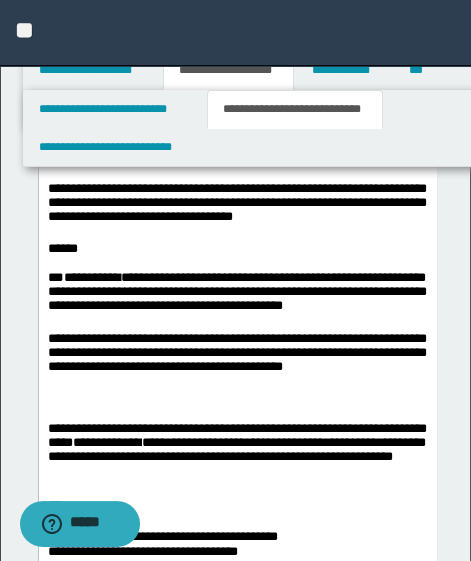 click on "**********" at bounding box center [236, 294] 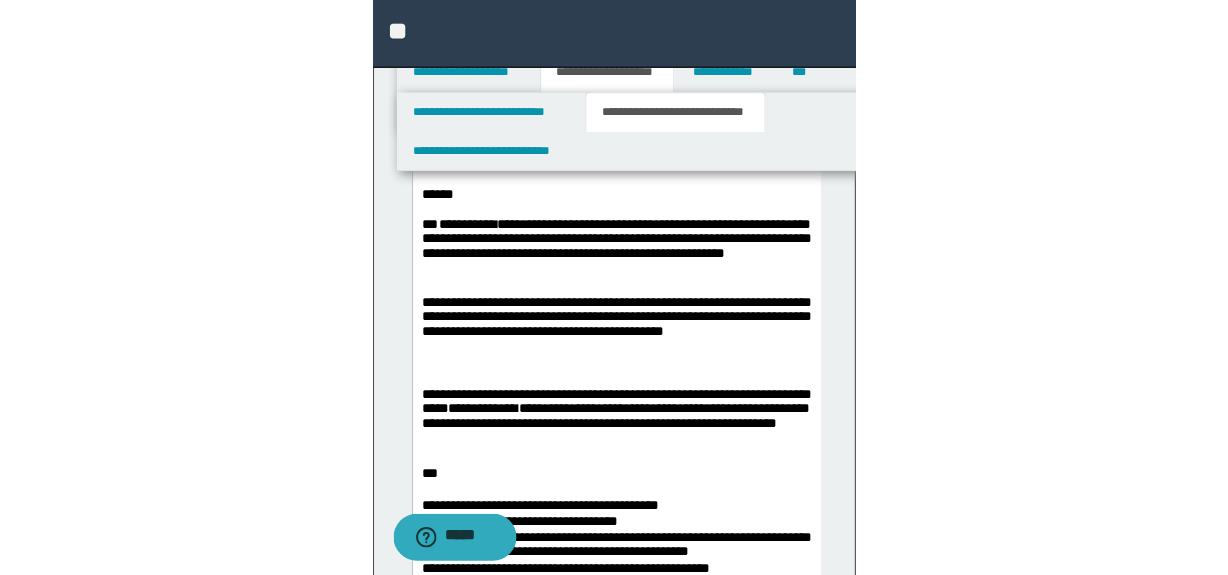 scroll, scrollTop: 523, scrollLeft: 0, axis: vertical 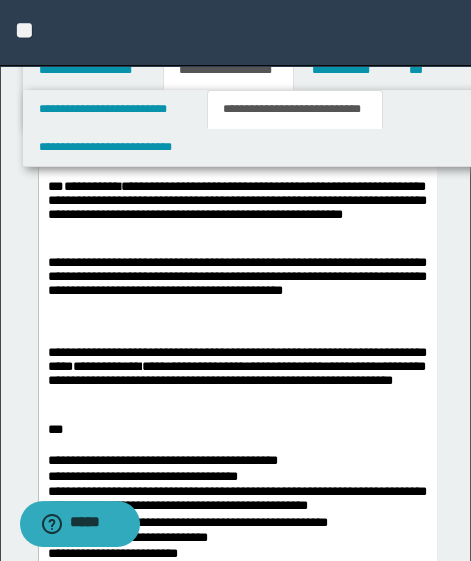 click at bounding box center (237, 339) 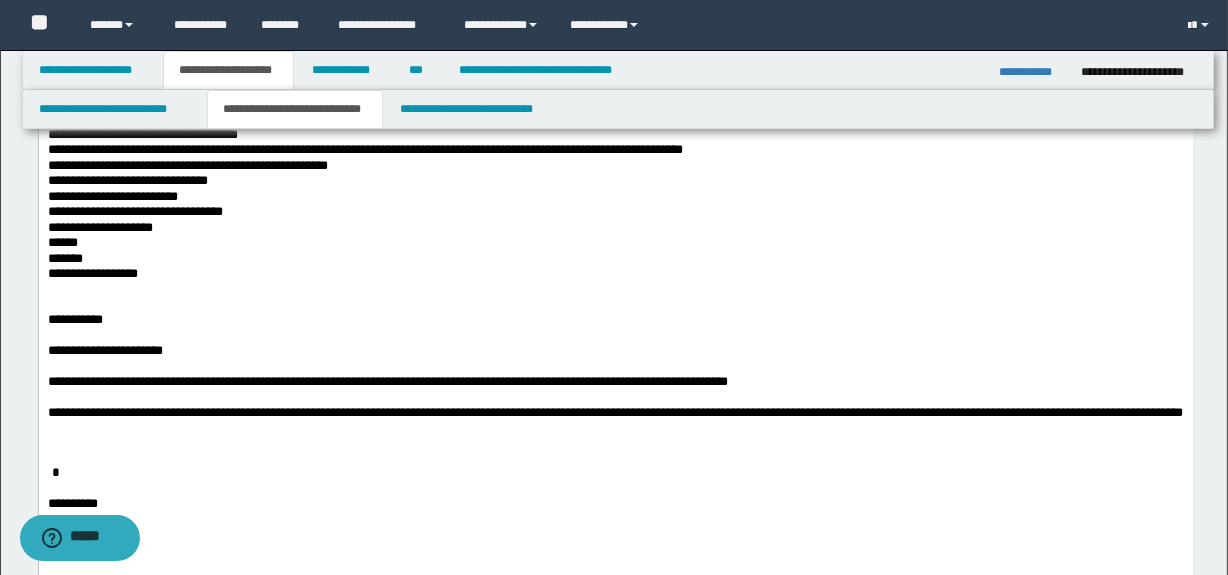 click on "**********" at bounding box center (615, 197) 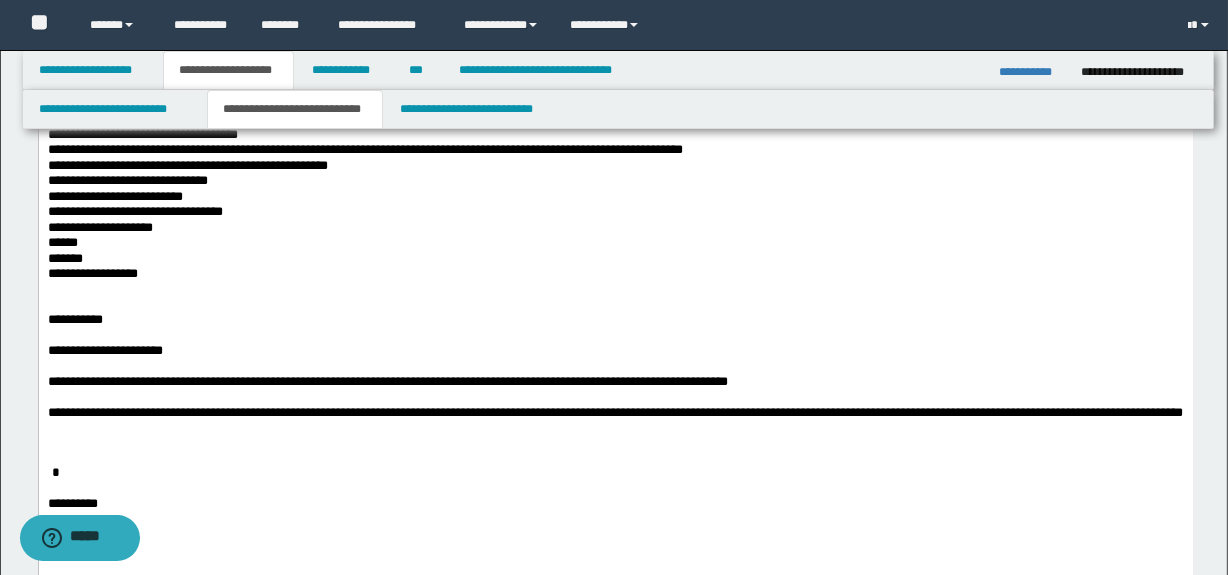 click on "**********" at bounding box center (615, 197) 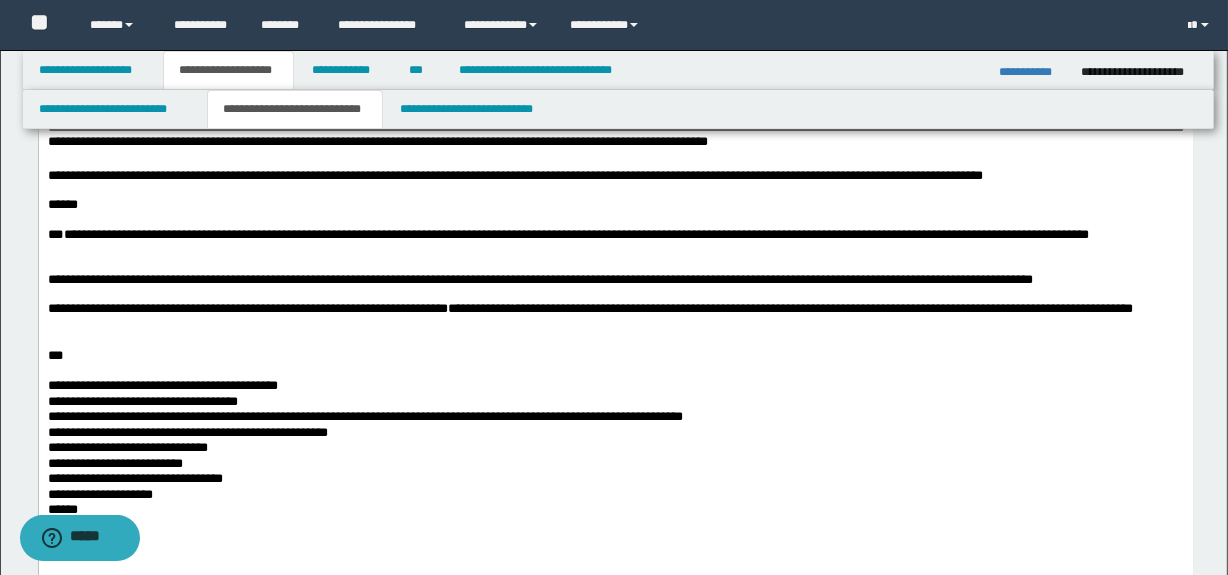 scroll, scrollTop: 272, scrollLeft: 0, axis: vertical 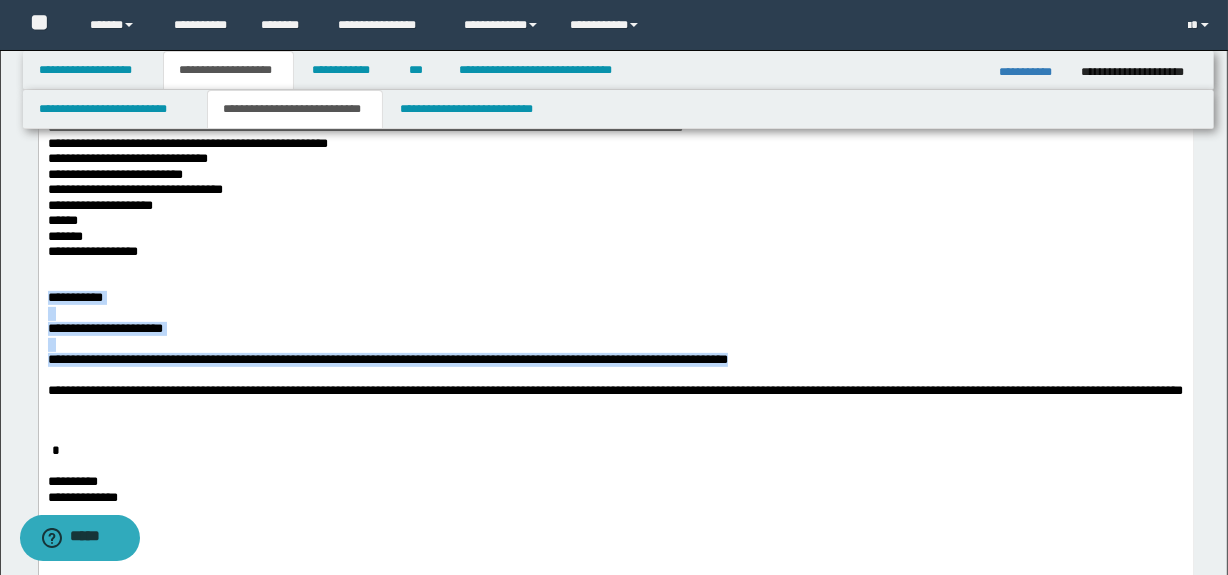 drag, startPoint x: 799, startPoint y: 361, endPoint x: 48, endPoint y: -31, distance: 847.1511 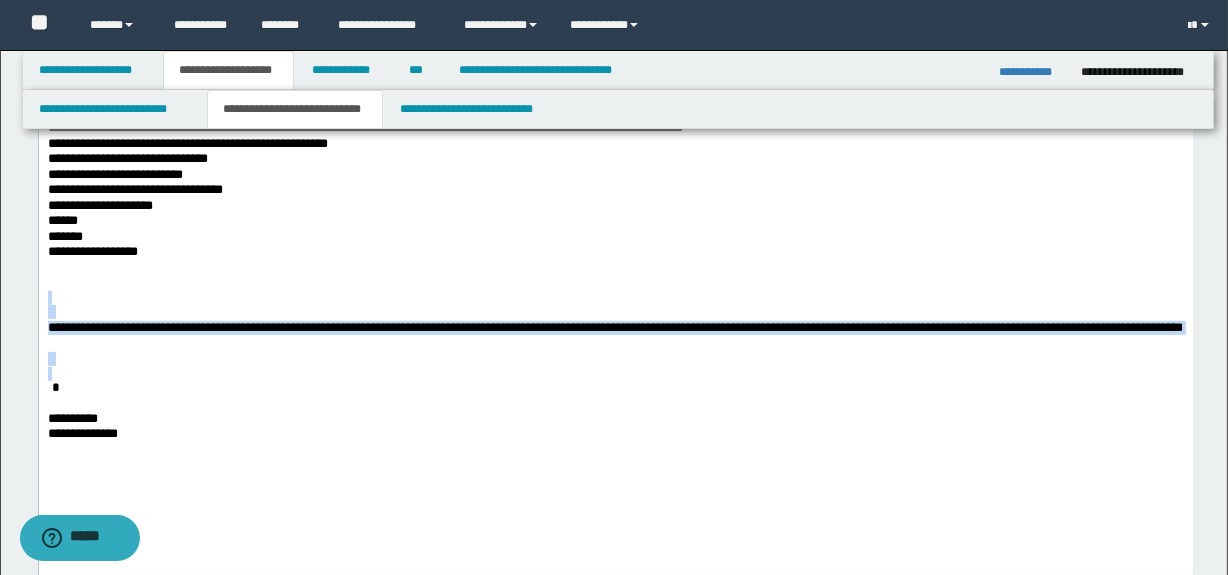 drag, startPoint x: 191, startPoint y: 388, endPoint x: 38, endPoint y: -28, distance: 443.2437 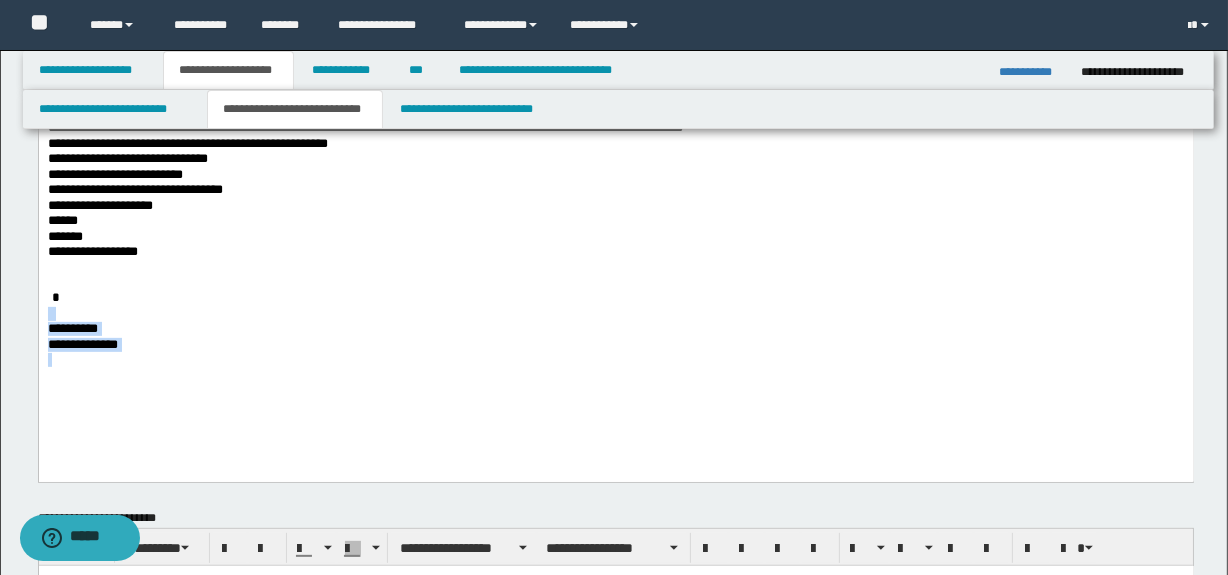 drag, startPoint x: 239, startPoint y: 376, endPoint x: 5, endPoint y: 313, distance: 242.33241 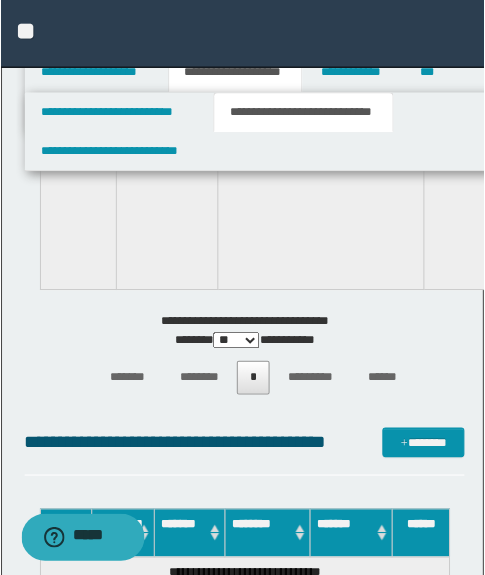 scroll, scrollTop: 31492, scrollLeft: 0, axis: vertical 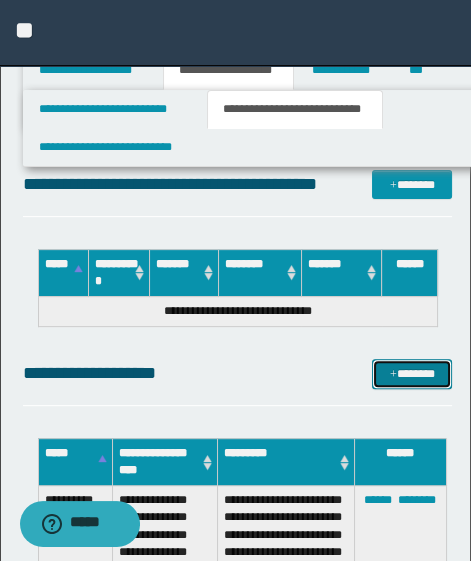 click at bounding box center [393, 375] 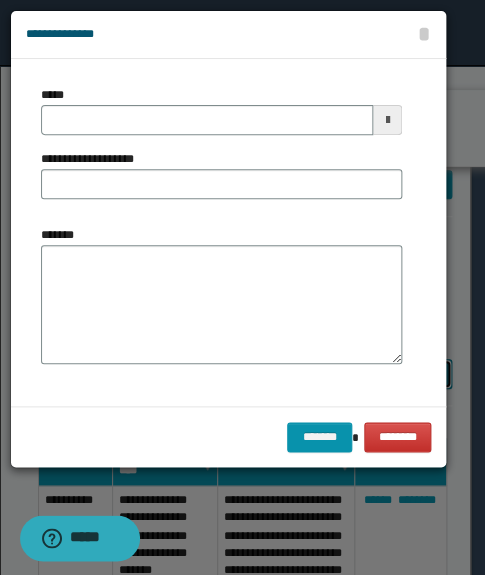 scroll, scrollTop: 0, scrollLeft: 0, axis: both 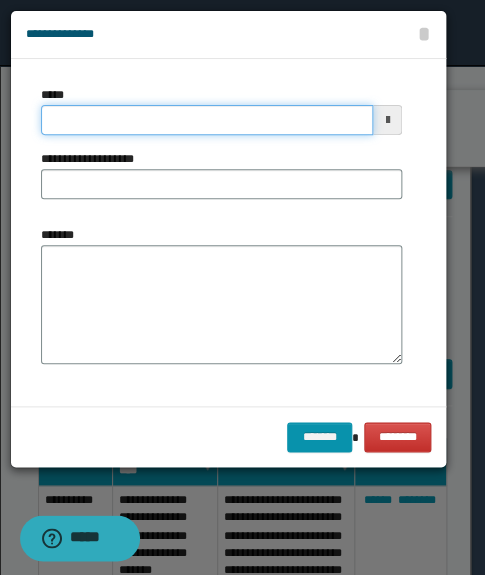 drag, startPoint x: 130, startPoint y: 125, endPoint x: 117, endPoint y: 129, distance: 13.601471 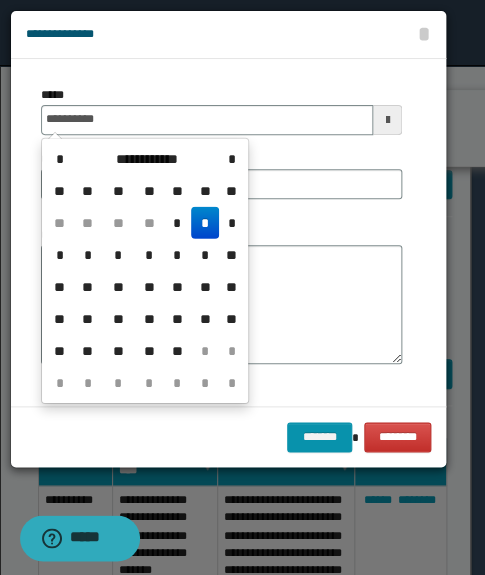 click on "*" at bounding box center [205, 223] 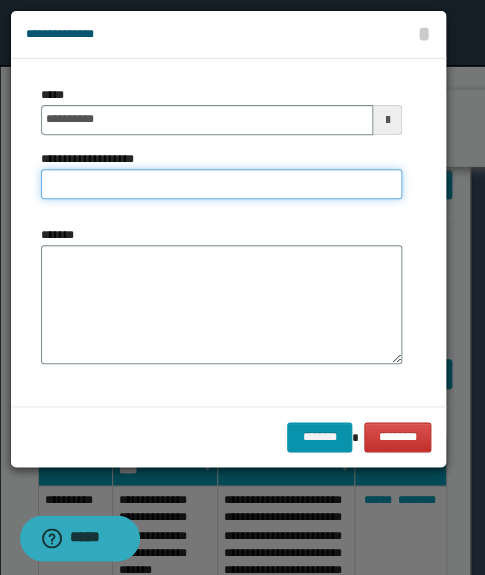 click on "**********" at bounding box center (221, 184) 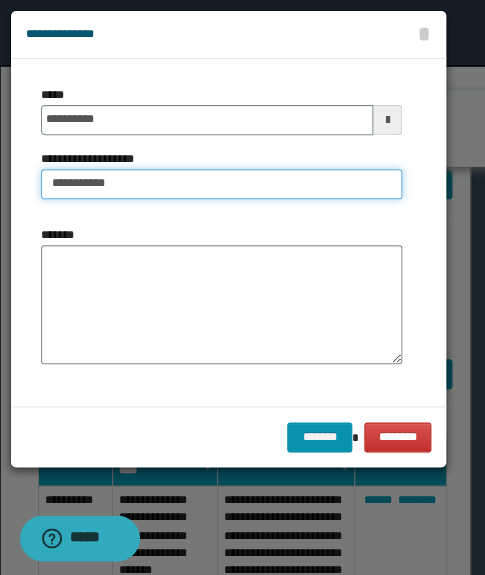 type on "**********" 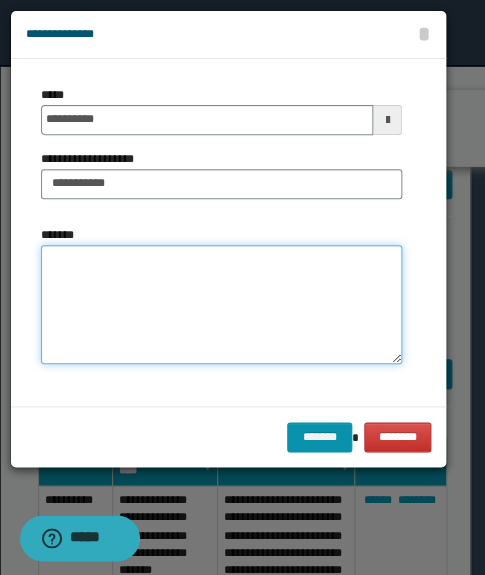 click on "*******" at bounding box center [221, 305] 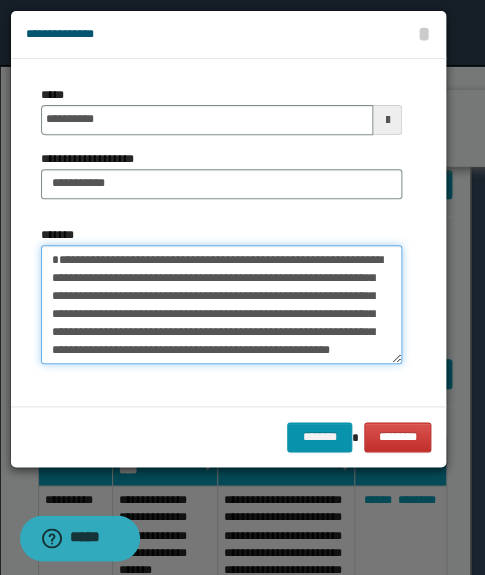 scroll, scrollTop: 0, scrollLeft: 0, axis: both 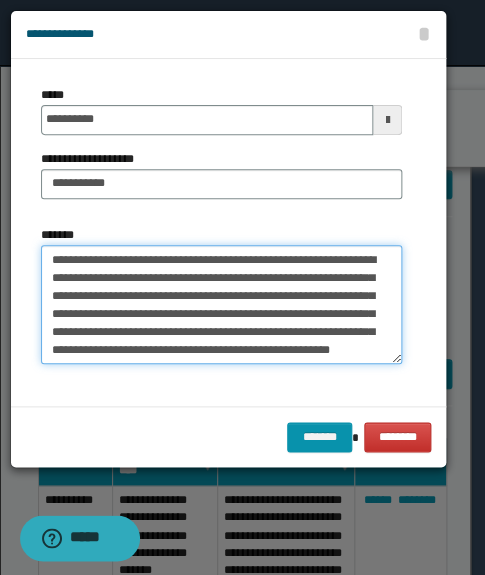 click on "**********" at bounding box center [221, 305] 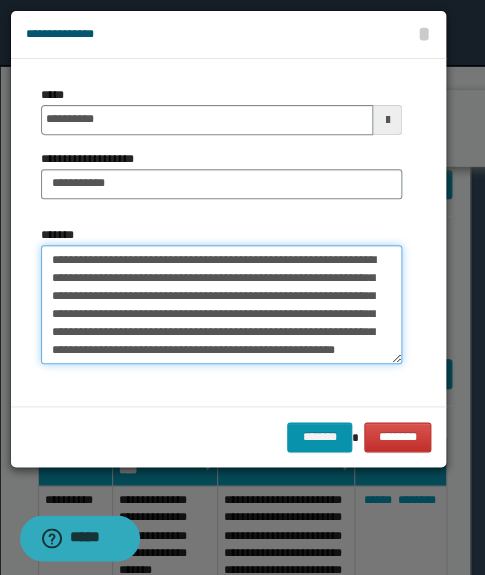 click on "**********" at bounding box center [221, 305] 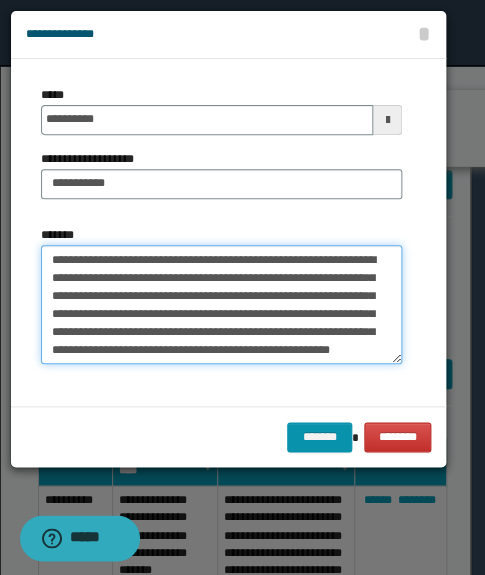 click on "**********" at bounding box center (221, 305) 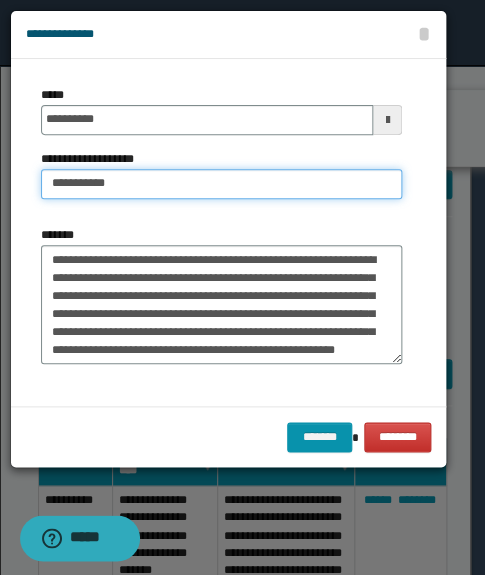 drag, startPoint x: 162, startPoint y: 332, endPoint x: 146, endPoint y: 199, distance: 133.95895 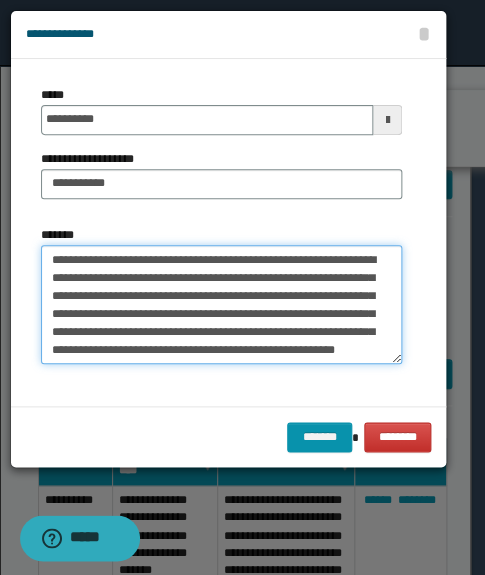 click on "**********" at bounding box center (221, 305) 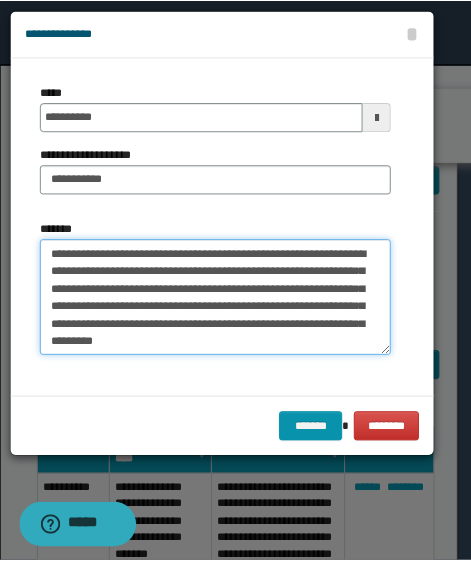 scroll, scrollTop: 0, scrollLeft: 0, axis: both 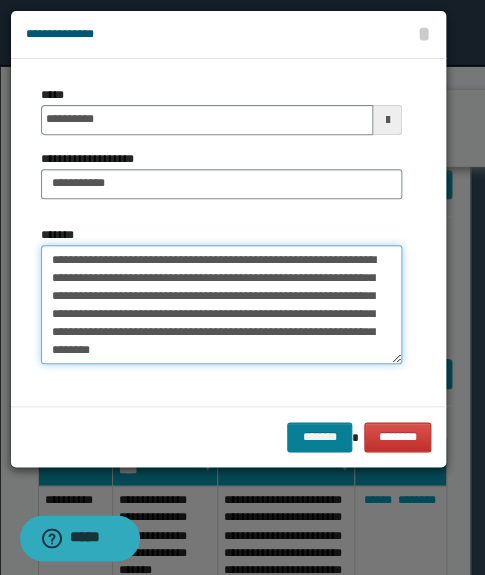 type on "**********" 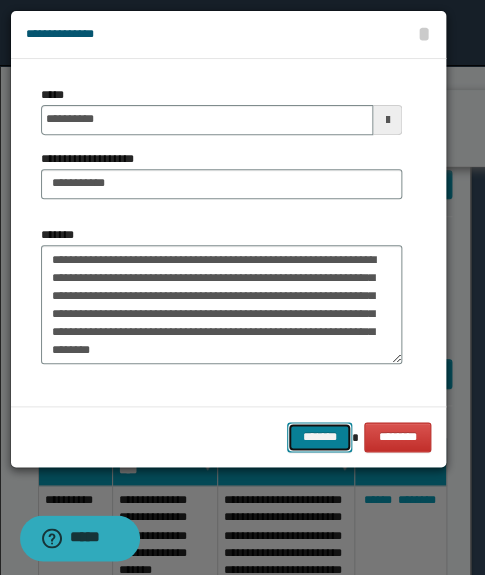 click on "*******" at bounding box center [319, 437] 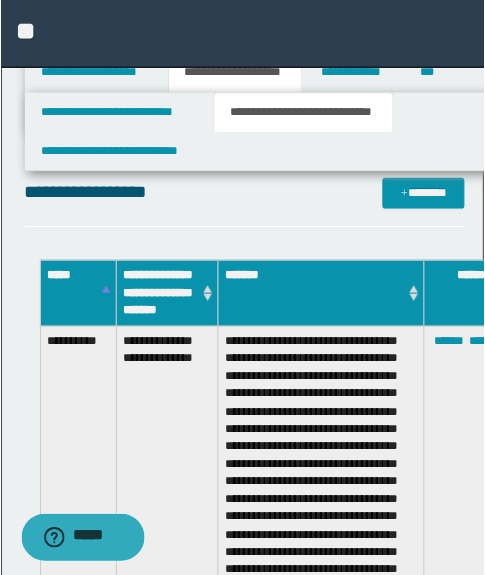 scroll, scrollTop: 1484, scrollLeft: 0, axis: vertical 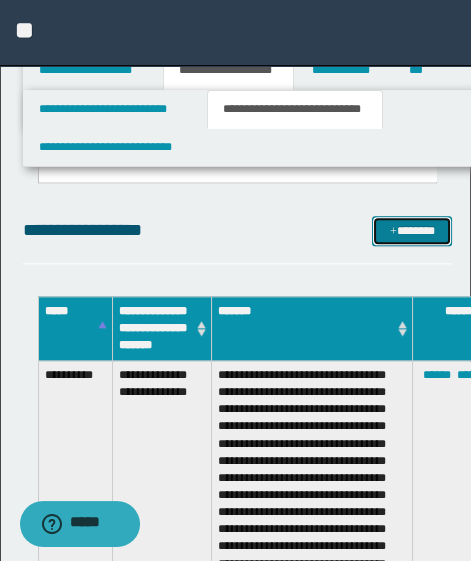click on "*******" at bounding box center [412, 231] 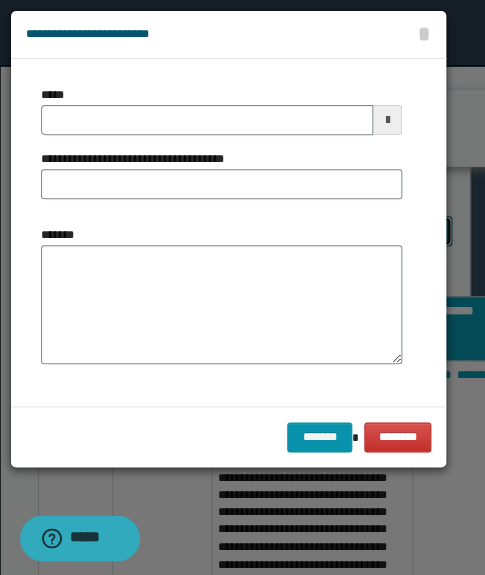 scroll, scrollTop: 0, scrollLeft: 0, axis: both 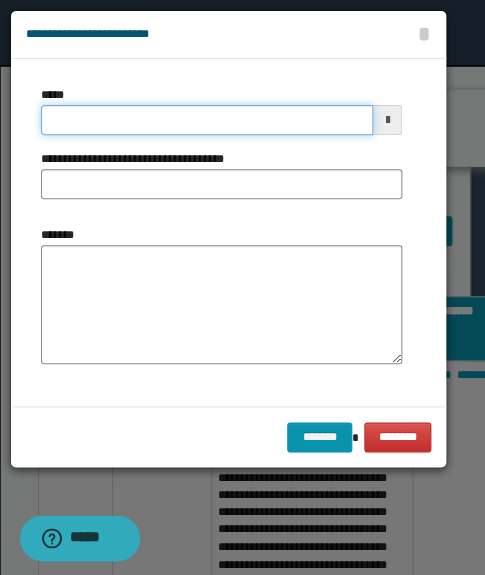 click on "*****" at bounding box center [207, 120] 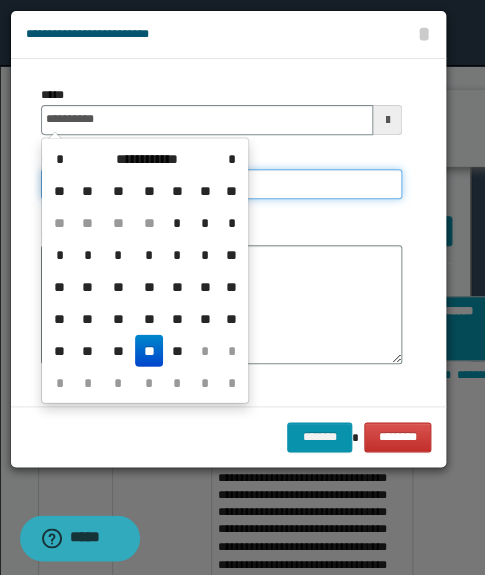 type on "**********" 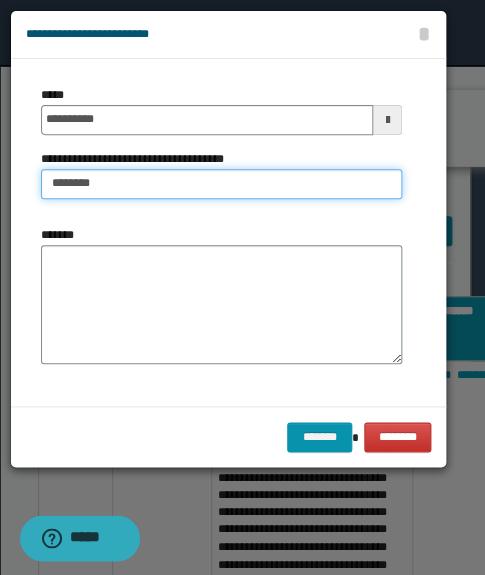 drag, startPoint x: 160, startPoint y: 179, endPoint x: 150, endPoint y: 180, distance: 10.049875 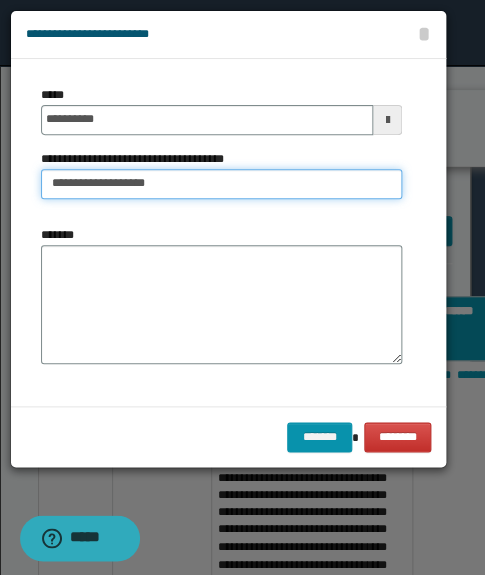 click on "**********" at bounding box center [221, 184] 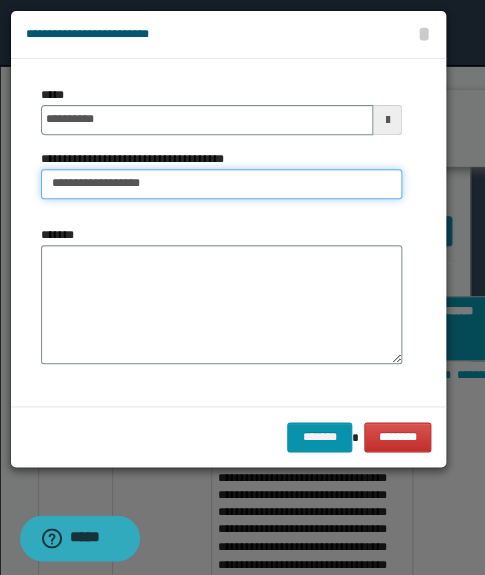type on "**********" 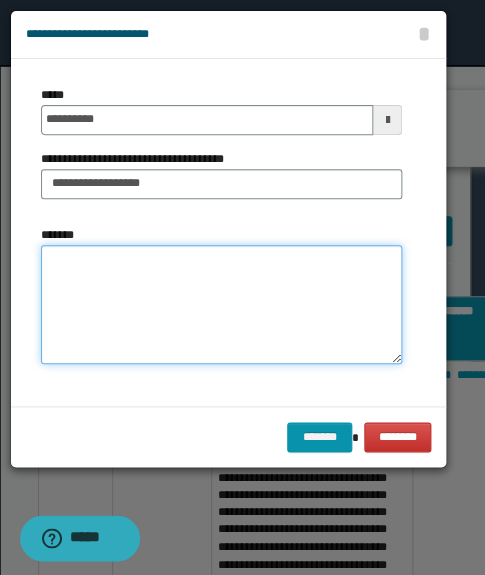 click on "*******" at bounding box center [221, 305] 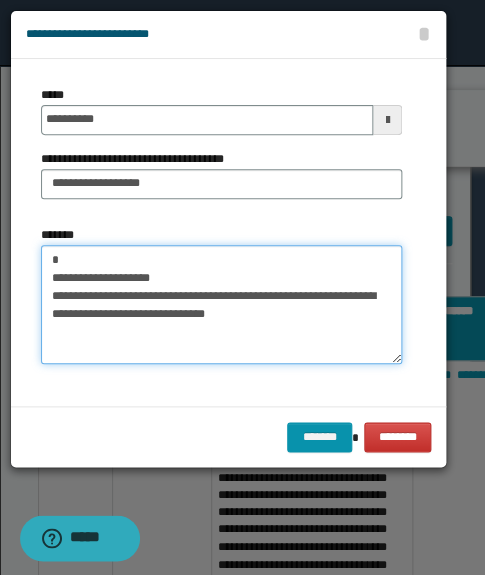 drag, startPoint x: 97, startPoint y: 282, endPoint x: -7, endPoint y: 250, distance: 108.81177 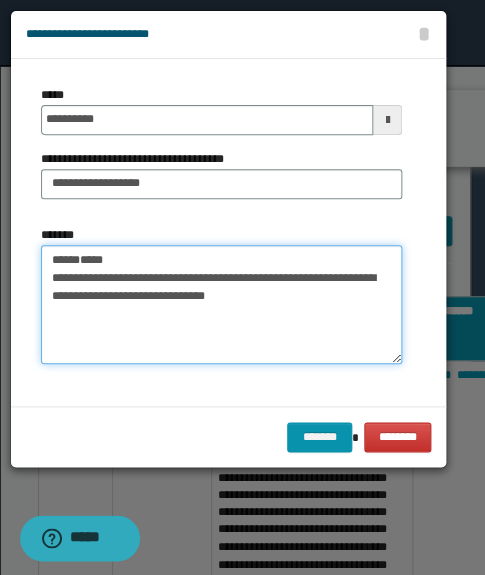 click on "**********" at bounding box center (221, 305) 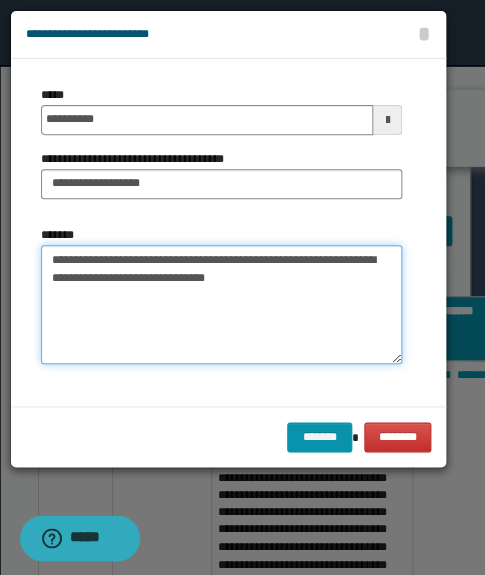 click on "**********" at bounding box center (221, 305) 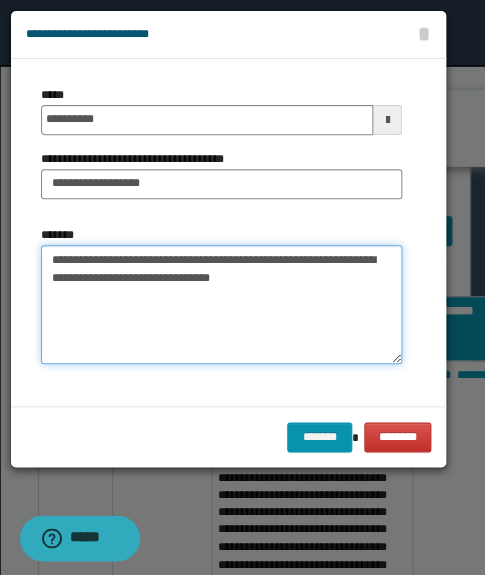 drag, startPoint x: 90, startPoint y: 263, endPoint x: 80, endPoint y: 266, distance: 10.440307 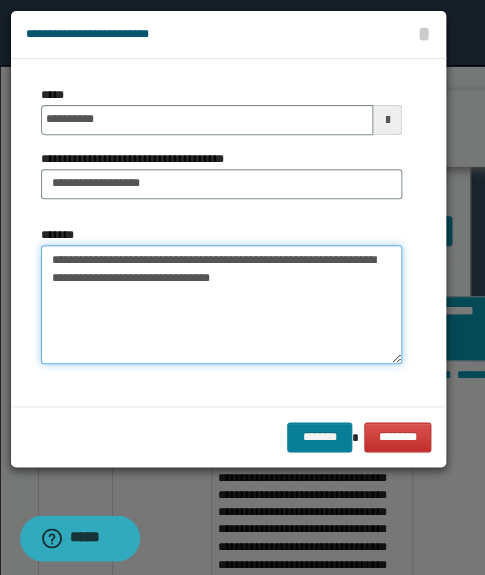type on "**********" 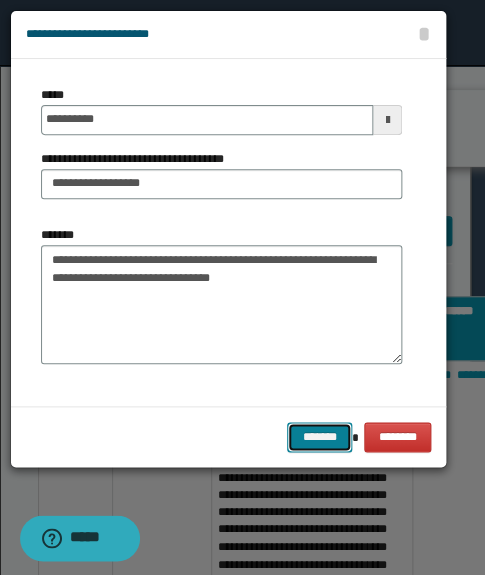 click on "*******" at bounding box center (319, 437) 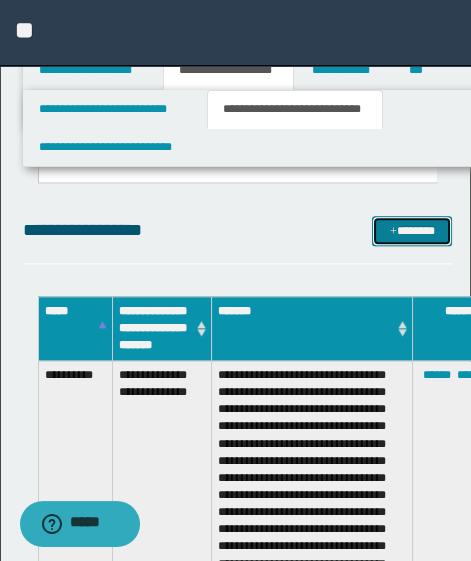 click on "*******" at bounding box center [412, 231] 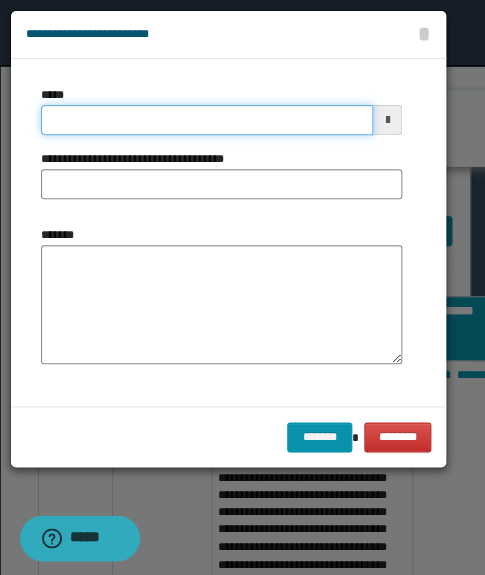 click on "*****" at bounding box center (207, 120) 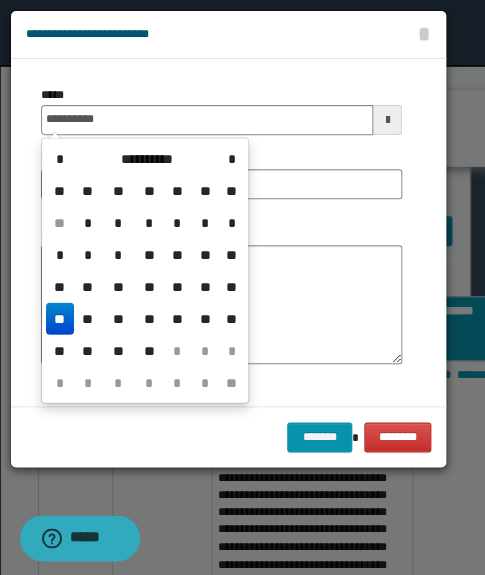 click on "**********" at bounding box center [145, 270] 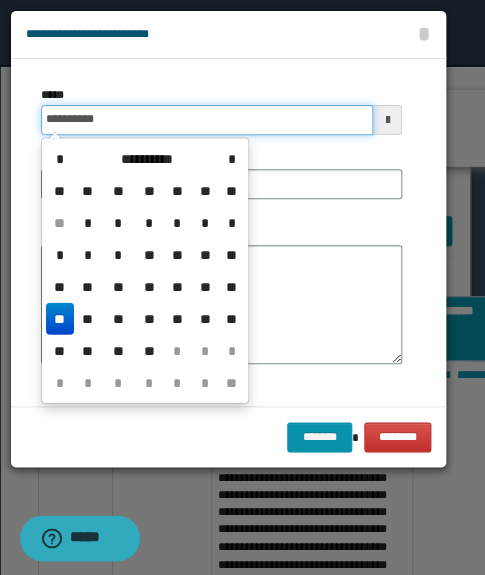 click on "**********" at bounding box center [207, 120] 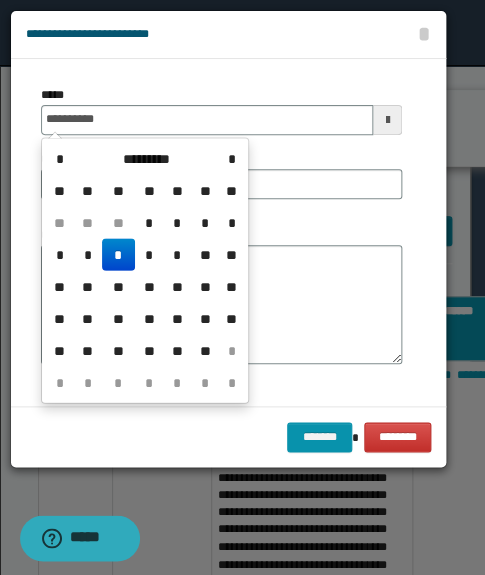 drag, startPoint x: 125, startPoint y: 253, endPoint x: 127, endPoint y: 271, distance: 18.110771 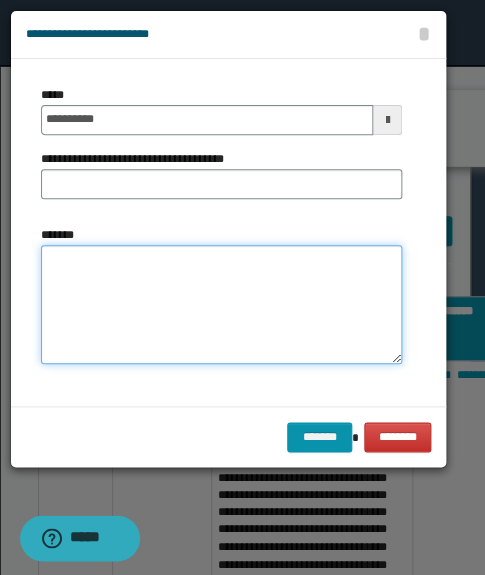click on "*******" at bounding box center [221, 305] 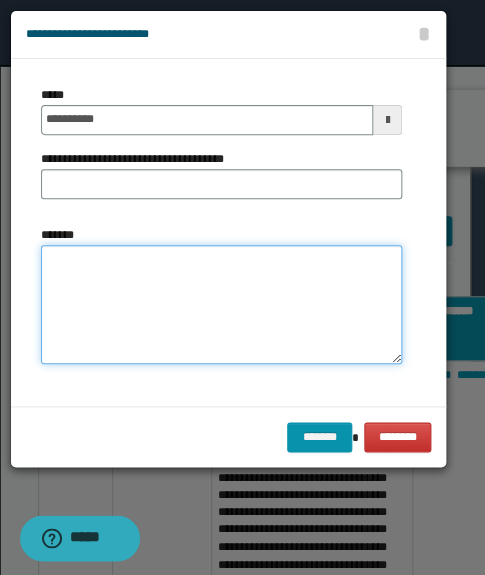 scroll, scrollTop: 0, scrollLeft: 0, axis: both 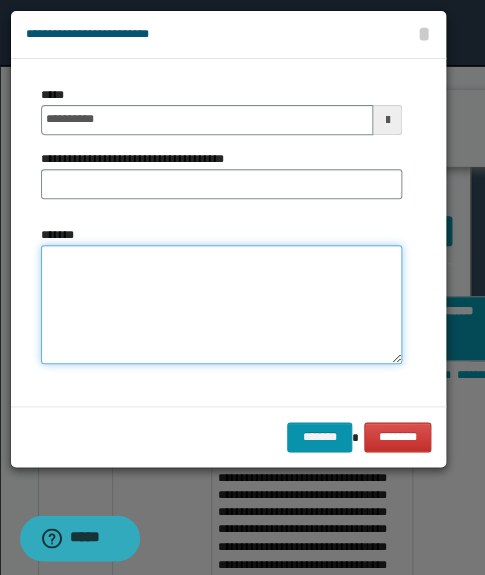 click on "*******" at bounding box center [221, 305] 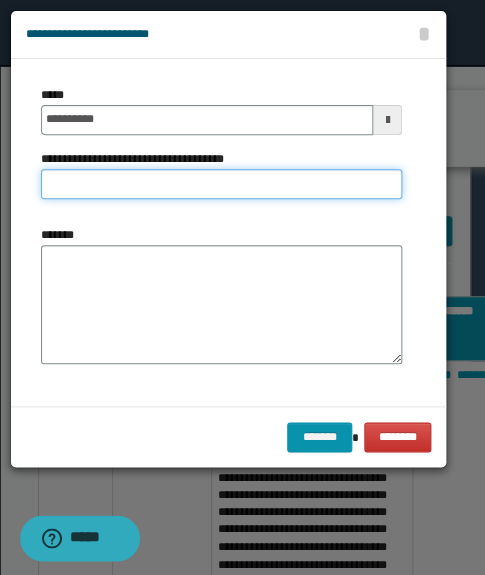 click on "**********" at bounding box center [221, 184] 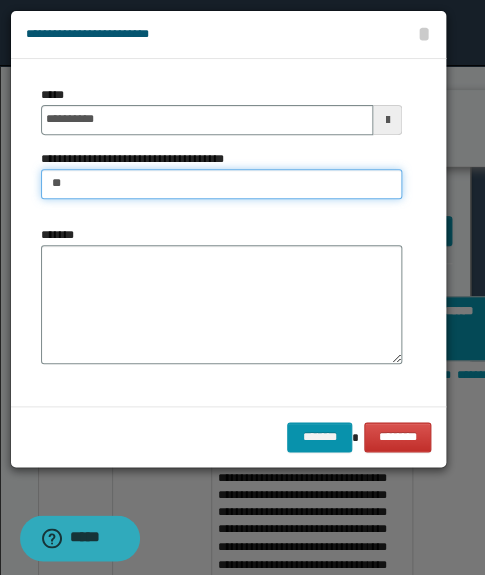 type on "**********" 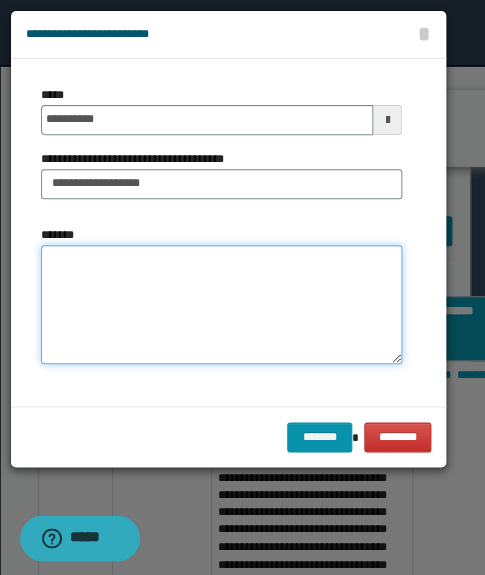 paste 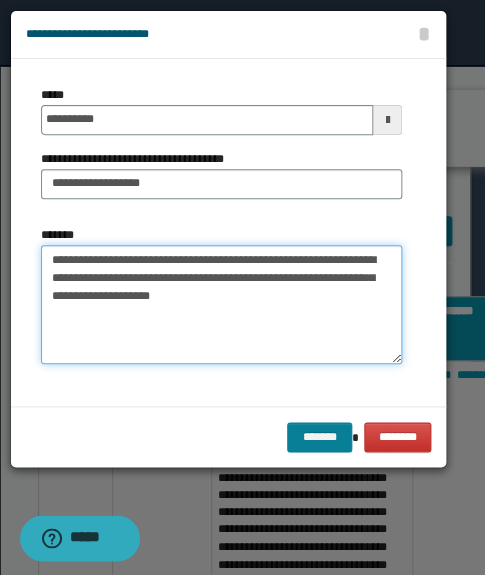 type on "**********" 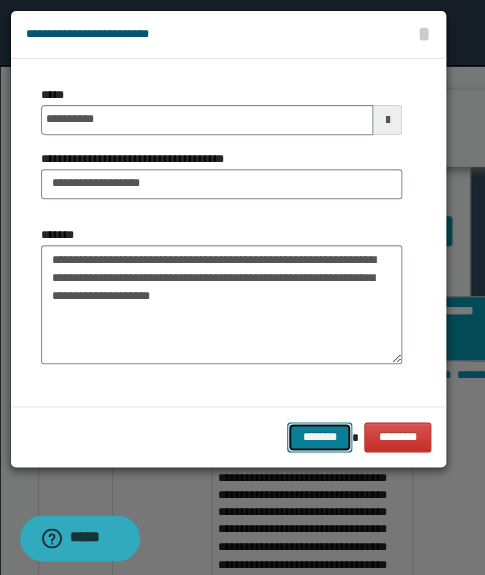 click on "*******" at bounding box center (319, 437) 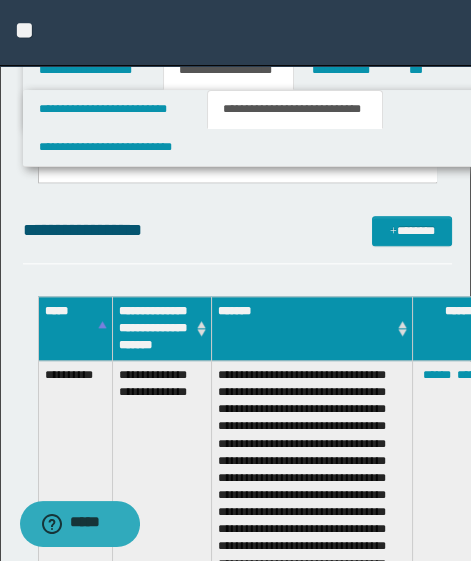 click on "**********" at bounding box center [238, 230] 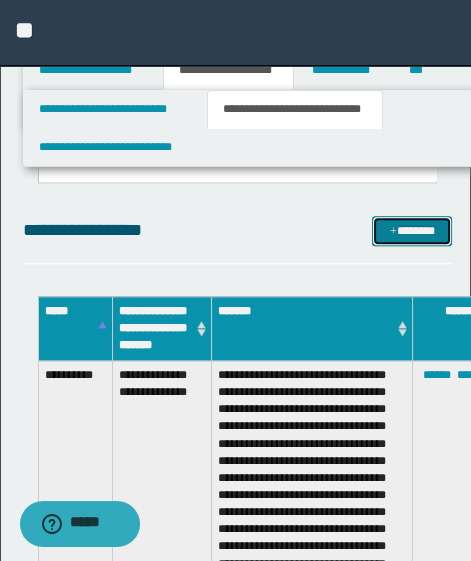 click at bounding box center [393, 232] 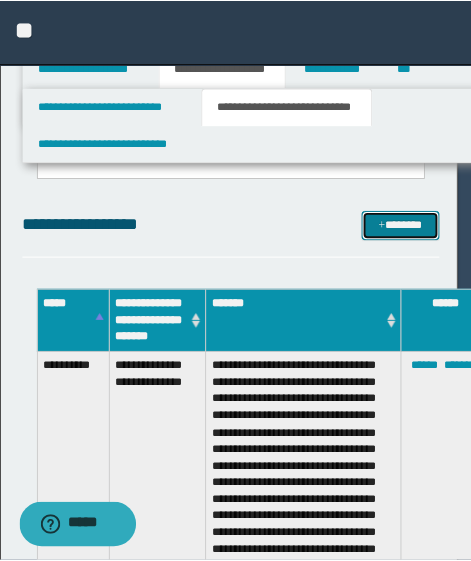 scroll, scrollTop: 0, scrollLeft: 0, axis: both 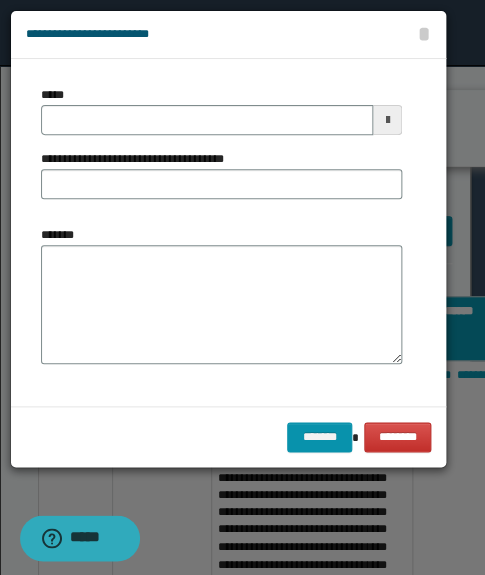 click on "**********" at bounding box center [221, 150] 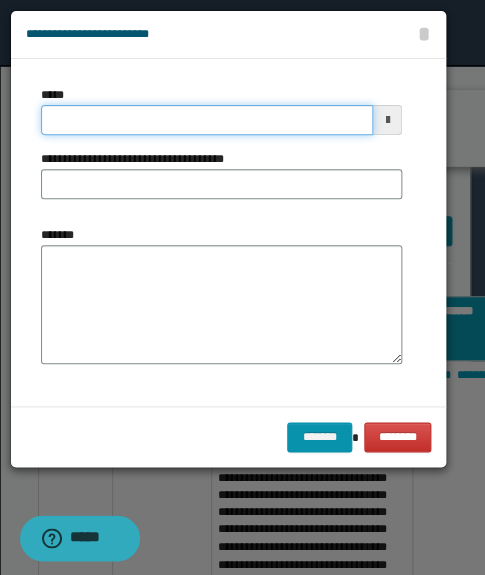 click on "*****" at bounding box center [207, 120] 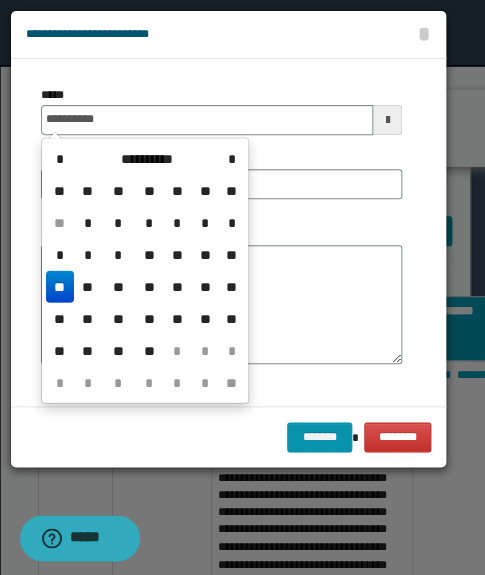 drag, startPoint x: 54, startPoint y: 277, endPoint x: 72, endPoint y: 265, distance: 21.633308 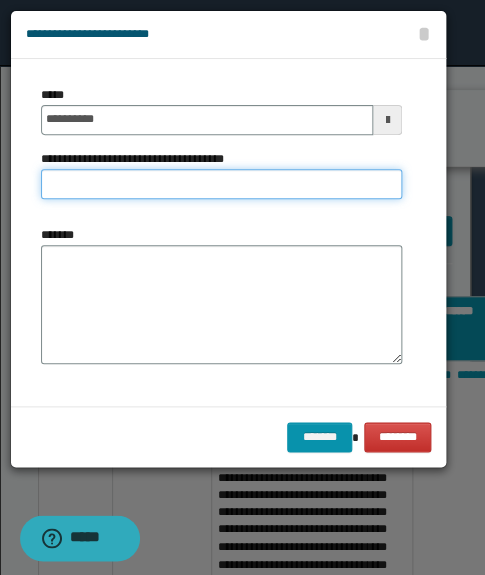 click on "**********" at bounding box center (221, 184) 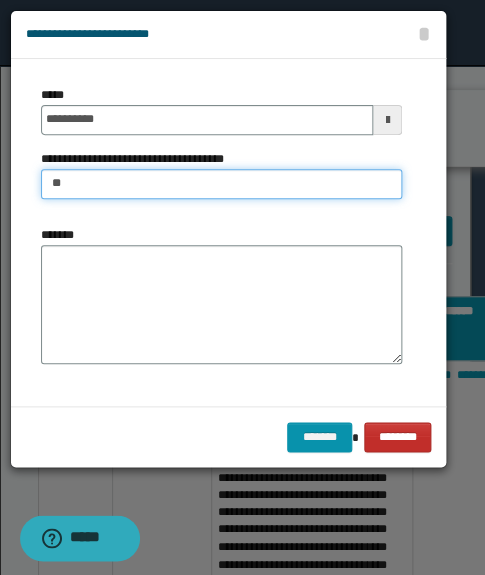 type on "**" 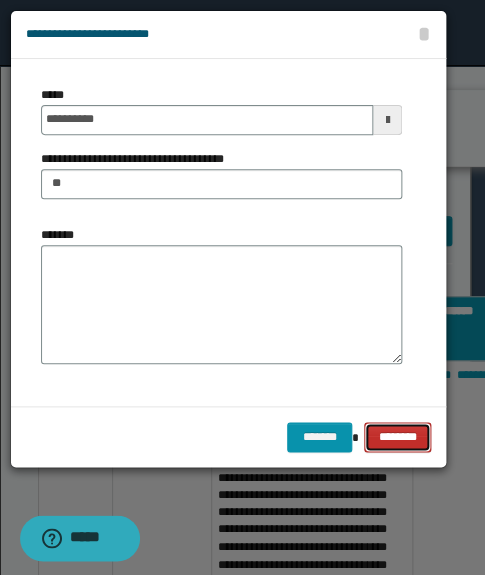 click on "********" at bounding box center [397, 437] 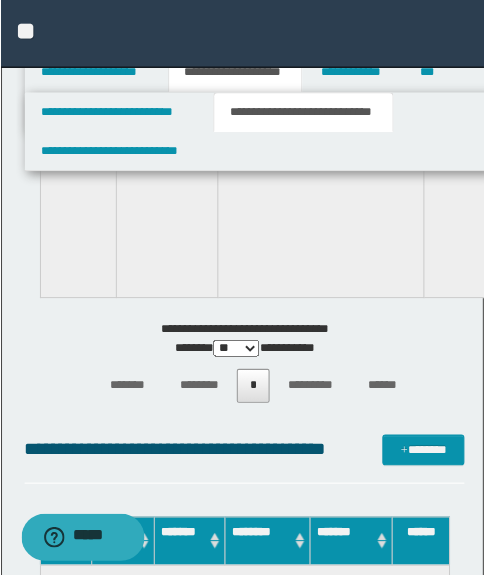 scroll, scrollTop: 31451, scrollLeft: 0, axis: vertical 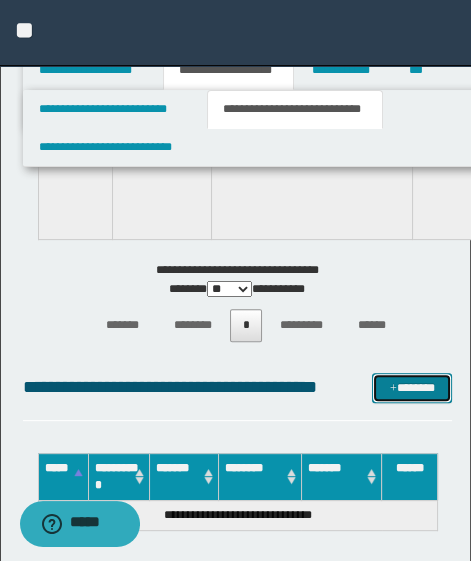 click on "*******" at bounding box center [412, 388] 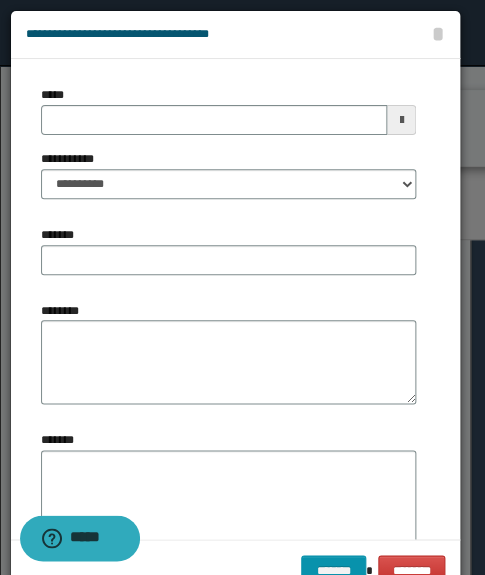 type 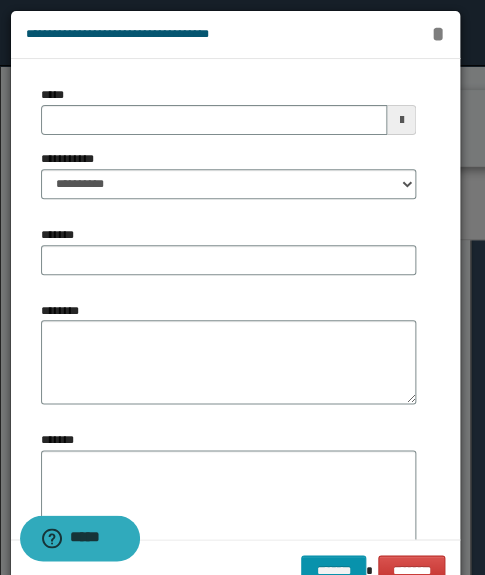 click on "*" at bounding box center (437, 34) 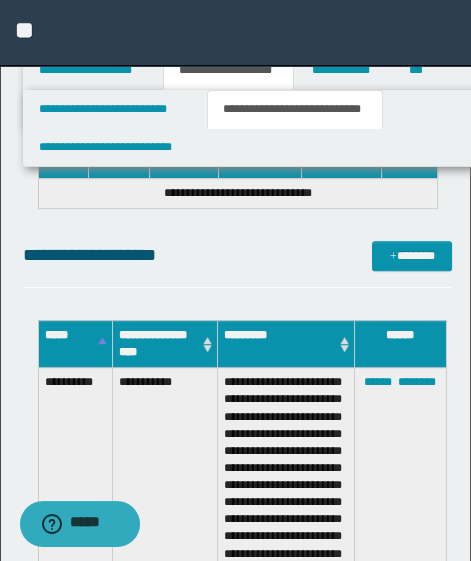 scroll, scrollTop: 31815, scrollLeft: 0, axis: vertical 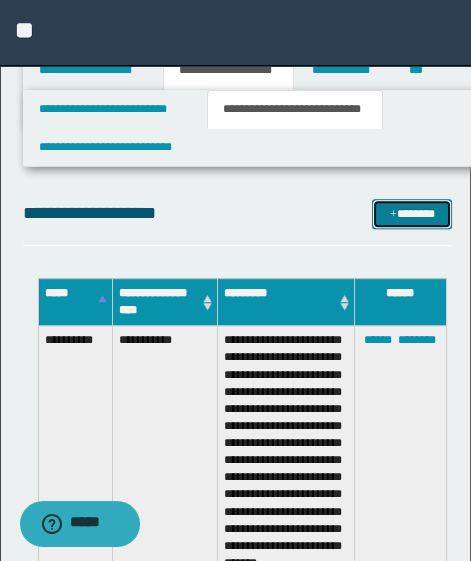 click on "*******" at bounding box center (412, 214) 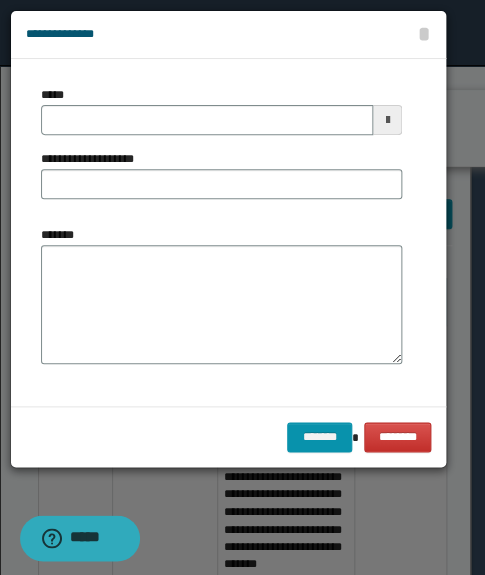 click on "**********" at bounding box center (221, 150) 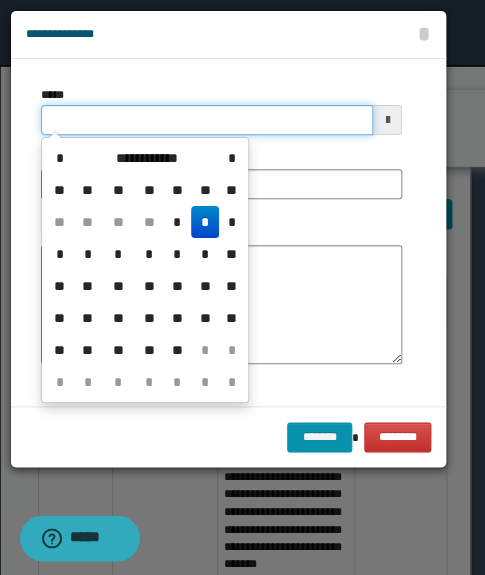 click on "*****" at bounding box center [207, 120] 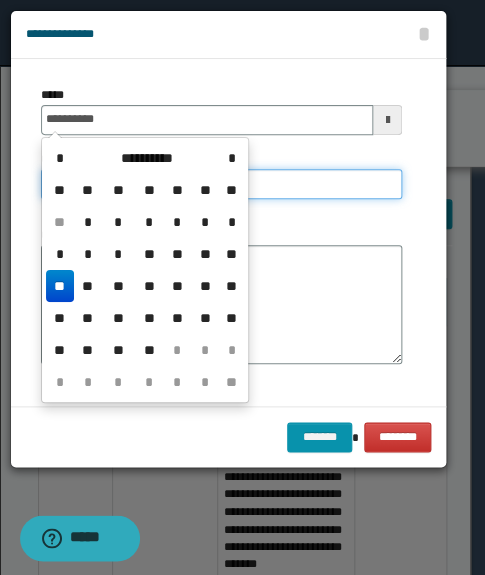 type on "**********" 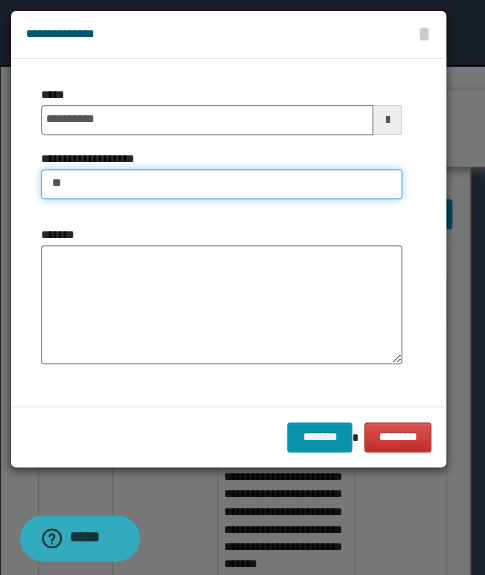 type on "*" 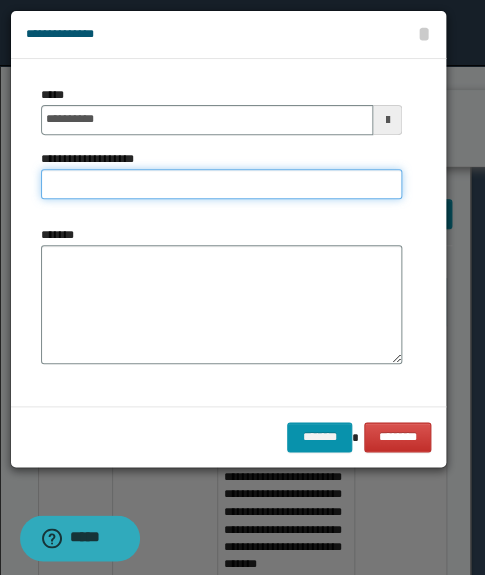 type on "*" 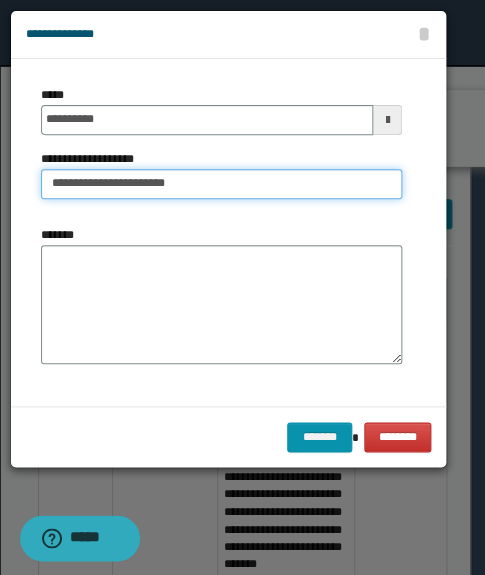 type on "**********" 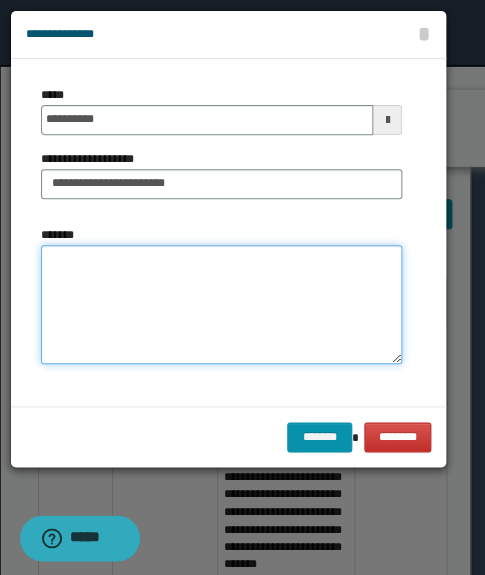 click on "*******" at bounding box center [221, 305] 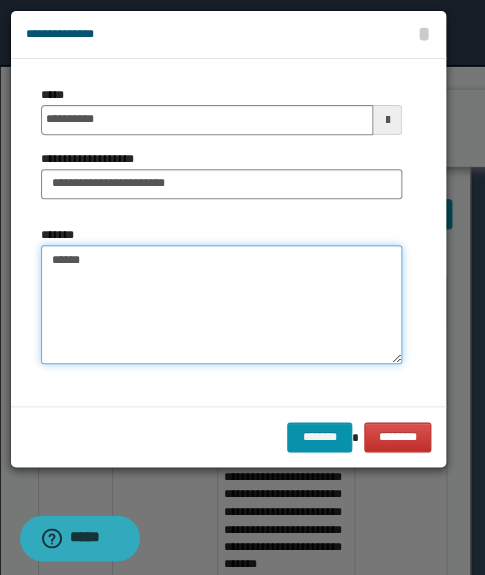 click on "*****" at bounding box center [221, 305] 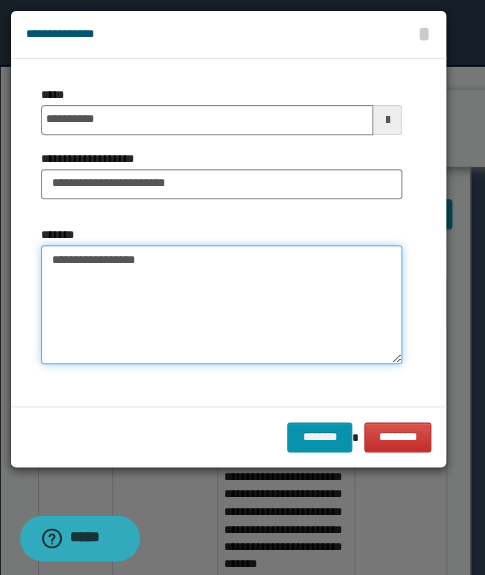 type on "**********" 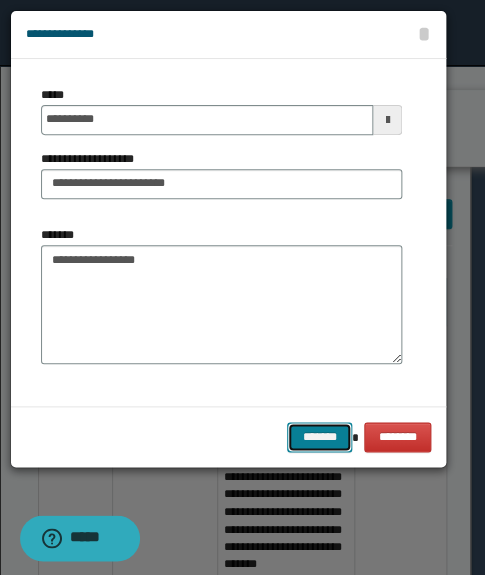 click on "*******" at bounding box center (319, 437) 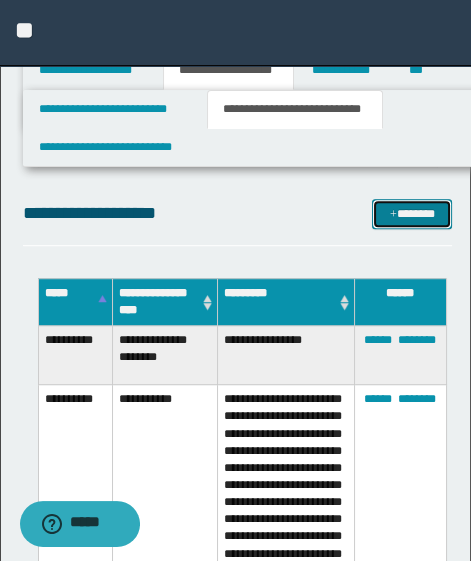 click on "*******" at bounding box center [412, 214] 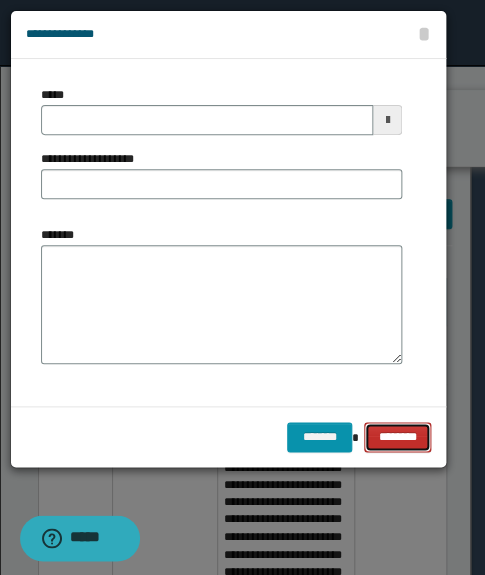 click on "********" at bounding box center (397, 437) 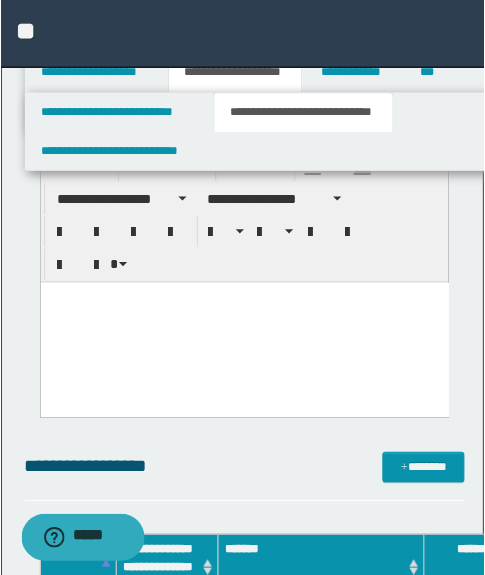 scroll, scrollTop: 1501, scrollLeft: 0, axis: vertical 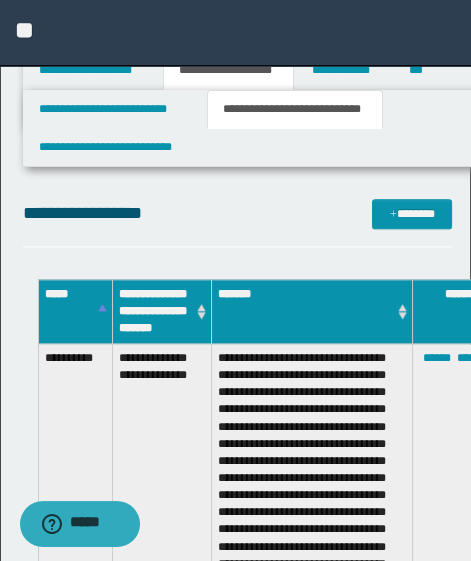 click on "**********" at bounding box center (238, 222) 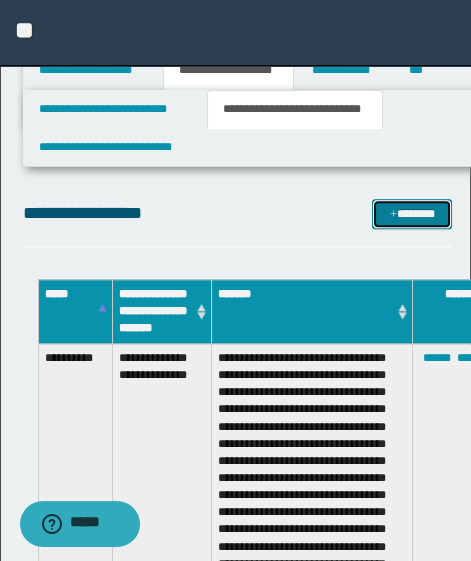 click at bounding box center (393, 215) 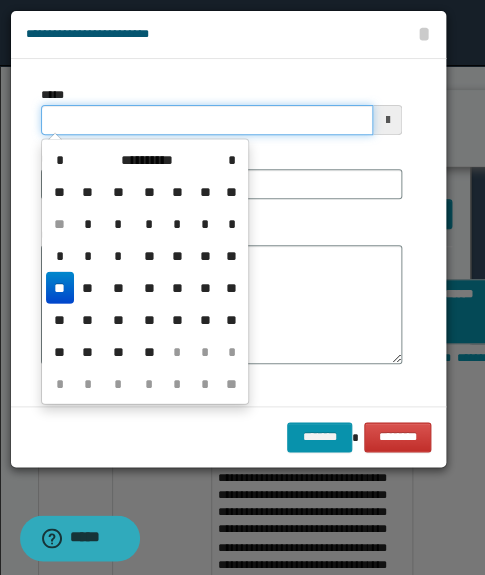 click on "*****" at bounding box center (207, 120) 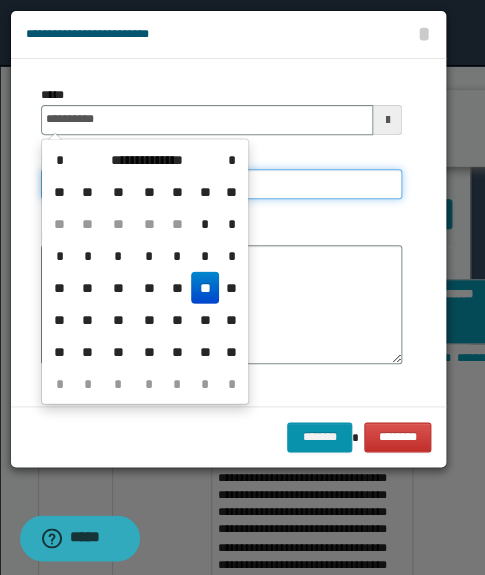 type on "**********" 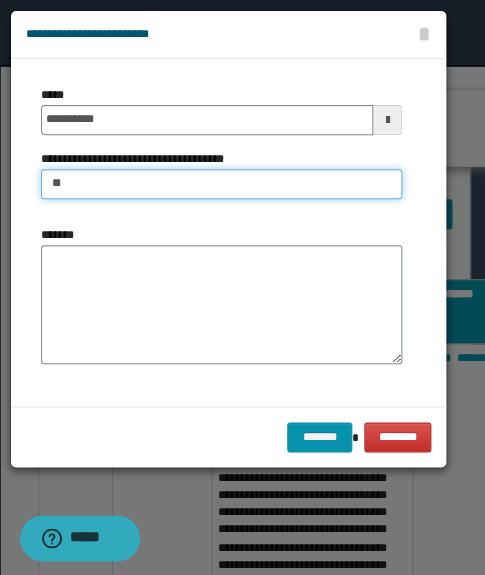 type on "*" 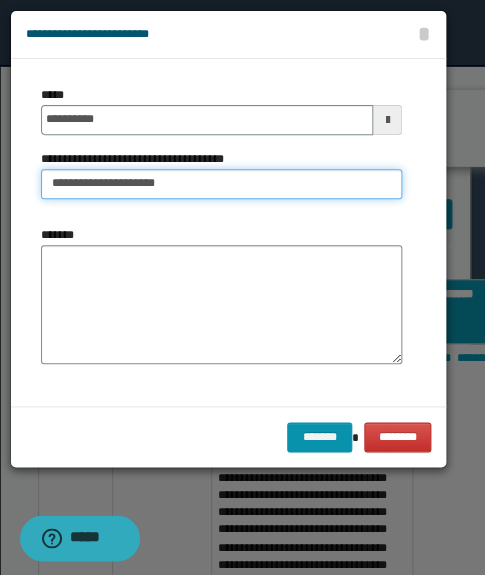 drag, startPoint x: 147, startPoint y: 186, endPoint x: 285, endPoint y: 229, distance: 144.54411 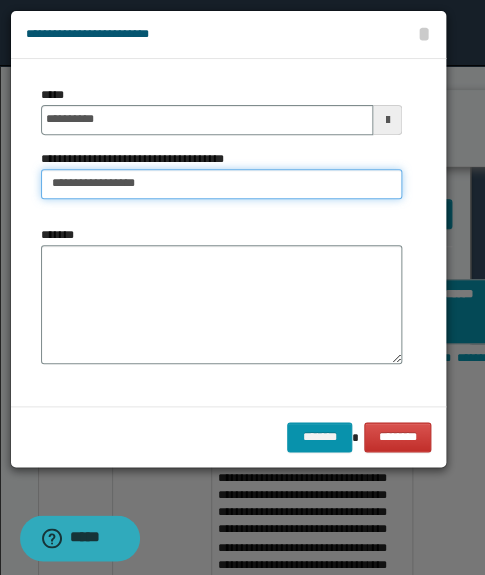 click on "**********" at bounding box center [221, 184] 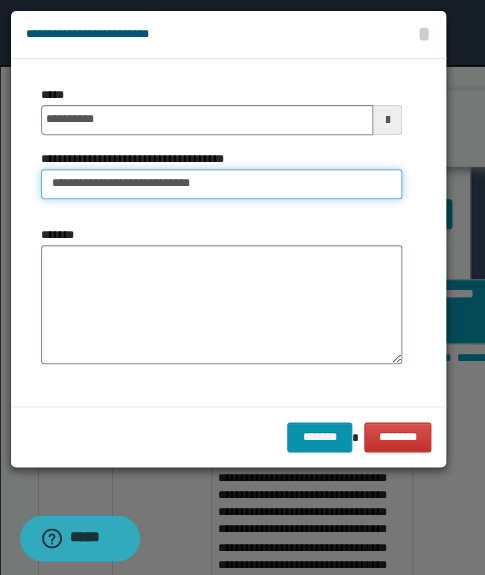 click on "**********" at bounding box center [221, 184] 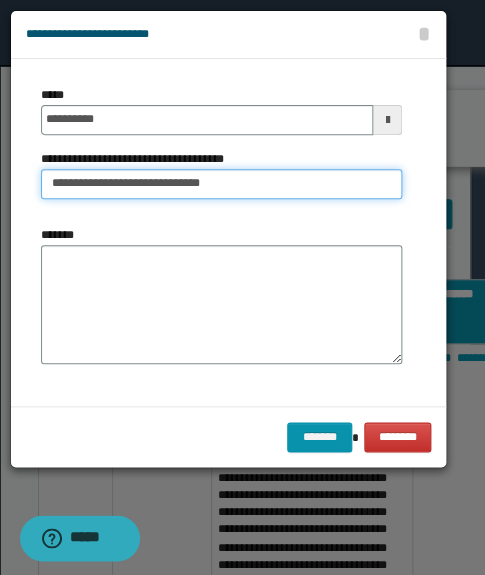 click on "**********" at bounding box center [221, 184] 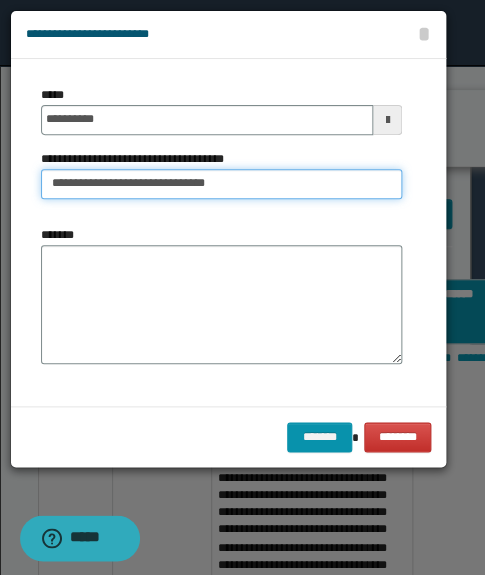type on "**********" 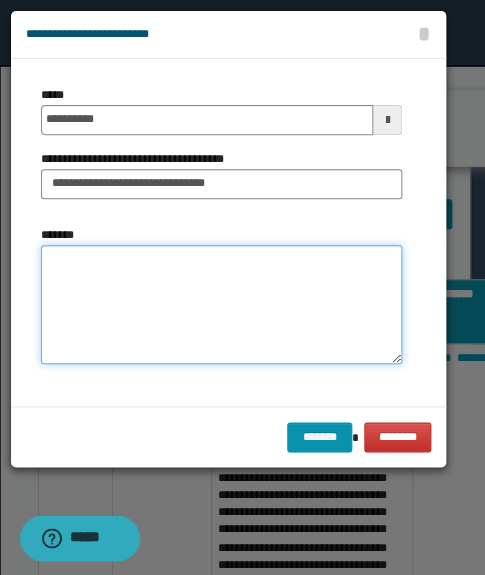click on "*******" at bounding box center (221, 305) 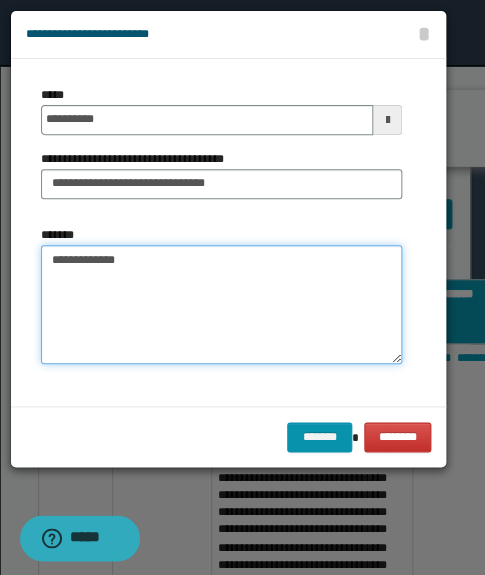 paste 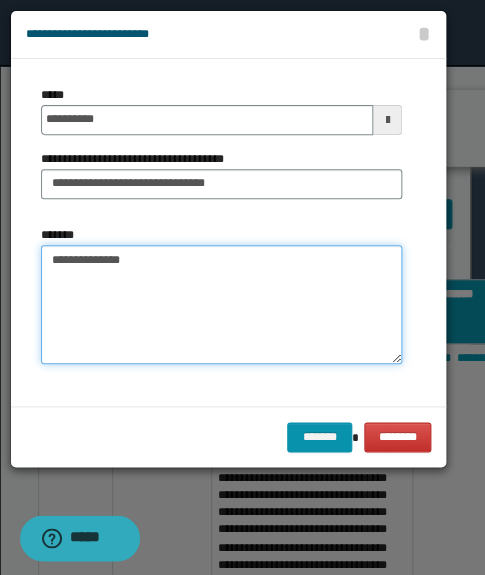 click on "**********" at bounding box center (221, 305) 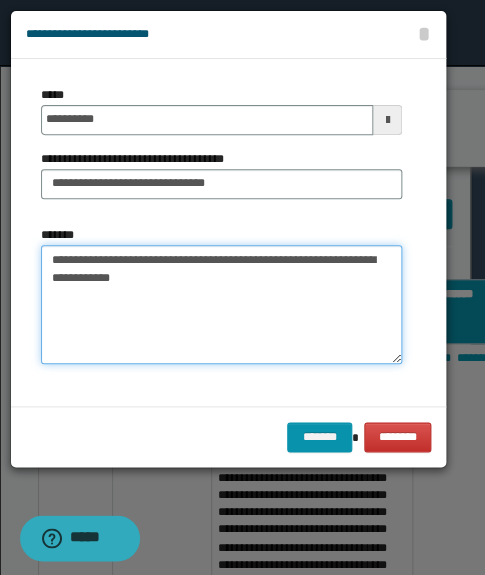 click on "**********" at bounding box center (221, 305) 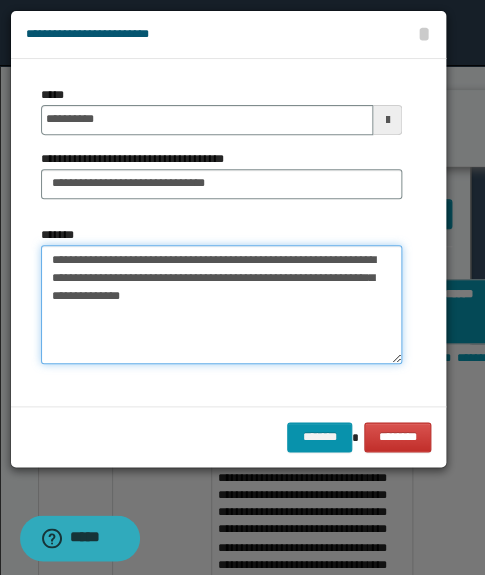 click on "**********" at bounding box center (221, 305) 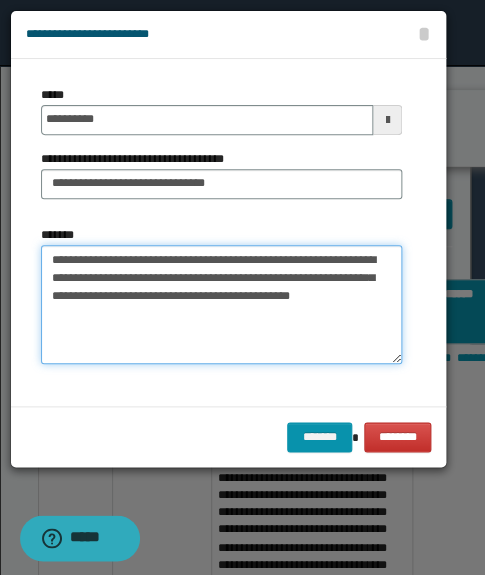 drag, startPoint x: 348, startPoint y: 292, endPoint x: 384, endPoint y: 293, distance: 36.013885 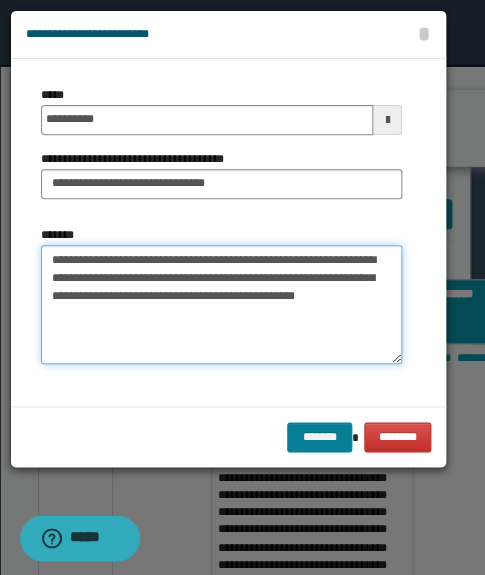 type on "**********" 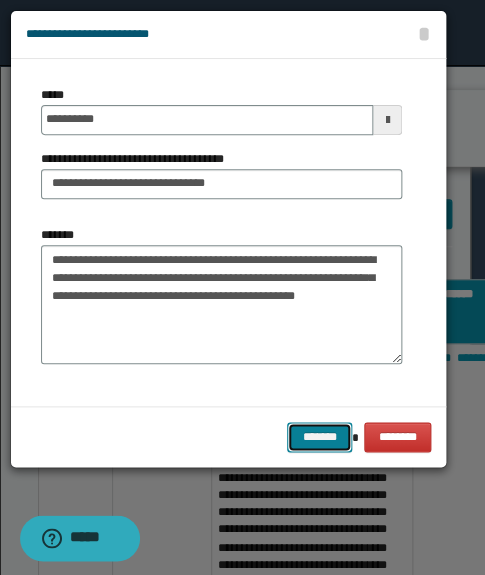 click on "*******" at bounding box center (319, 437) 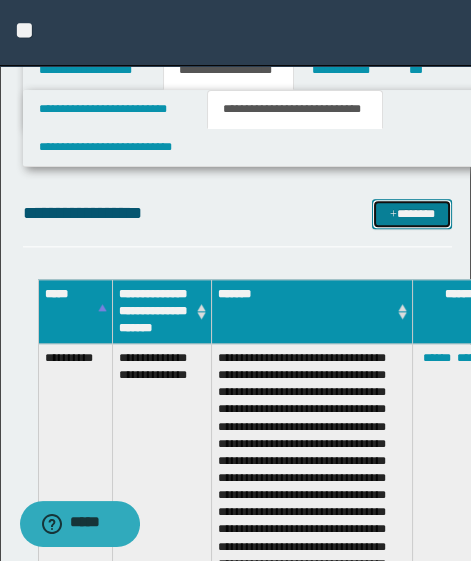 click at bounding box center [393, 215] 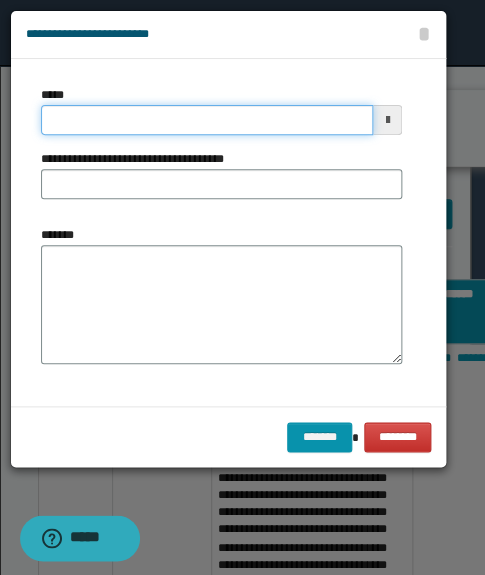 click on "*****" at bounding box center (207, 120) 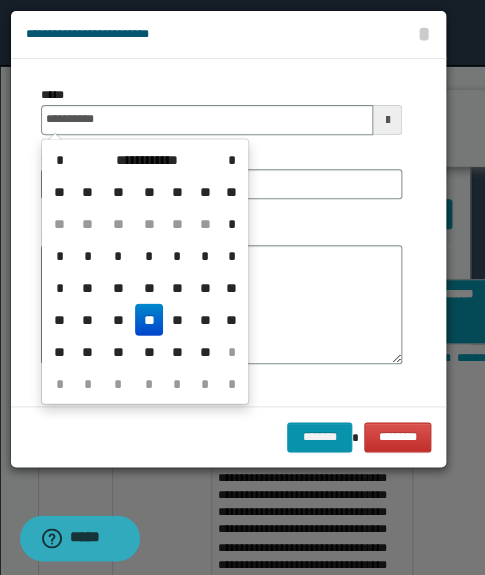 type on "**********" 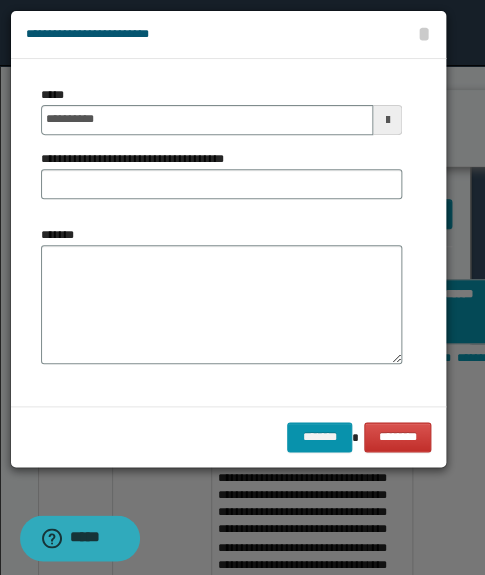 click on "**********" at bounding box center (221, 184) 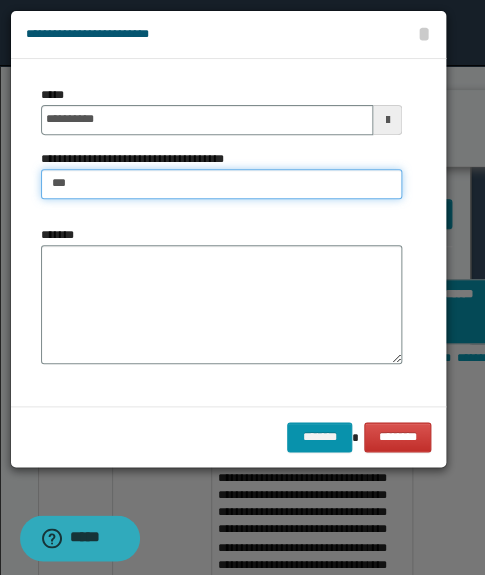 type on "**********" 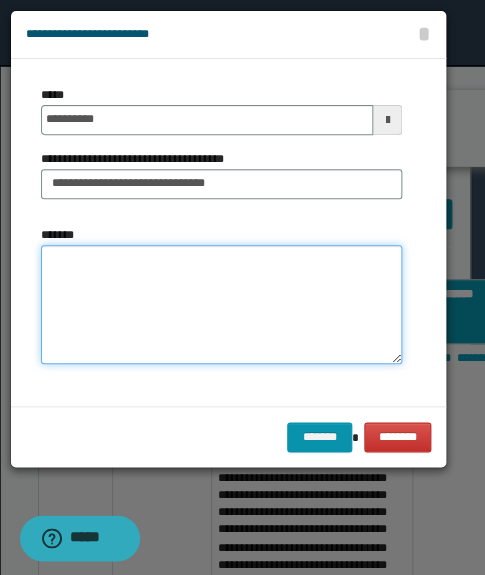 paste on "**********" 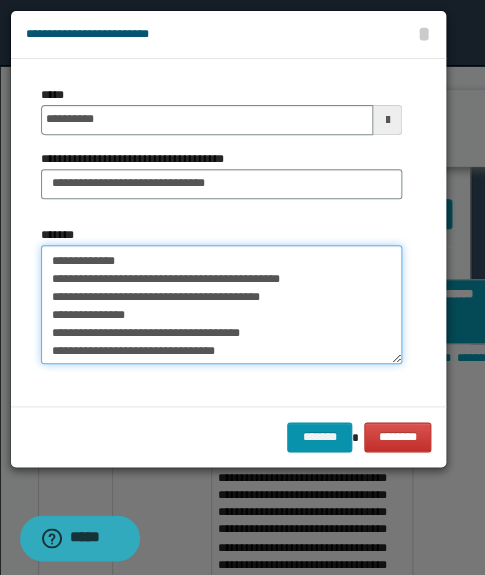 scroll, scrollTop: 0, scrollLeft: 0, axis: both 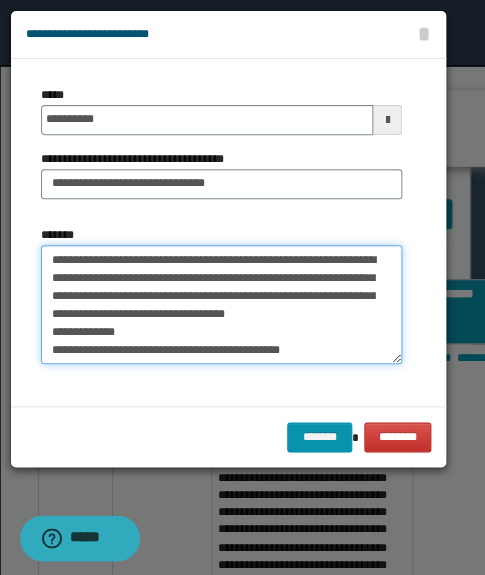 click on "**********" at bounding box center [221, 305] 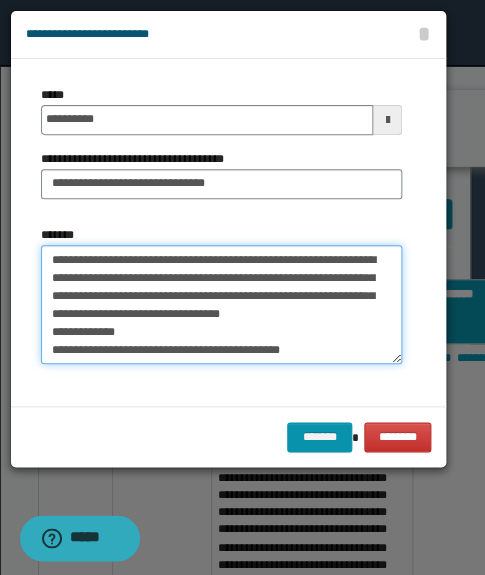 drag, startPoint x: 114, startPoint y: 260, endPoint x: 45, endPoint y: 259, distance: 69.00725 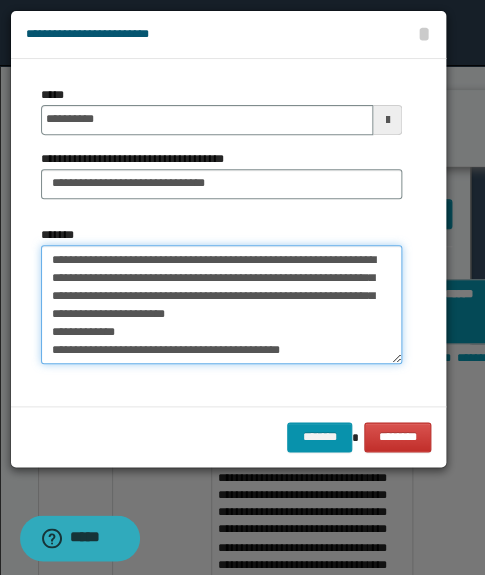 click on "**********" at bounding box center (221, 305) 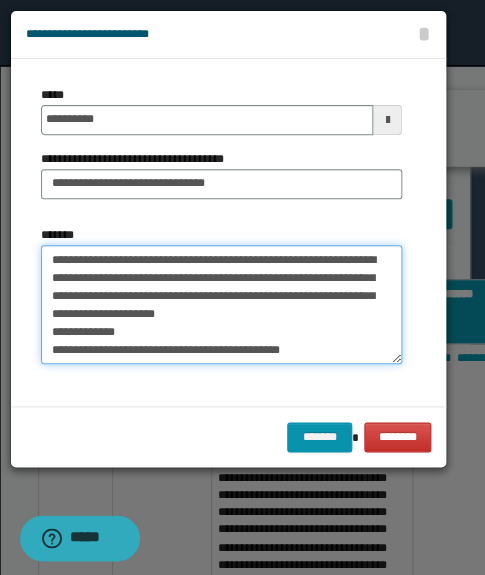 click on "**********" at bounding box center (221, 305) 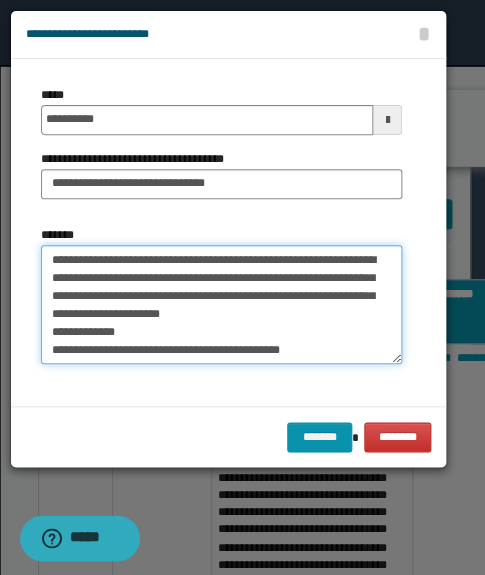 click on "**********" at bounding box center (221, 305) 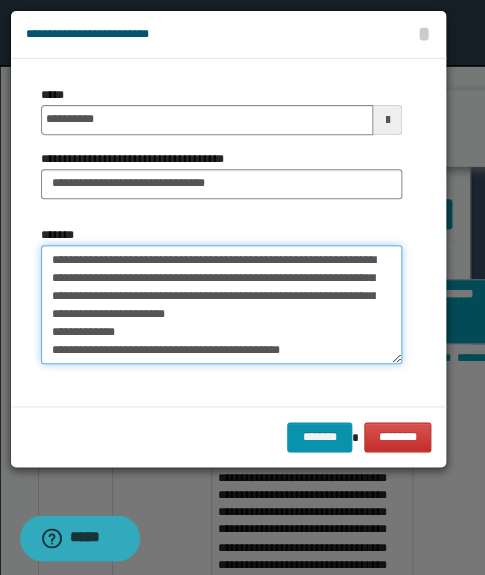 click on "**********" at bounding box center [221, 305] 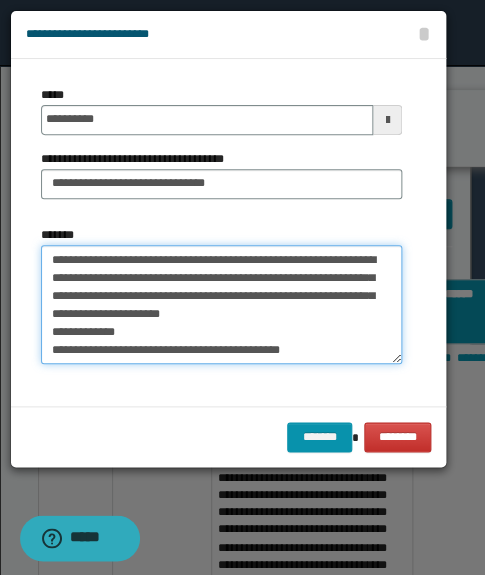 click on "**********" at bounding box center [221, 305] 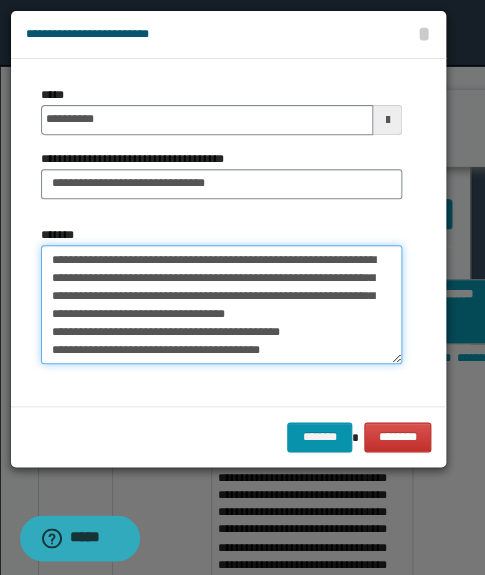click on "**********" at bounding box center (221, 305) 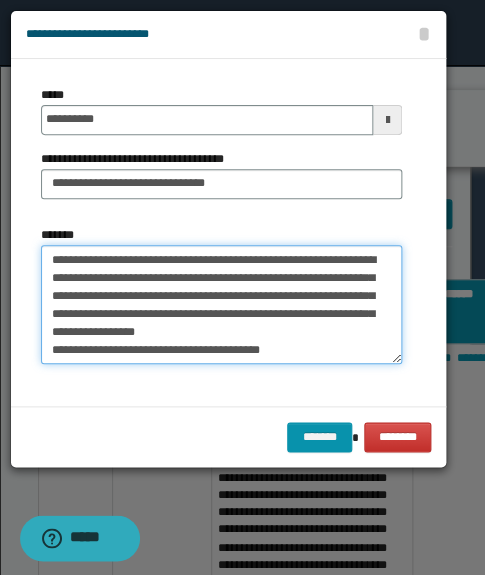 click on "**********" at bounding box center [221, 305] 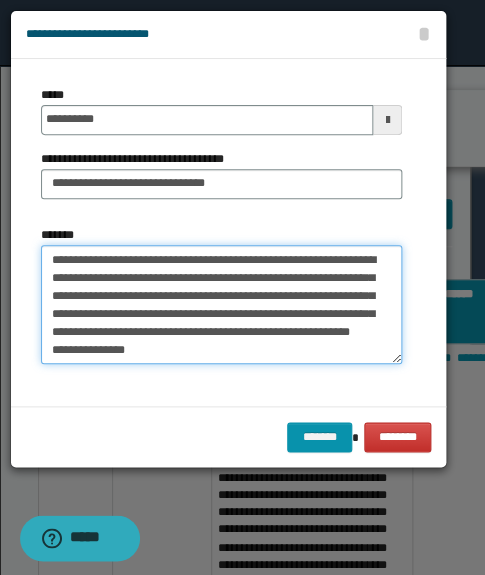 click on "**********" at bounding box center (221, 305) 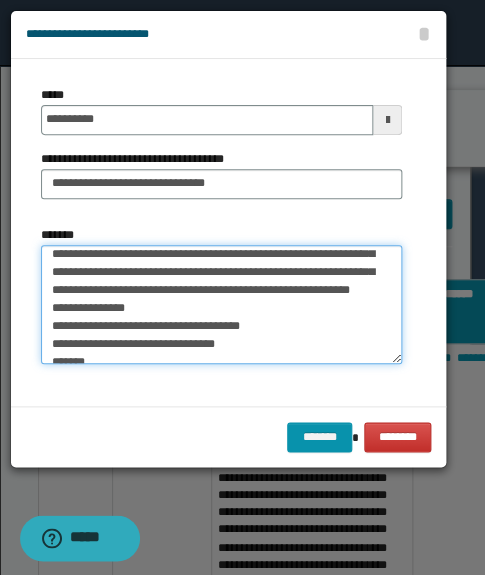 scroll, scrollTop: 59, scrollLeft: 0, axis: vertical 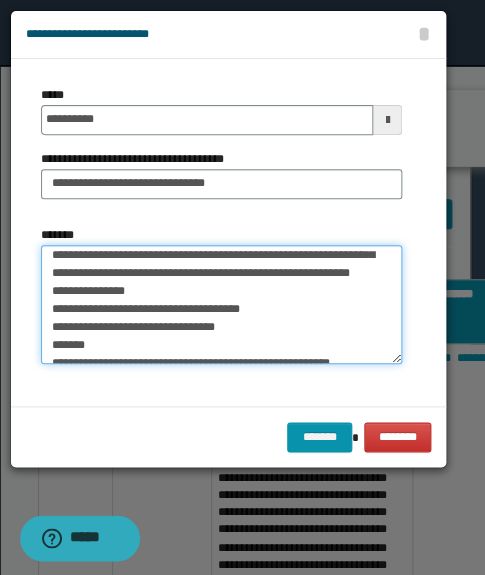drag, startPoint x: 139, startPoint y: 348, endPoint x: 223, endPoint y: 287, distance: 103.81233 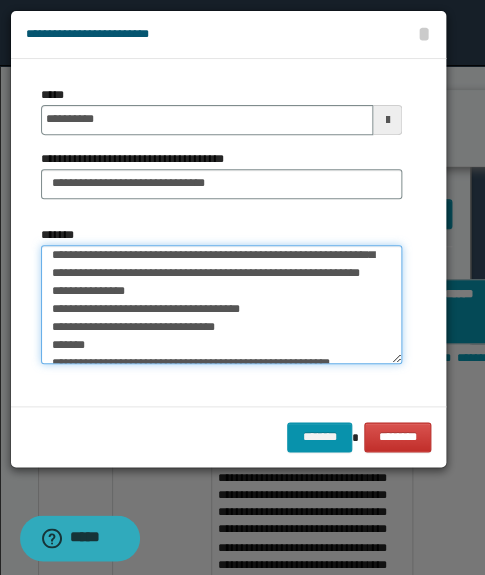 click on "**********" at bounding box center [221, 305] 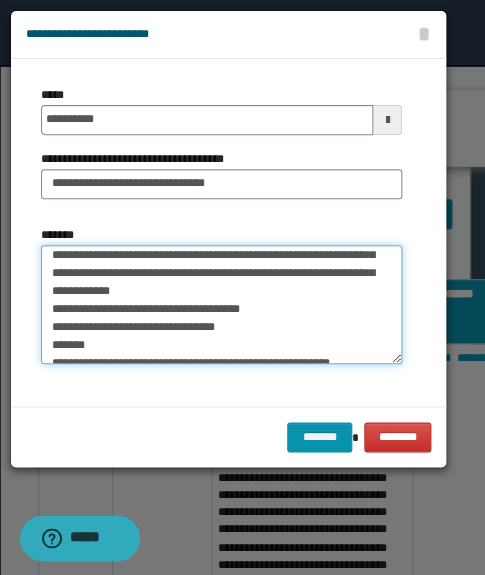 scroll, scrollTop: 40, scrollLeft: 0, axis: vertical 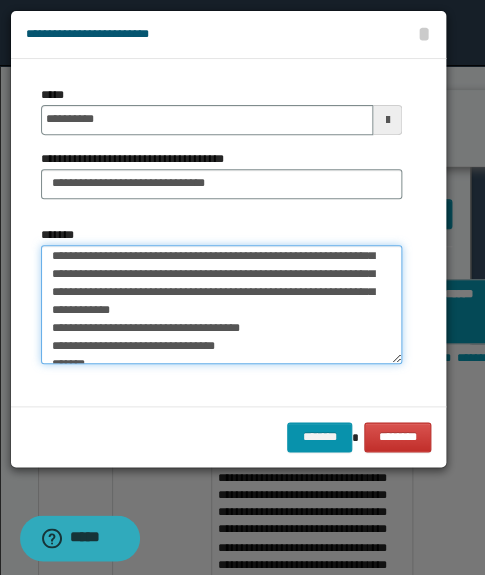 click on "**********" at bounding box center [221, 305] 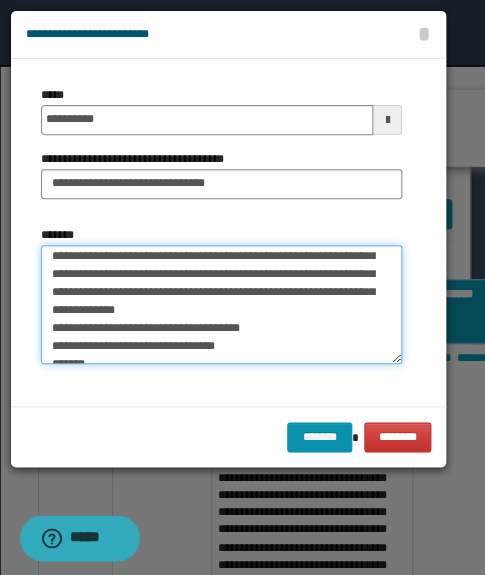 click on "**********" at bounding box center (221, 305) 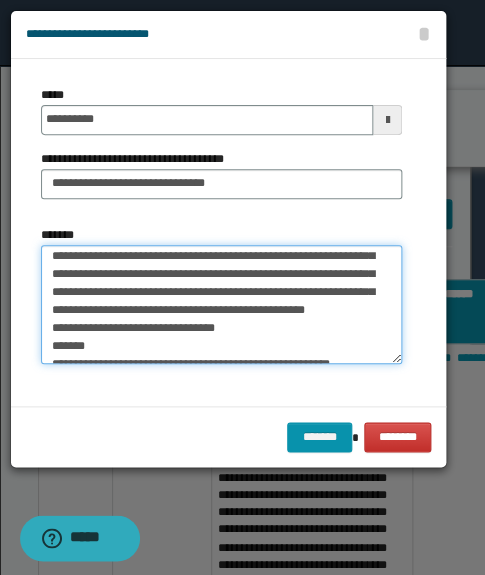 scroll, scrollTop: 22, scrollLeft: 0, axis: vertical 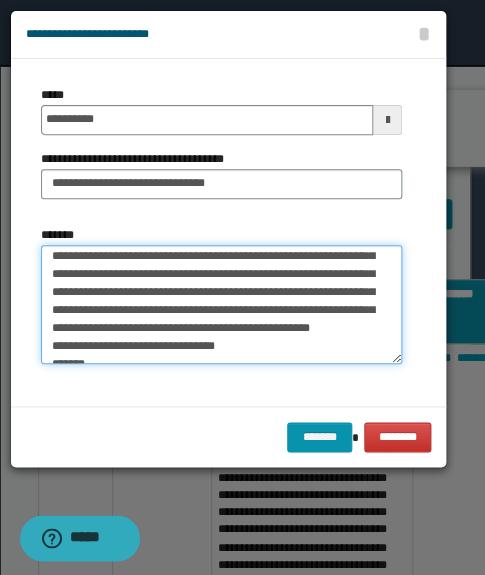 click on "**********" at bounding box center (221, 305) 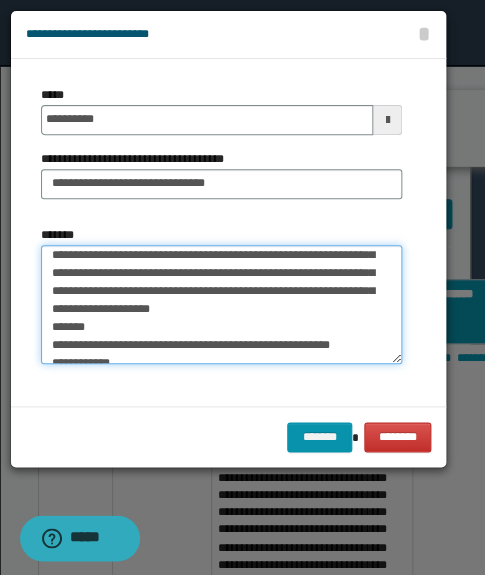 scroll, scrollTop: 102, scrollLeft: 0, axis: vertical 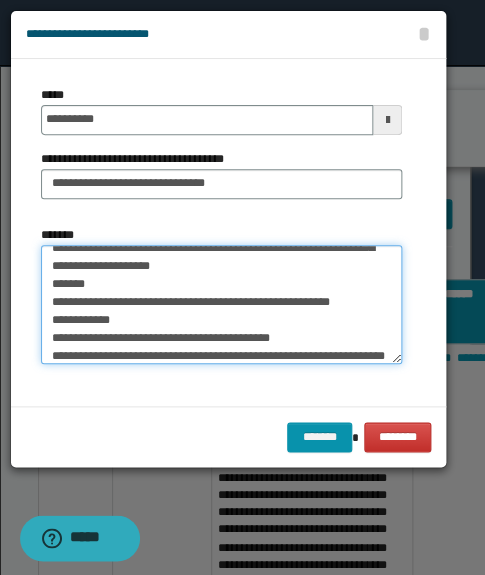 click on "**********" at bounding box center [221, 305] 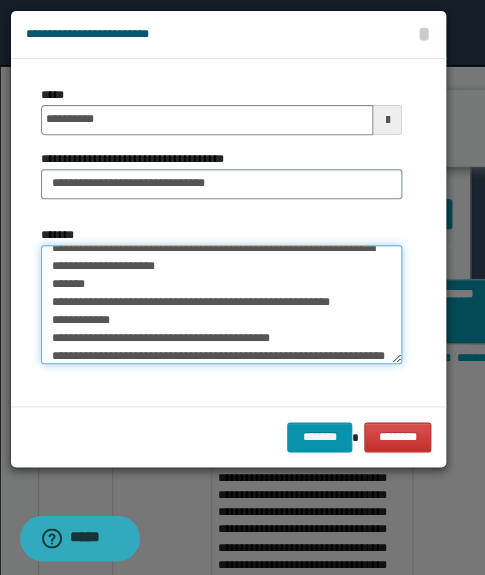 click on "**********" at bounding box center (221, 305) 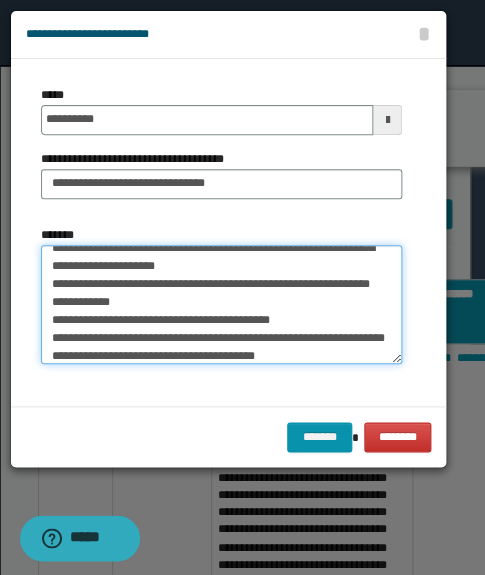 click on "**********" at bounding box center [221, 305] 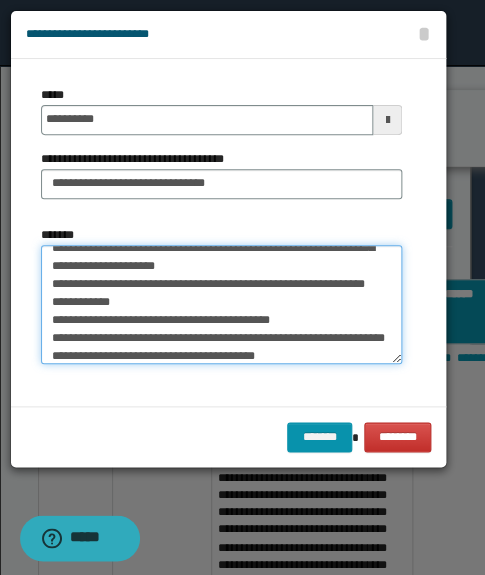 click on "**********" at bounding box center [221, 305] 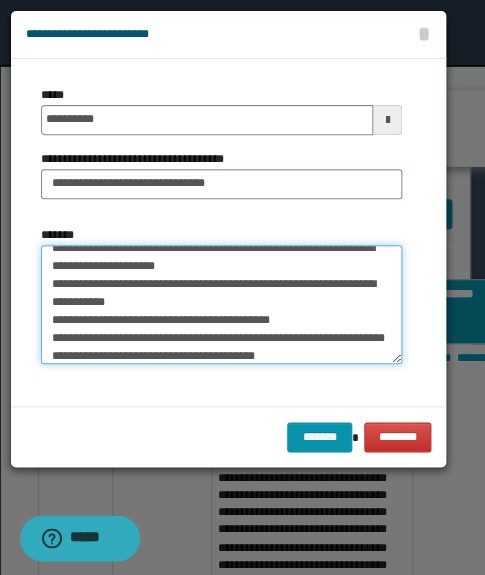 click on "**********" at bounding box center (221, 305) 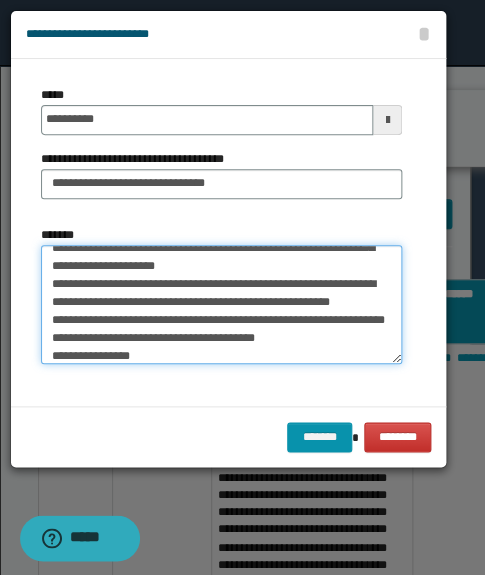 click on "**********" at bounding box center (221, 305) 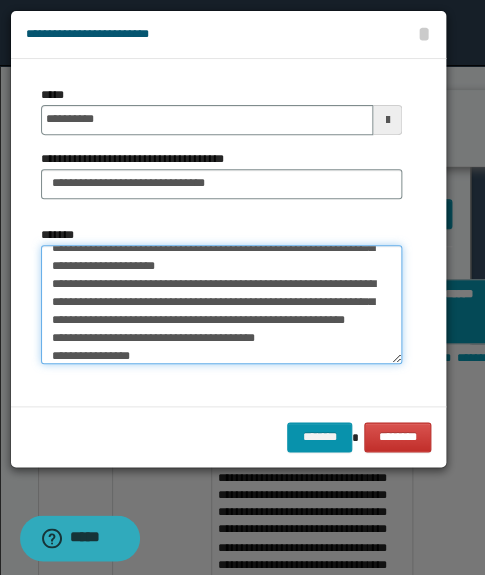 click on "**********" at bounding box center [221, 305] 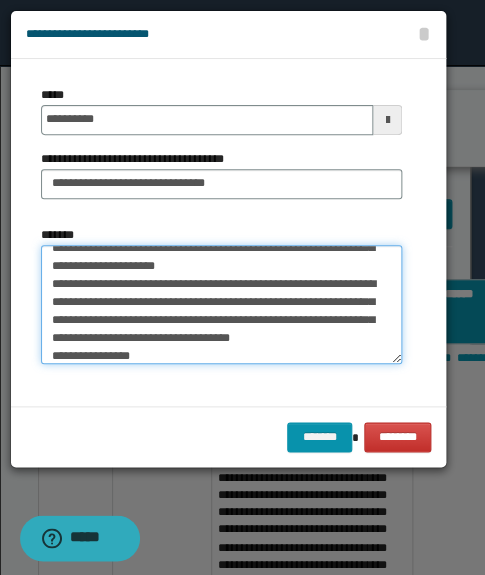drag, startPoint x: 159, startPoint y: 319, endPoint x: 101, endPoint y: 337, distance: 60.728905 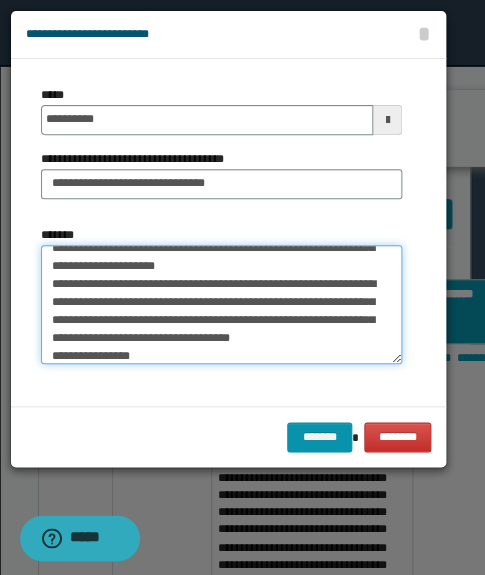 click on "**********" at bounding box center [221, 305] 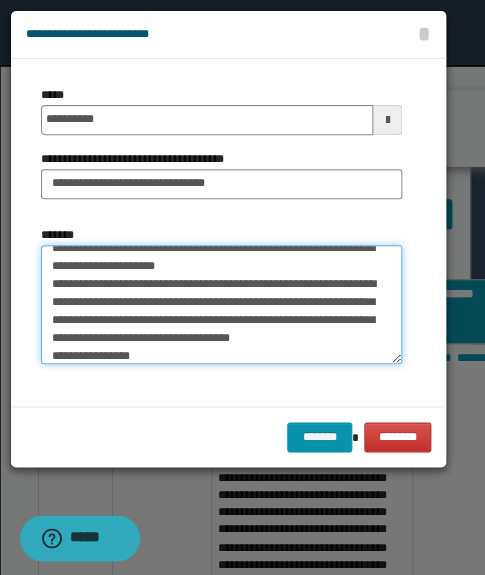 drag, startPoint x: 184, startPoint y: 319, endPoint x: 160, endPoint y: 320, distance: 24.020824 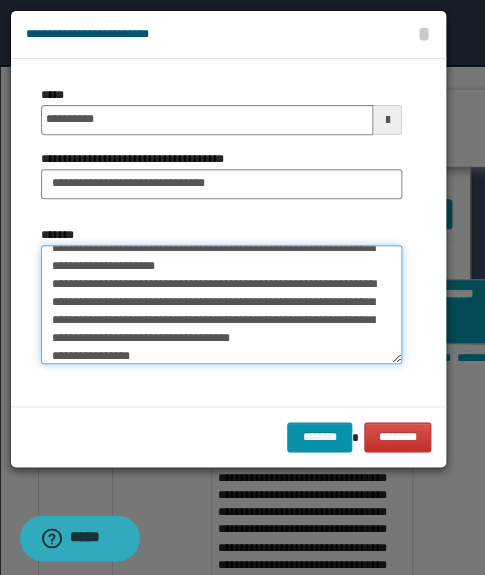 click on "**********" at bounding box center [221, 305] 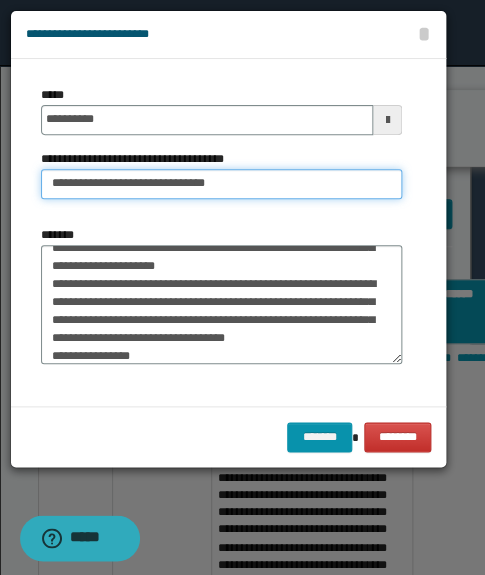 drag, startPoint x: 301, startPoint y: 300, endPoint x: 260, endPoint y: 190, distance: 117.3925 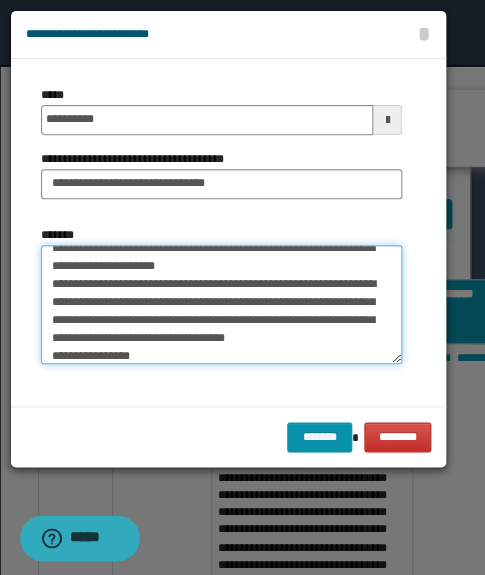 click on "**********" at bounding box center (221, 305) 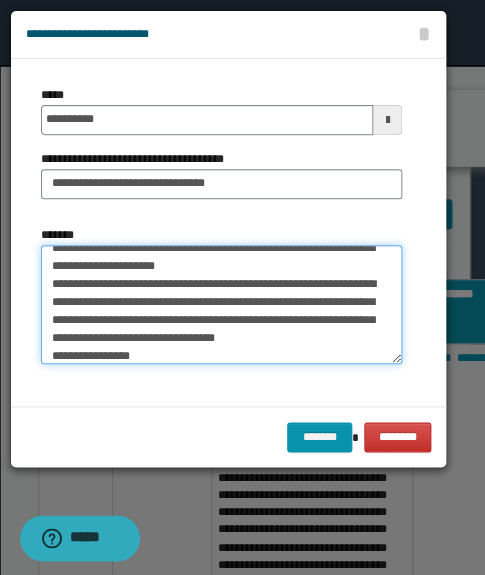 drag, startPoint x: 248, startPoint y: 298, endPoint x: 181, endPoint y: 339, distance: 78.54935 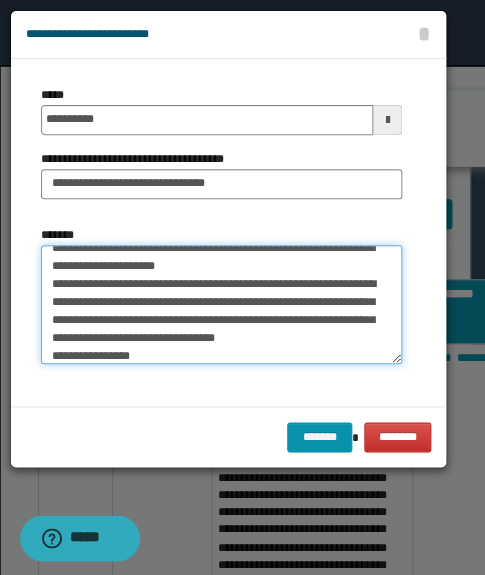 click on "**********" at bounding box center [221, 305] 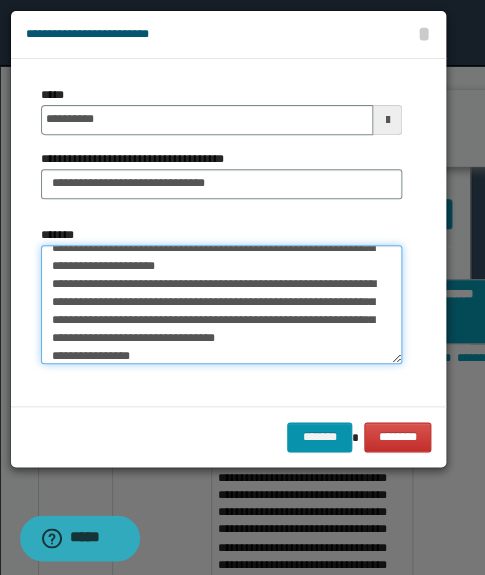 drag, startPoint x: 281, startPoint y: 304, endPoint x: 249, endPoint y: 299, distance: 32.38827 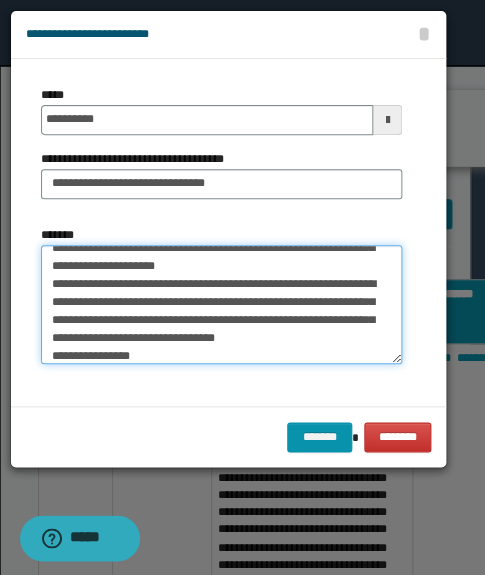 click on "**********" at bounding box center (221, 305) 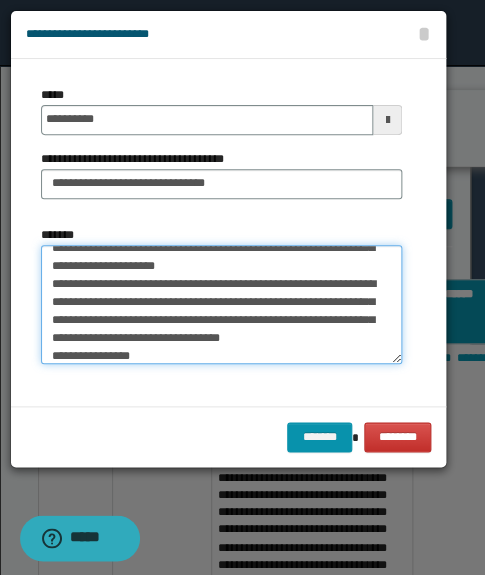 click on "**********" at bounding box center (221, 305) 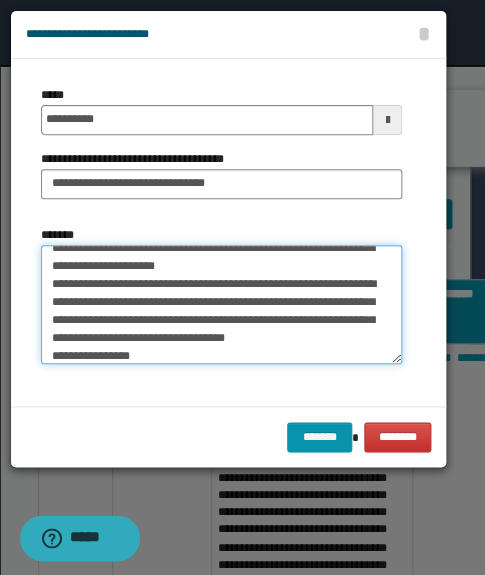 click on "**********" at bounding box center [221, 305] 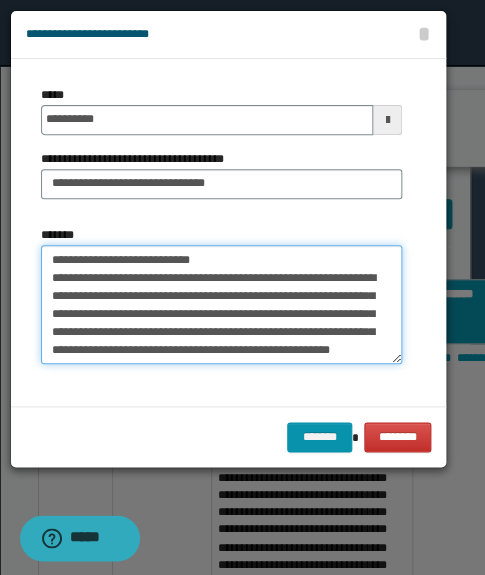 scroll, scrollTop: 160, scrollLeft: 0, axis: vertical 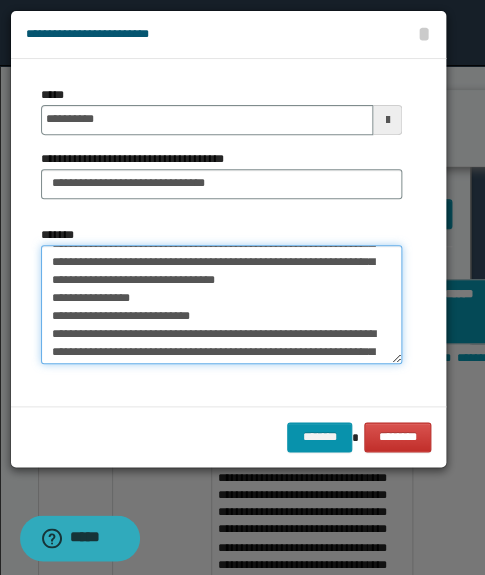 click on "**********" at bounding box center [221, 305] 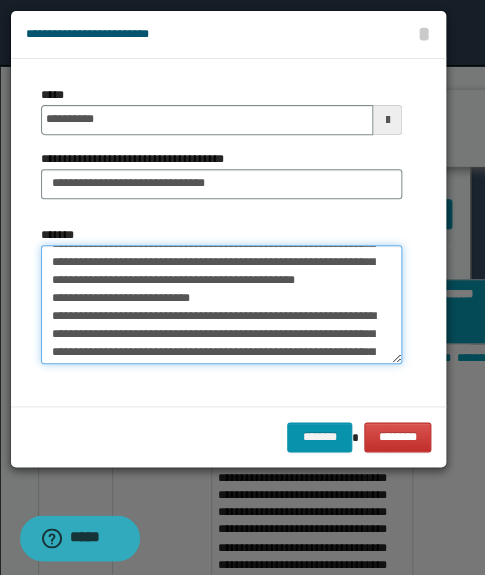 scroll, scrollTop: 142, scrollLeft: 0, axis: vertical 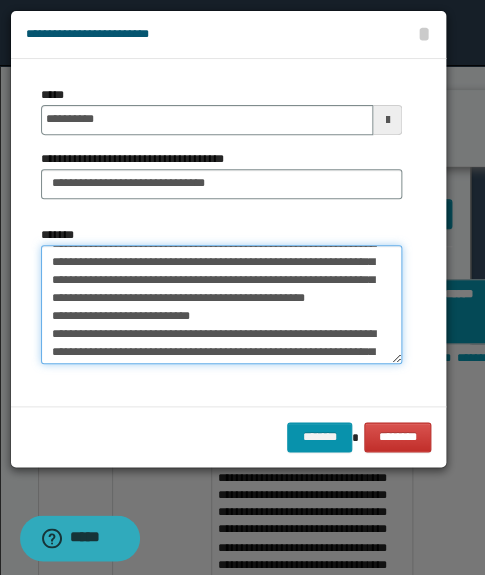 click on "**********" at bounding box center (221, 305) 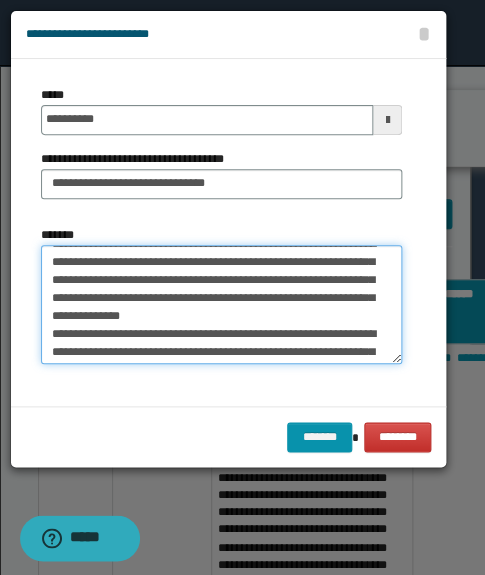 scroll, scrollTop: 124, scrollLeft: 0, axis: vertical 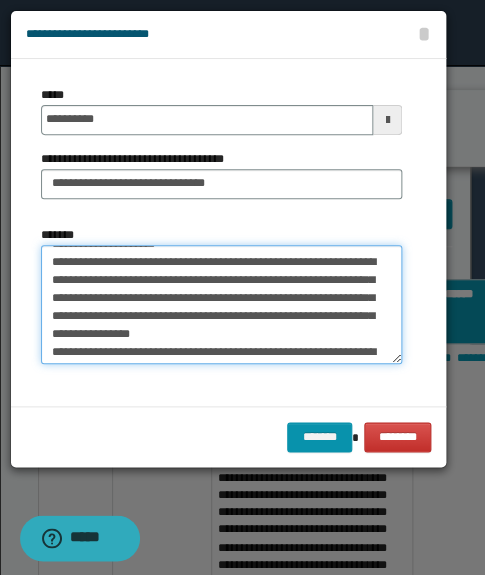 drag, startPoint x: 239, startPoint y: 305, endPoint x: 194, endPoint y: 278, distance: 52.478565 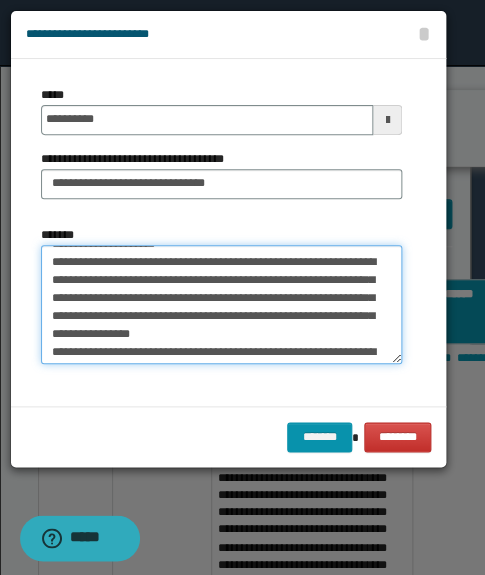 click on "**********" at bounding box center [221, 305] 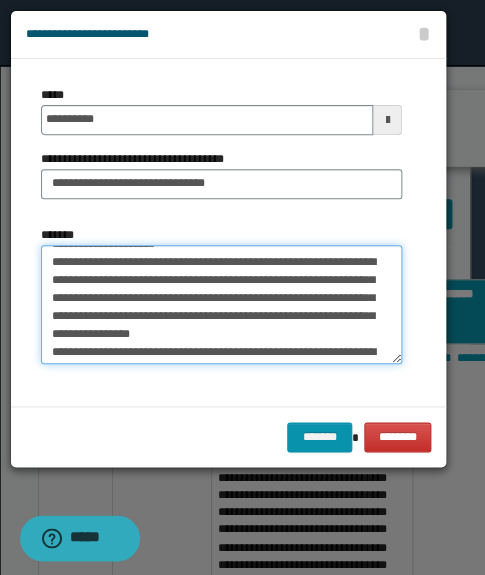 click on "**********" at bounding box center (221, 305) 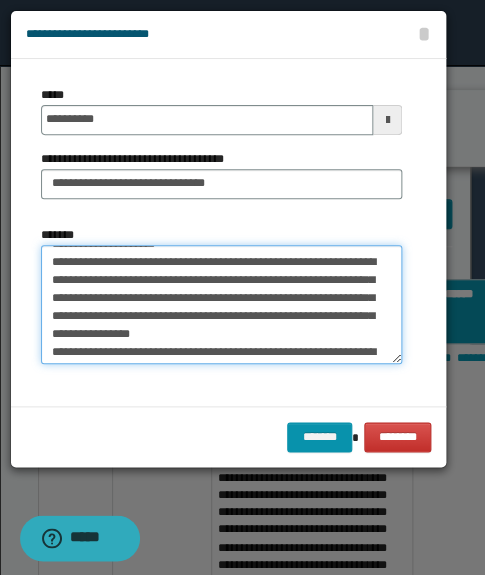 click on "**********" at bounding box center [221, 305] 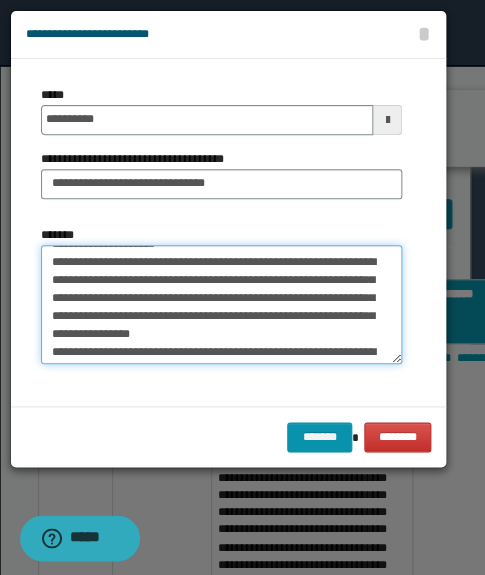click on "**********" at bounding box center (221, 305) 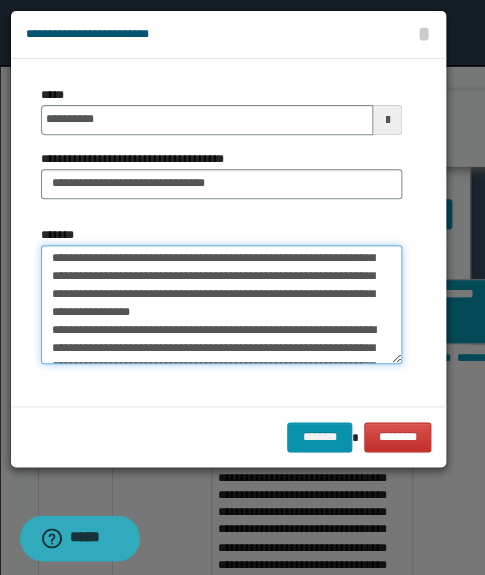 scroll, scrollTop: 163, scrollLeft: 0, axis: vertical 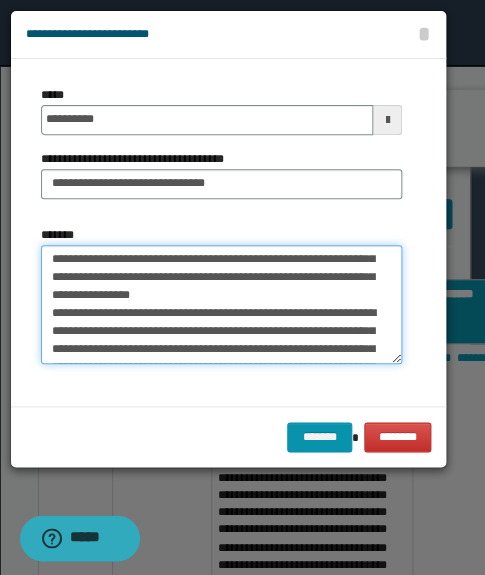 drag, startPoint x: 316, startPoint y: 348, endPoint x: 347, endPoint y: 319, distance: 42.44997 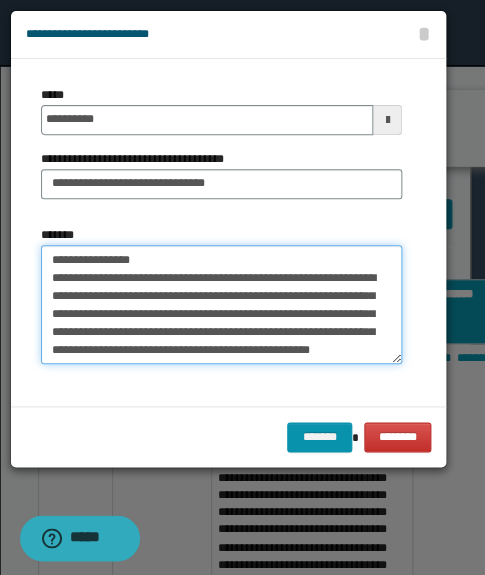 scroll, scrollTop: 215, scrollLeft: 0, axis: vertical 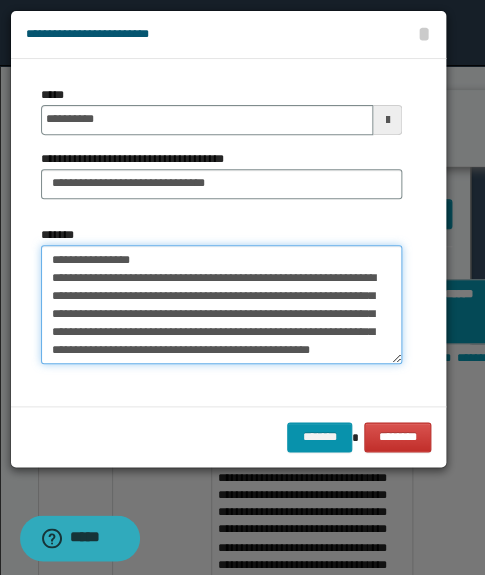 click on "**********" at bounding box center (221, 305) 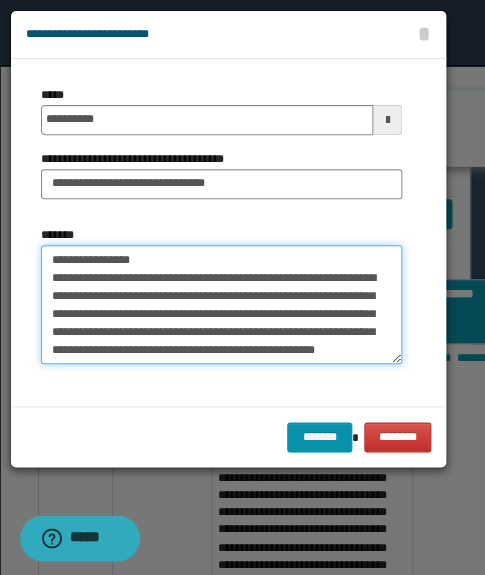 click on "**********" at bounding box center [221, 305] 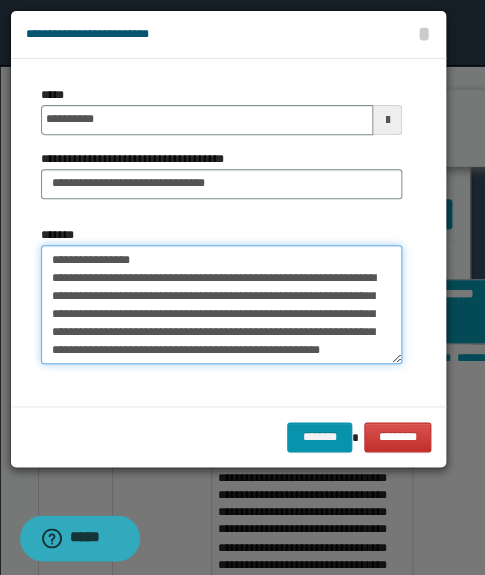 click on "**********" at bounding box center (221, 305) 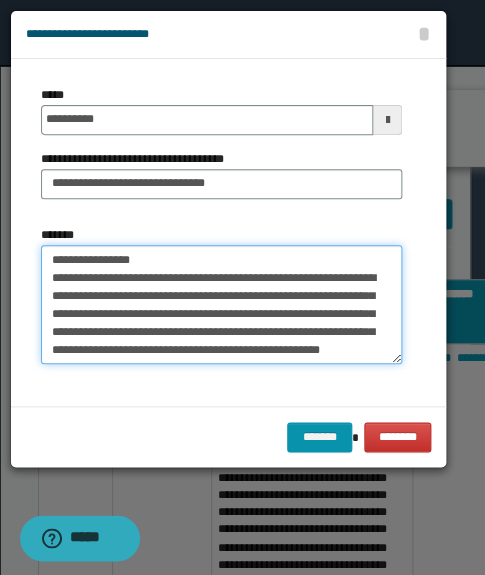 click on "**********" at bounding box center (221, 305) 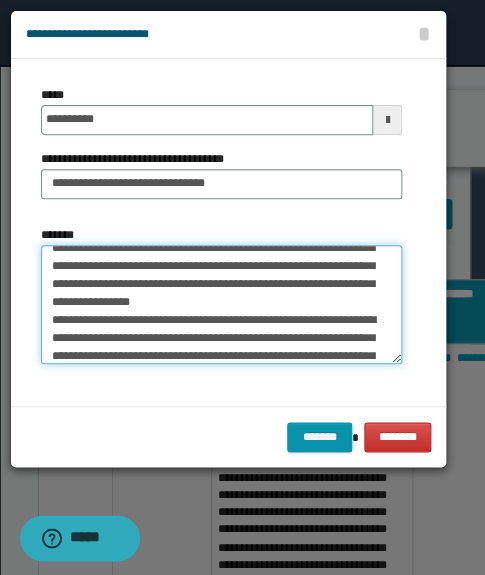 scroll, scrollTop: 124, scrollLeft: 0, axis: vertical 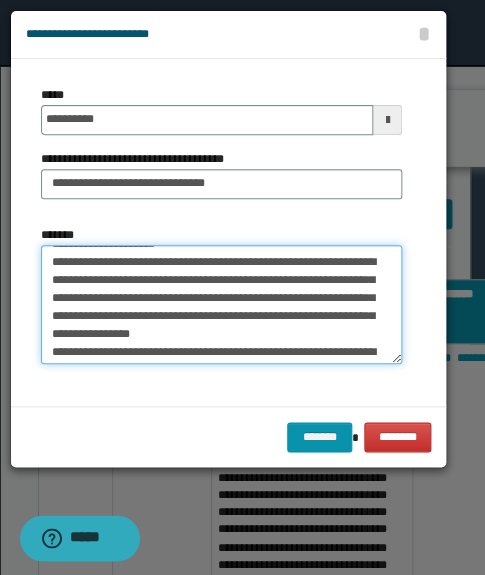 click on "*******" at bounding box center (221, 305) 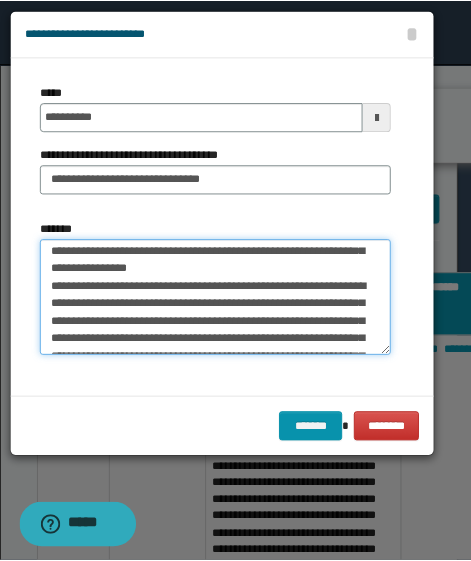 scroll, scrollTop: 215, scrollLeft: 0, axis: vertical 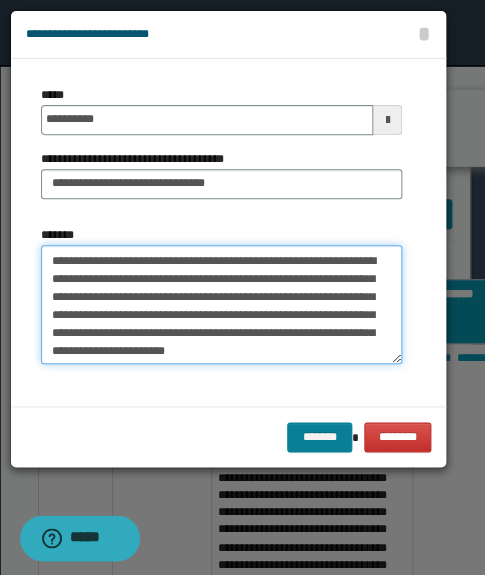 type on "**********" 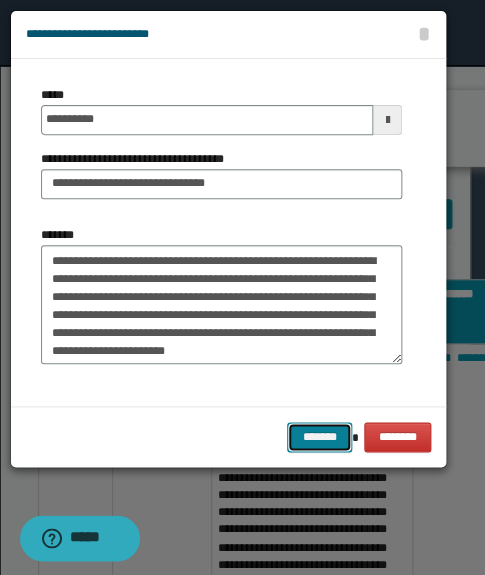 click on "*******" at bounding box center (319, 437) 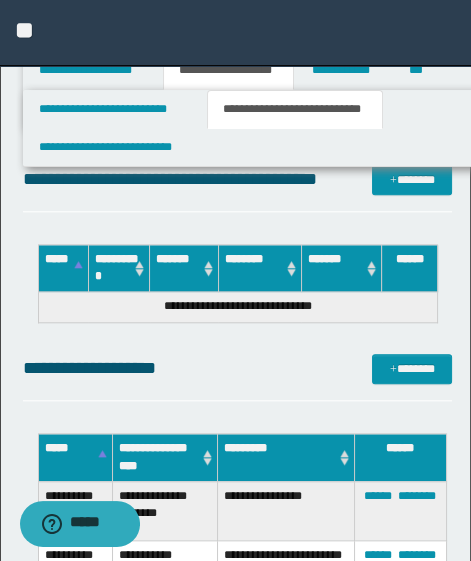 scroll, scrollTop: 32395, scrollLeft: 0, axis: vertical 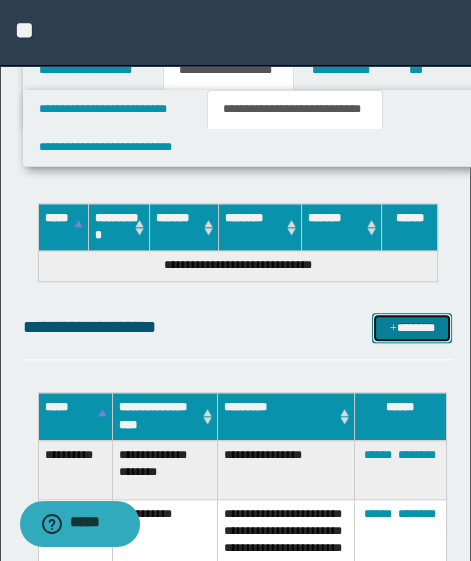 click on "*******" at bounding box center (412, 328) 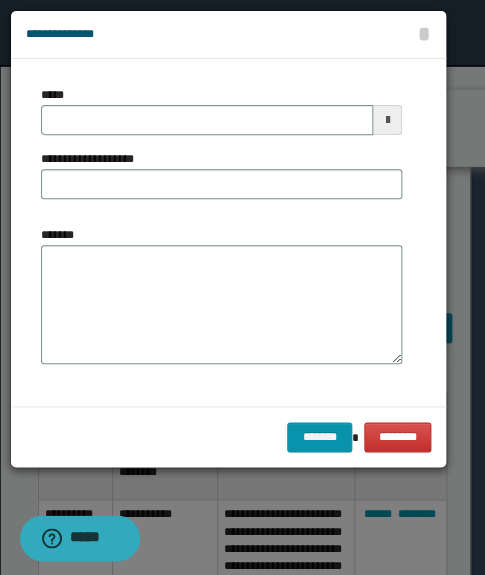 click on "*****" at bounding box center [221, 110] 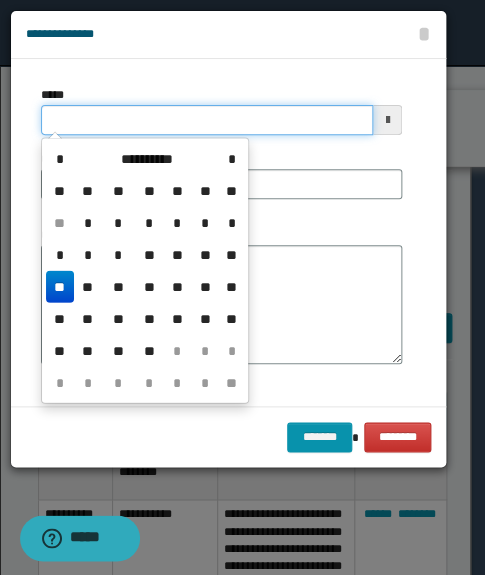 click on "*****" at bounding box center (207, 120) 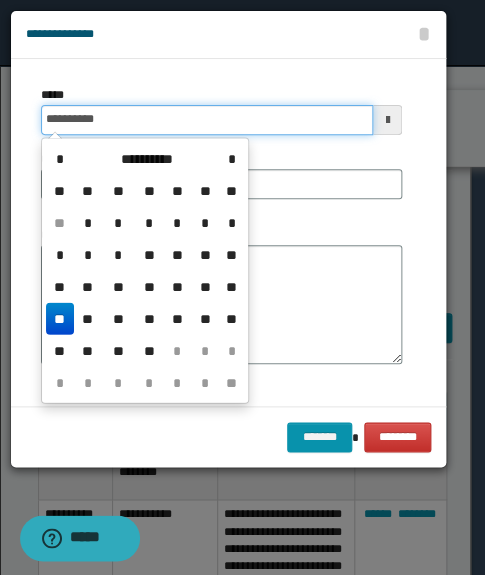 type on "**********" 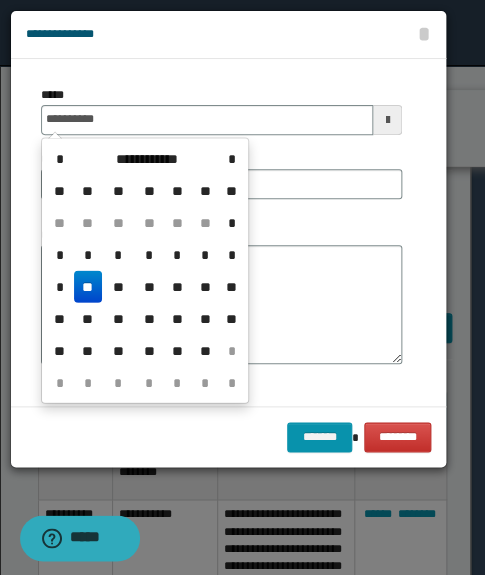 click on "**" at bounding box center [88, 286] 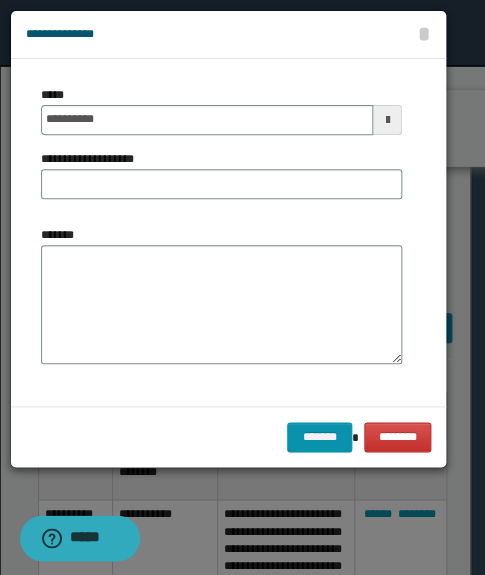 drag, startPoint x: 96, startPoint y: 160, endPoint x: 95, endPoint y: 177, distance: 17.029387 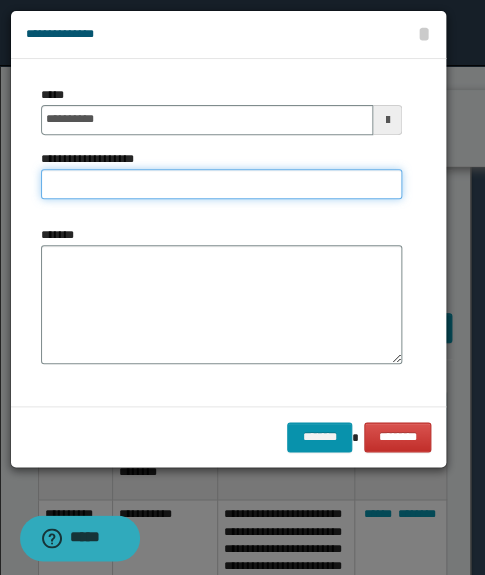 click on "**********" at bounding box center [221, 184] 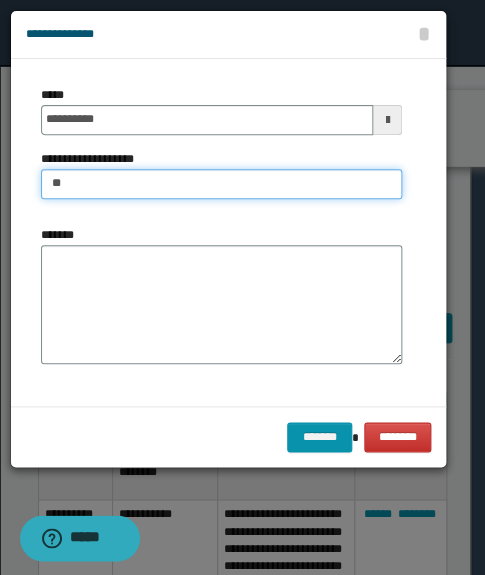 type on "*" 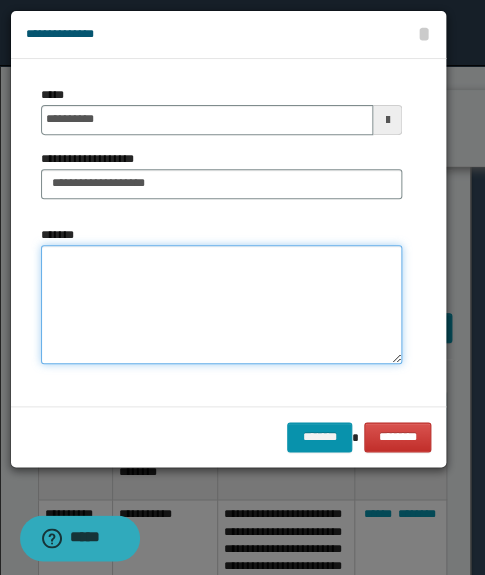 click on "*******" at bounding box center [221, 305] 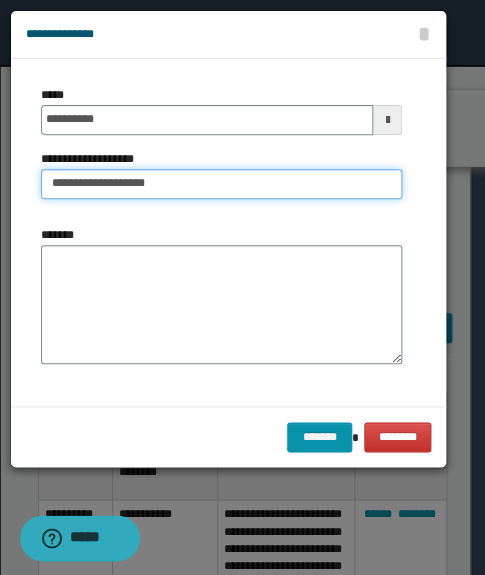 click on "**********" at bounding box center [221, 184] 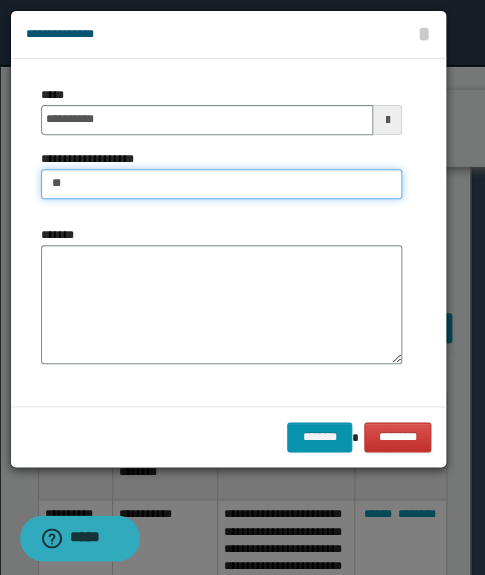 type on "*" 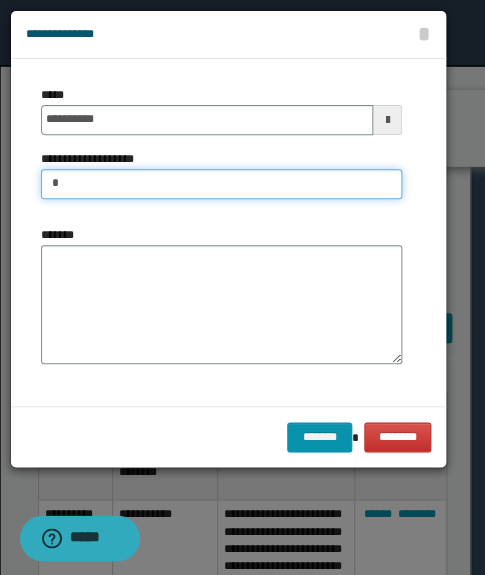 type on "**********" 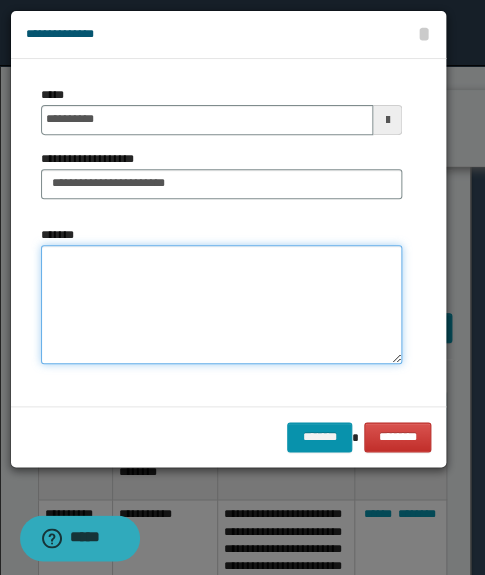 click on "*******" at bounding box center [221, 305] 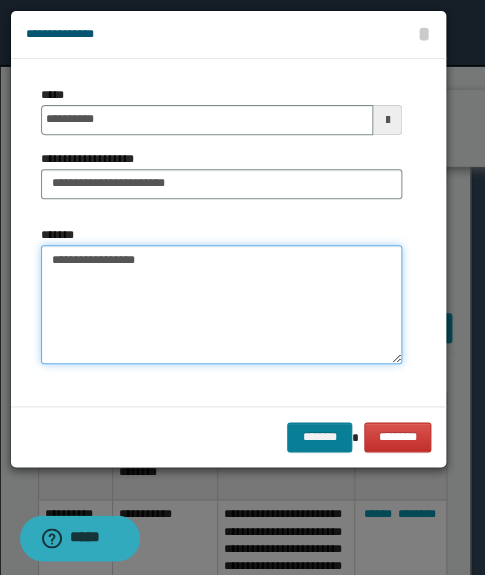 type on "**********" 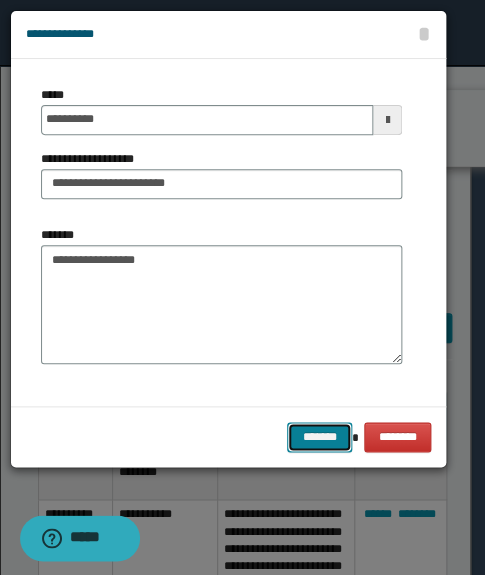 click on "*******" at bounding box center (319, 437) 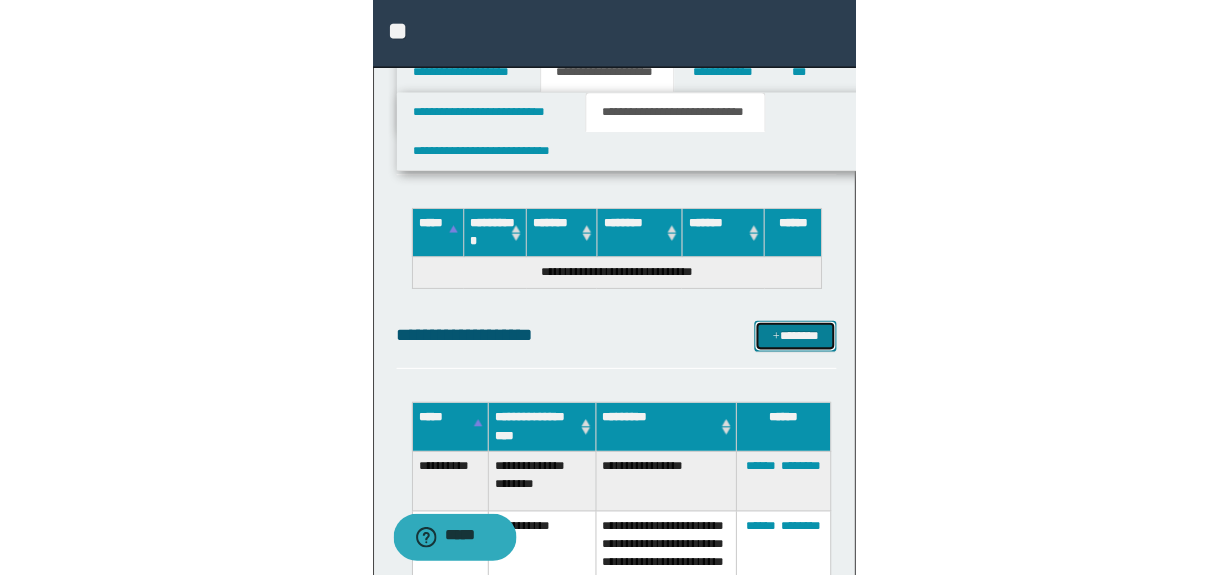 scroll, scrollTop: 11562, scrollLeft: 0, axis: vertical 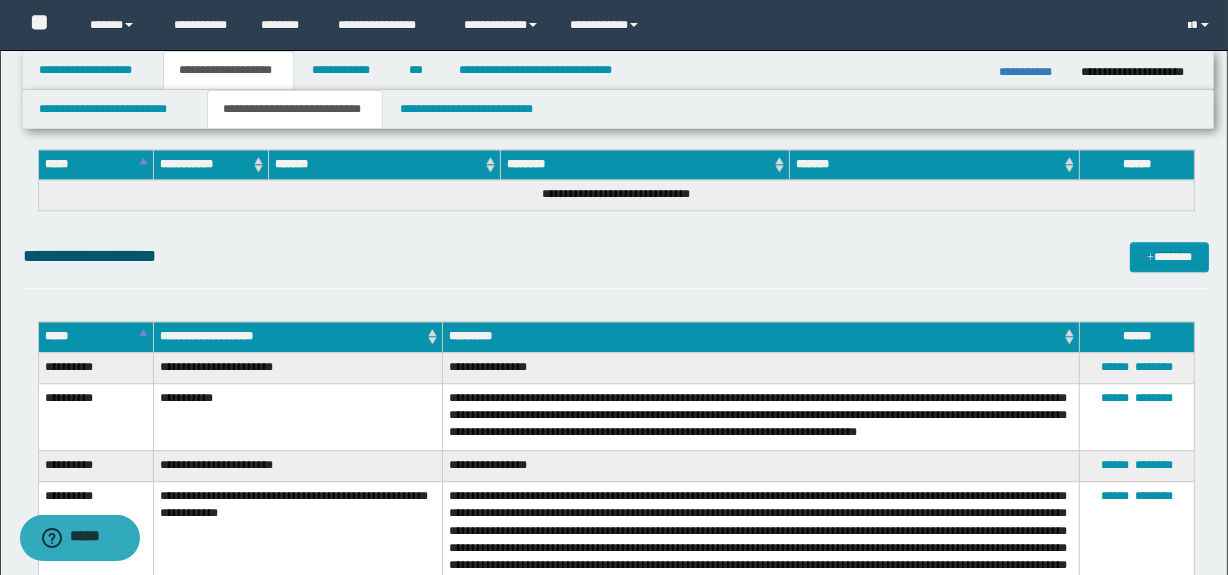 click on "**********" at bounding box center [616, 265] 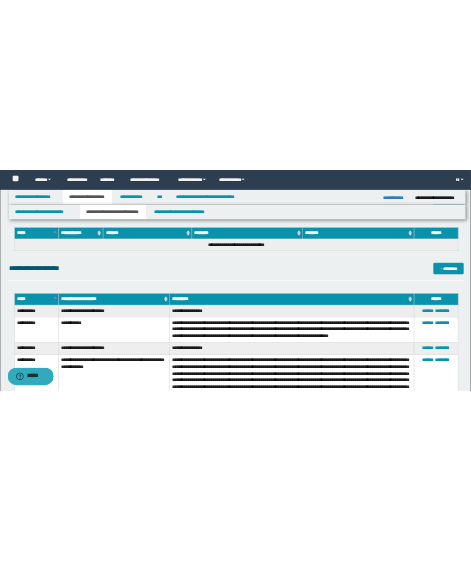 scroll, scrollTop: 32395, scrollLeft: 0, axis: vertical 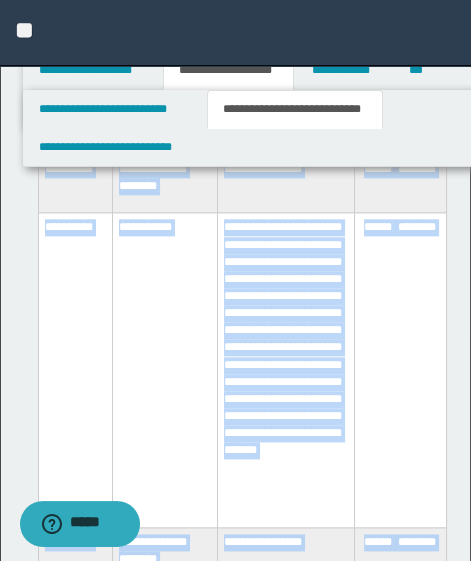 click on "**********" at bounding box center (235, -32401) 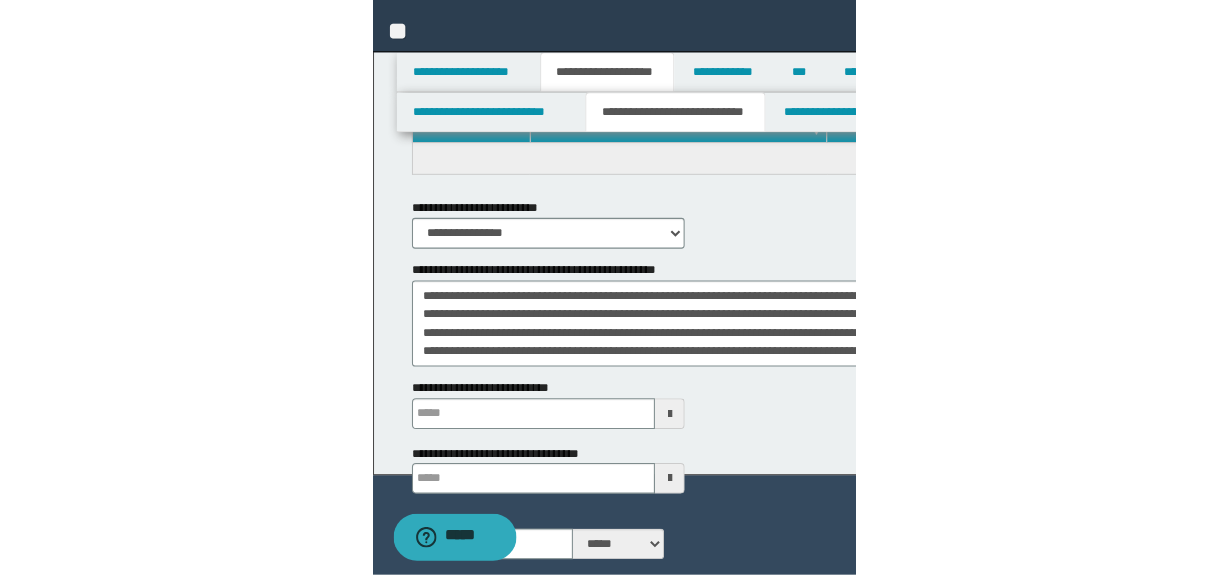 scroll, scrollTop: 11794, scrollLeft: 0, axis: vertical 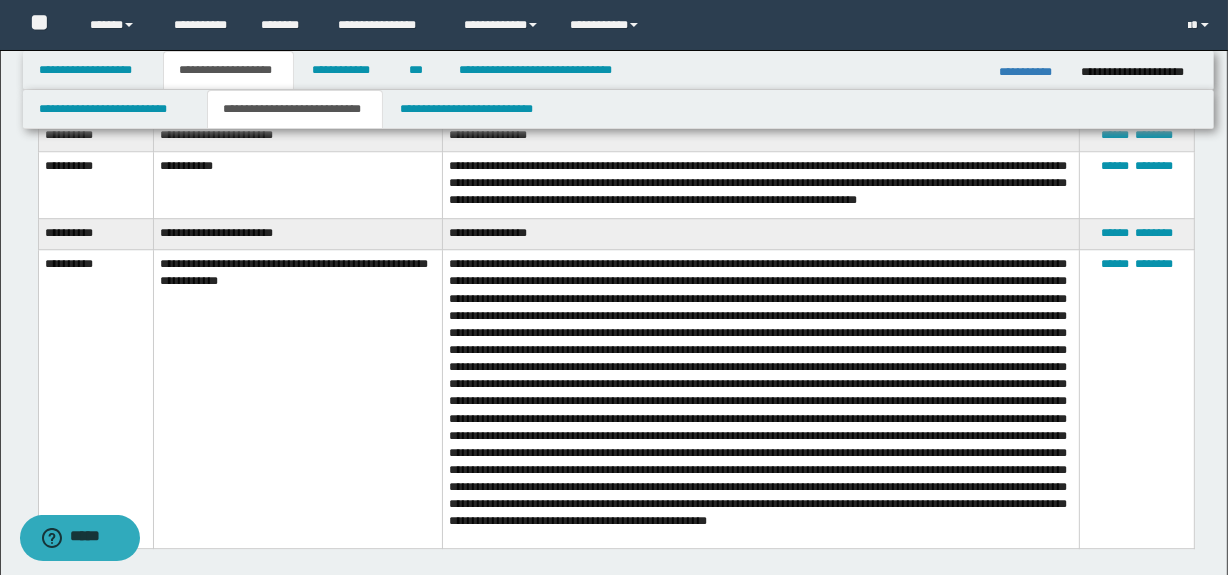 click at bounding box center (761, 399) 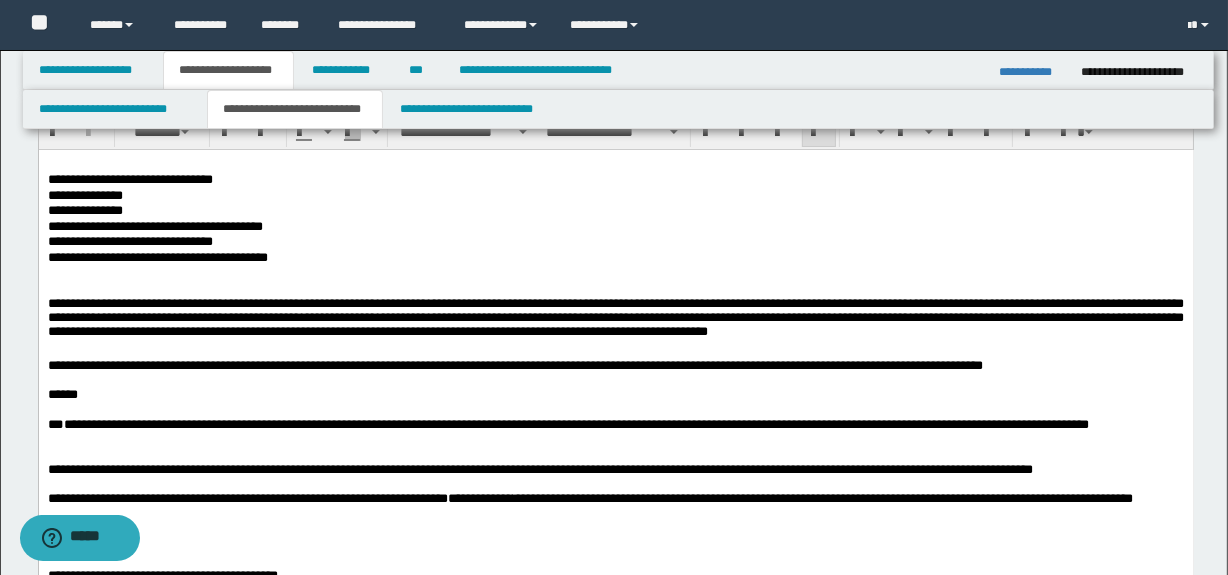 scroll, scrollTop: 0, scrollLeft: 0, axis: both 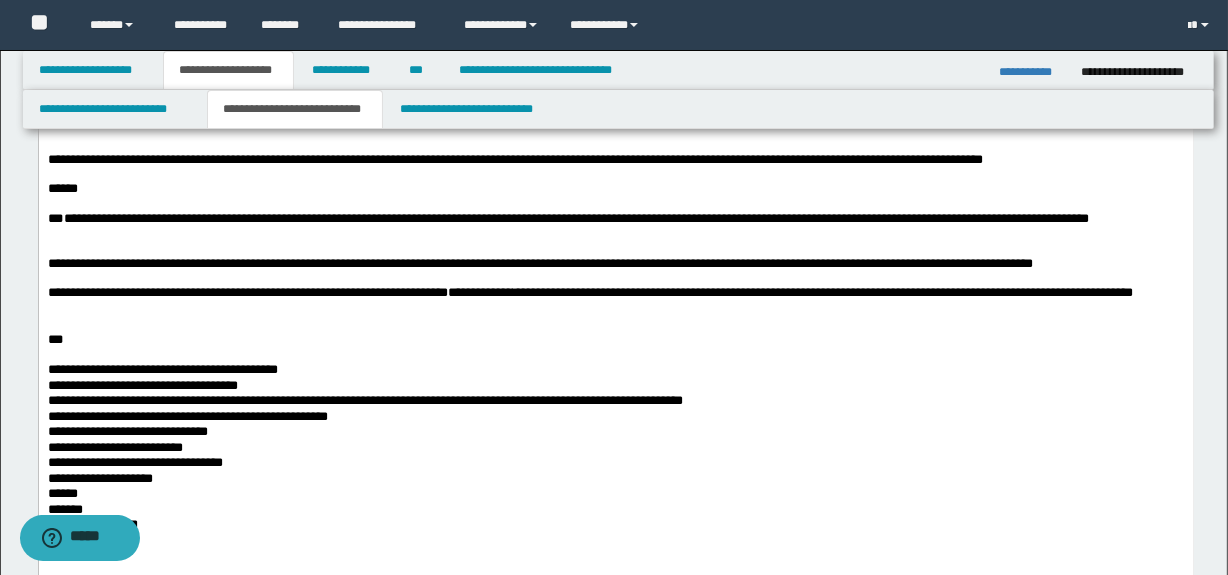click on "***" at bounding box center (615, 340) 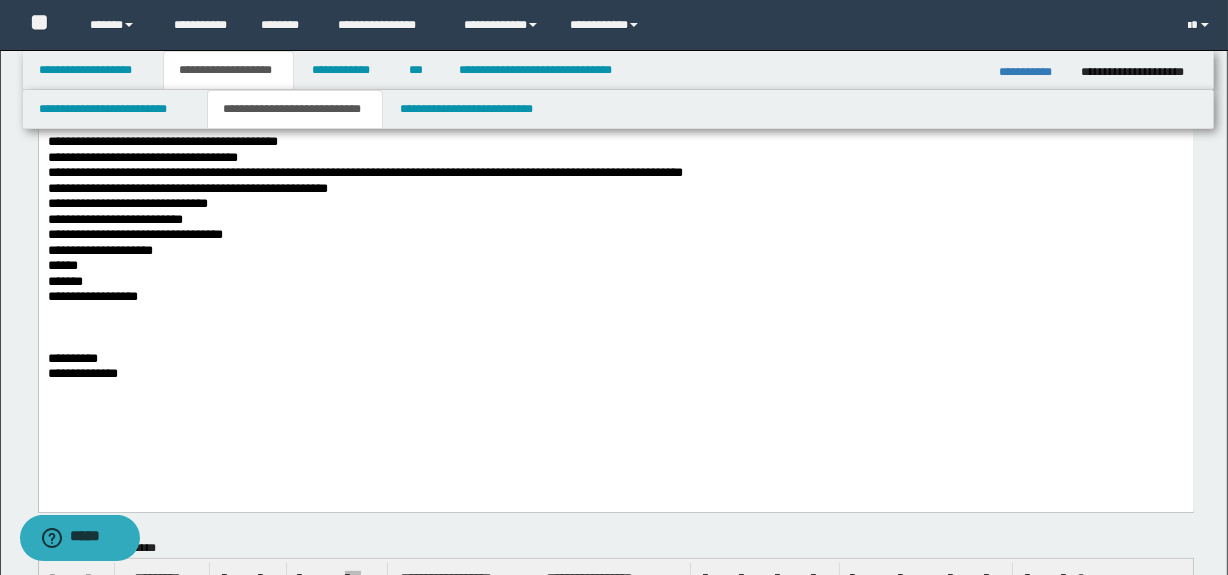 scroll, scrollTop: 545, scrollLeft: 0, axis: vertical 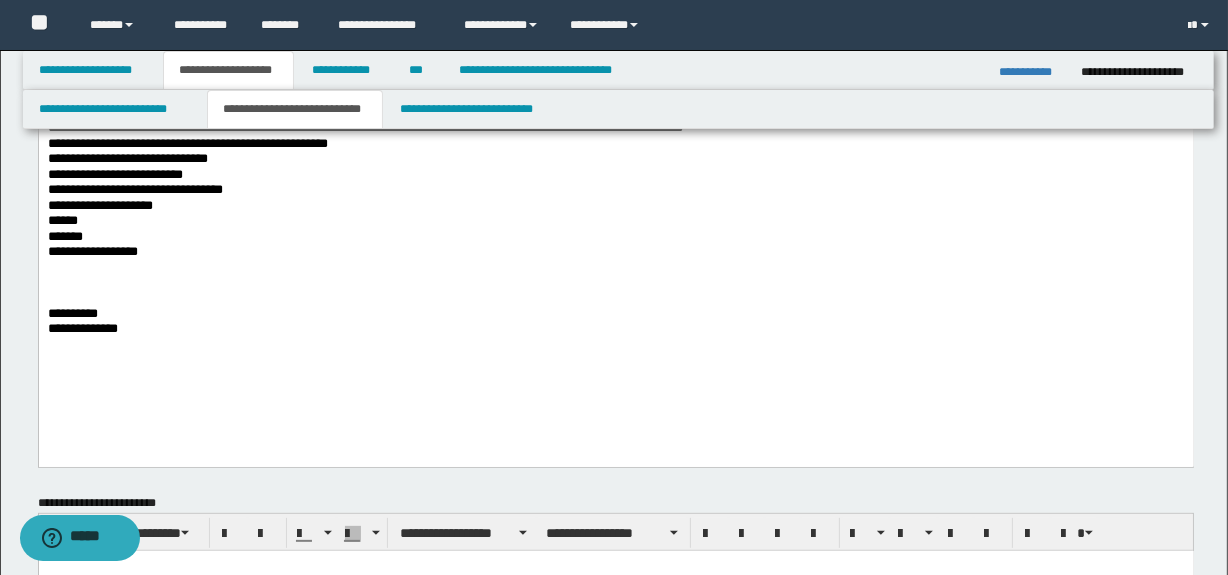 click at bounding box center [615, 298] 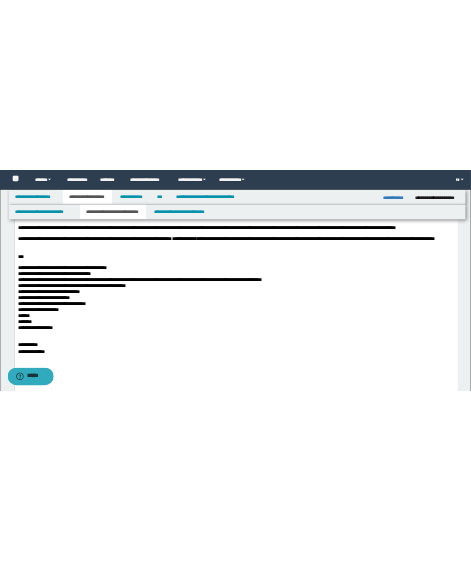 scroll, scrollTop: 363, scrollLeft: 0, axis: vertical 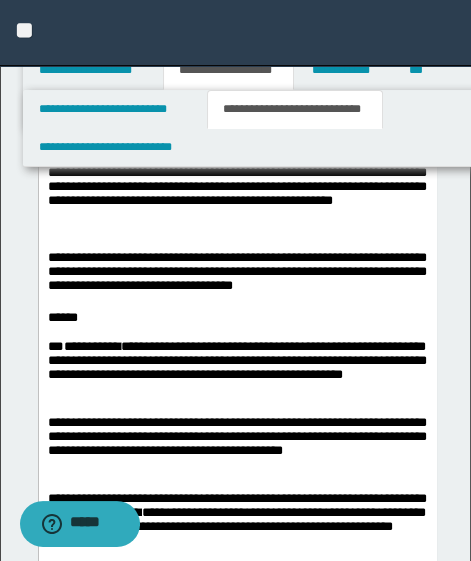 click at bounding box center [237, 304] 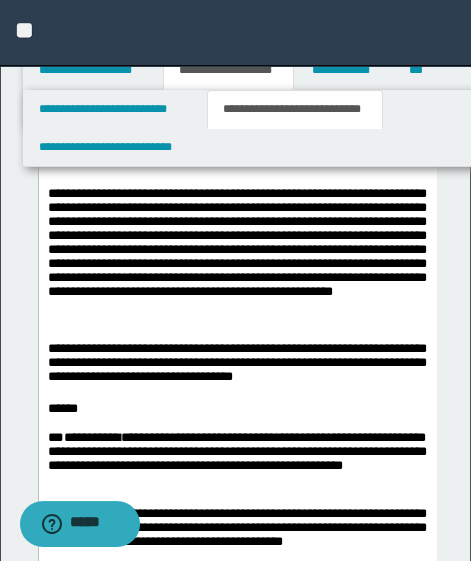 scroll, scrollTop: 0, scrollLeft: 0, axis: both 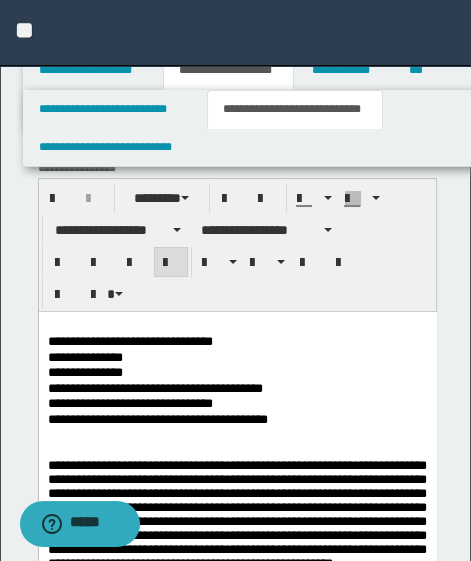 click on "**********" at bounding box center [236, 388] 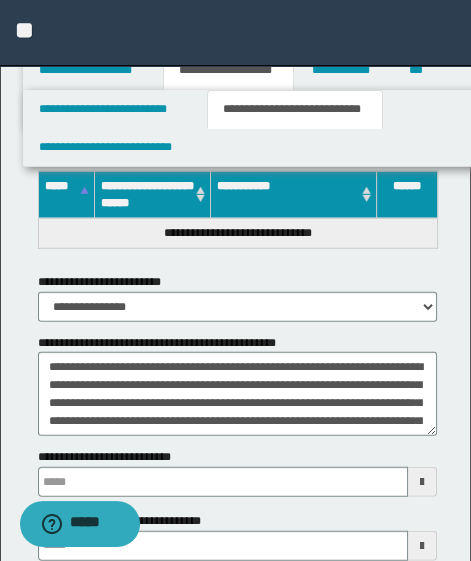 scroll, scrollTop: 242, scrollLeft: 0, axis: vertical 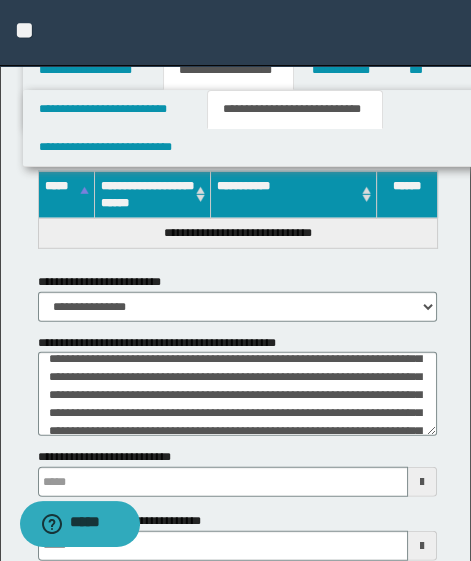 click on "**********" at bounding box center [294, 109] 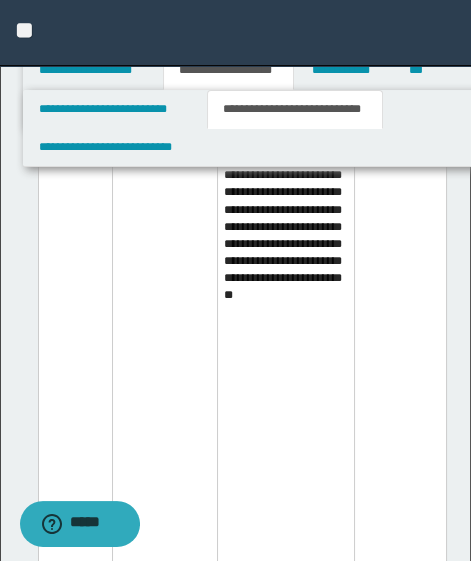 scroll, scrollTop: 34052, scrollLeft: 0, axis: vertical 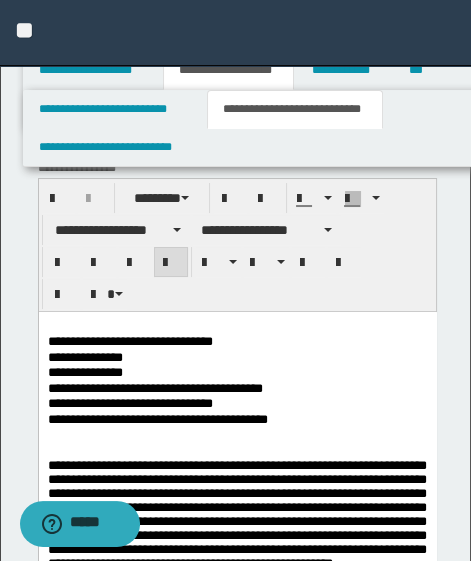 click at bounding box center (236, 434) 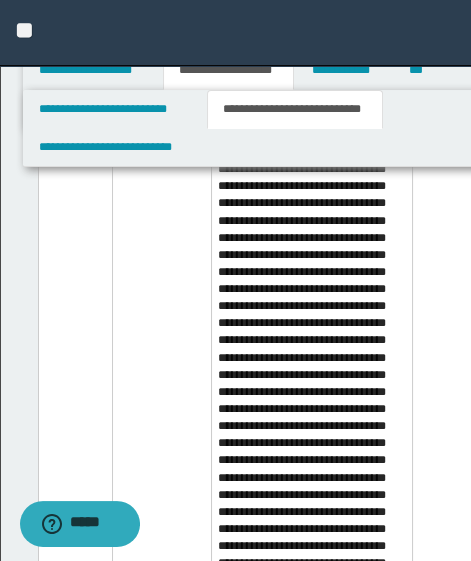 scroll, scrollTop: 11748, scrollLeft: 0, axis: vertical 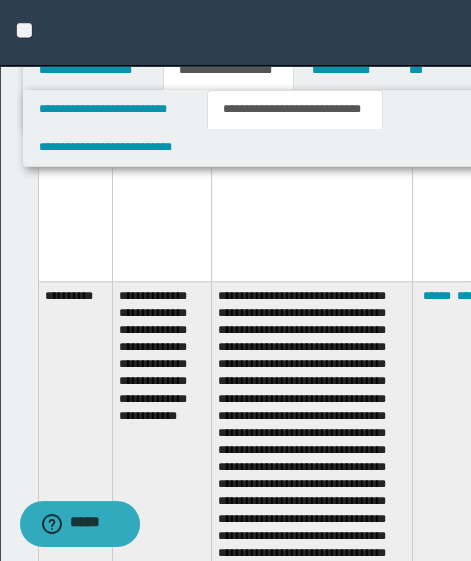 click on "**********" at bounding box center (162, 1684) 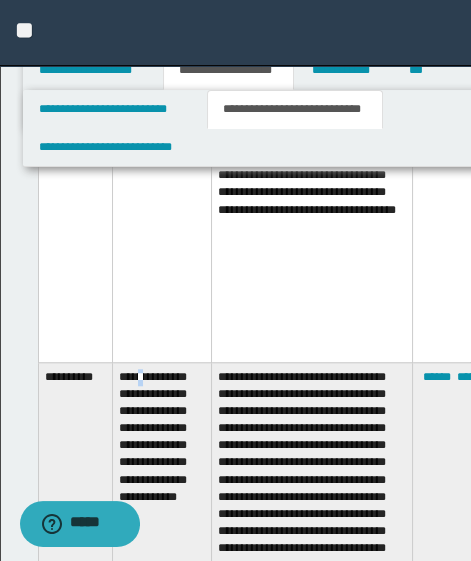 scroll, scrollTop: 11748, scrollLeft: 0, axis: vertical 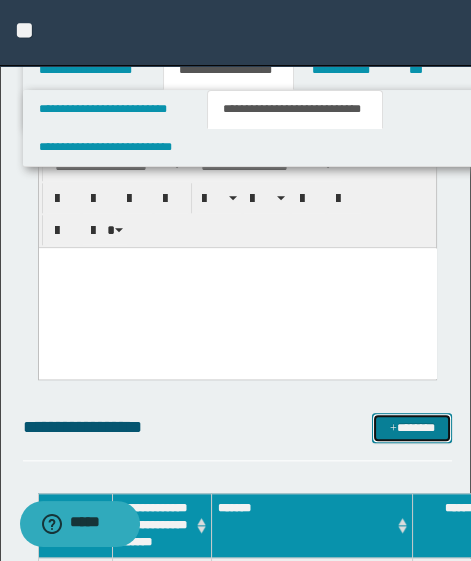 click on "*******" at bounding box center (412, 428) 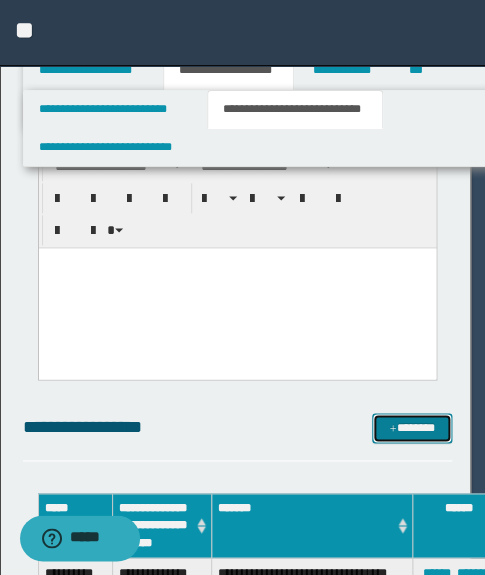 scroll, scrollTop: 0, scrollLeft: 0, axis: both 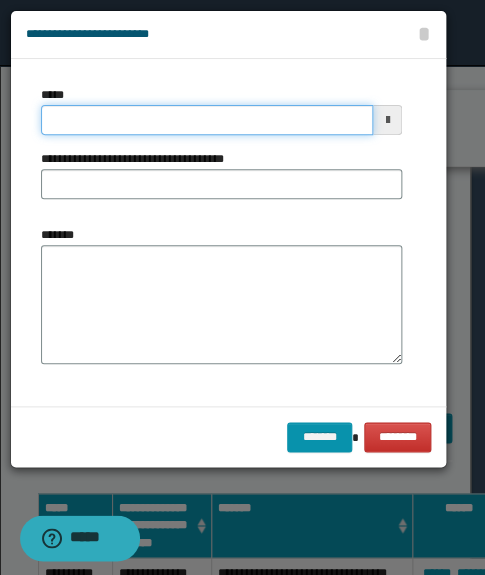 click on "*****" at bounding box center (207, 120) 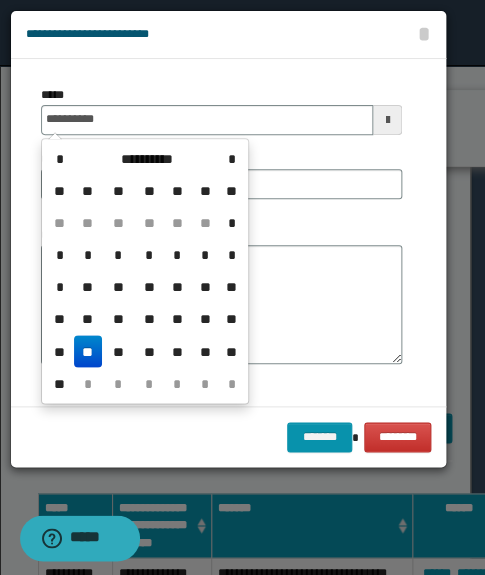 click on "**" at bounding box center [88, 351] 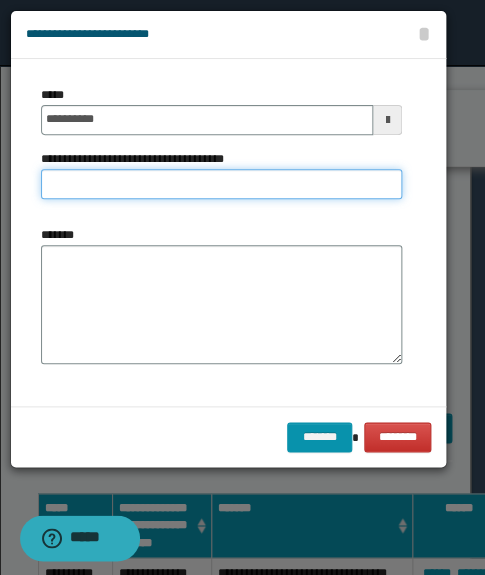 click on "**********" at bounding box center (221, 184) 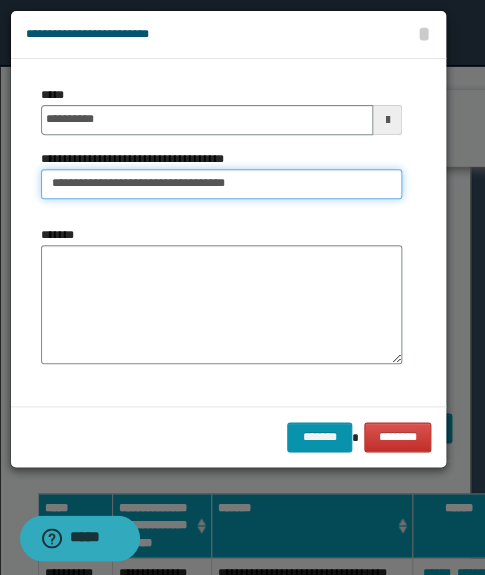 type on "**********" 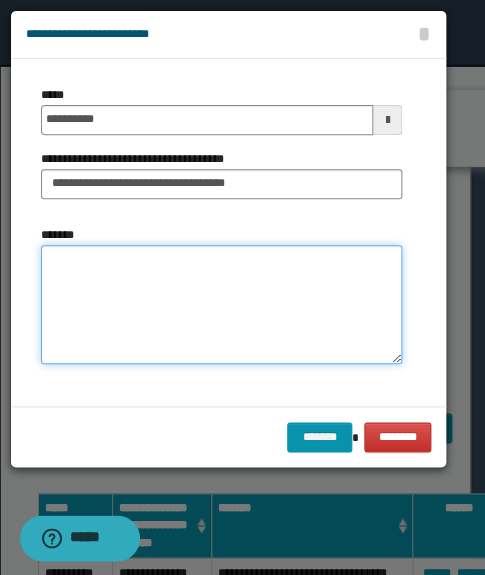 paste on "**********" 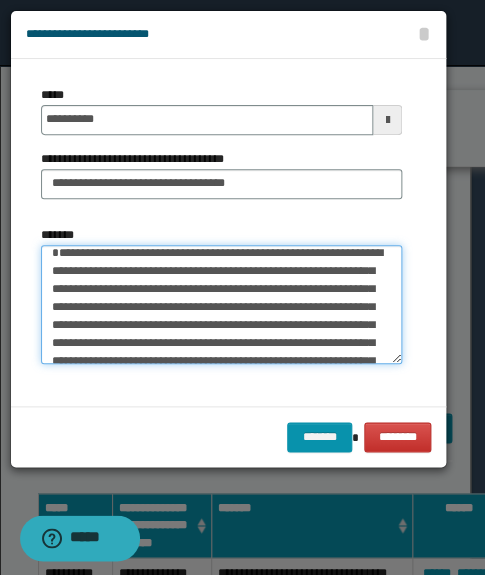 scroll, scrollTop: 0, scrollLeft: 0, axis: both 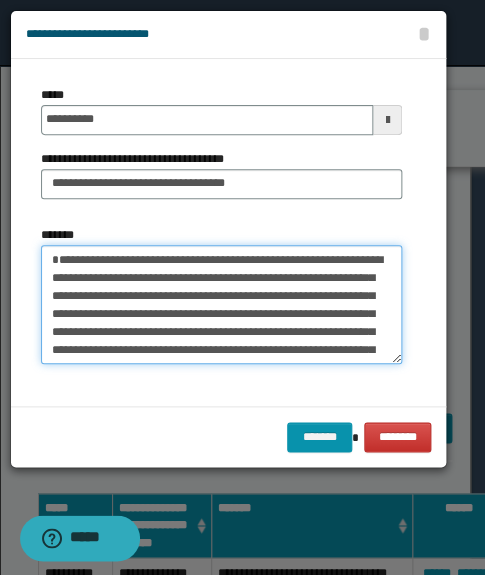 click on "**********" at bounding box center (221, 305) 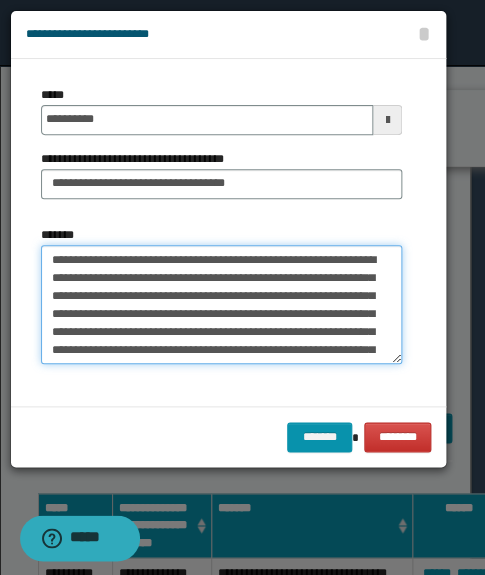 scroll, scrollTop: 0, scrollLeft: 0, axis: both 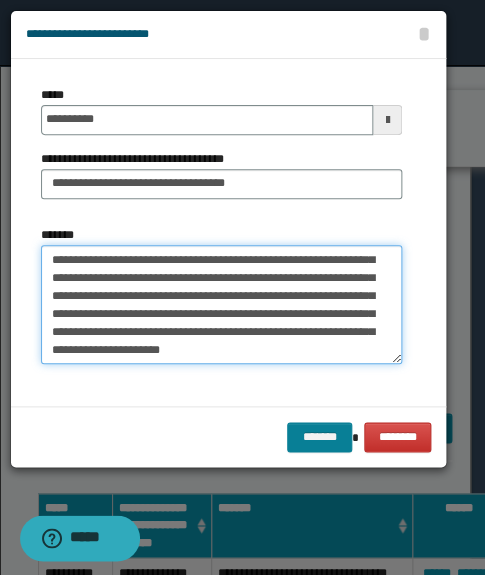 type on "**********" 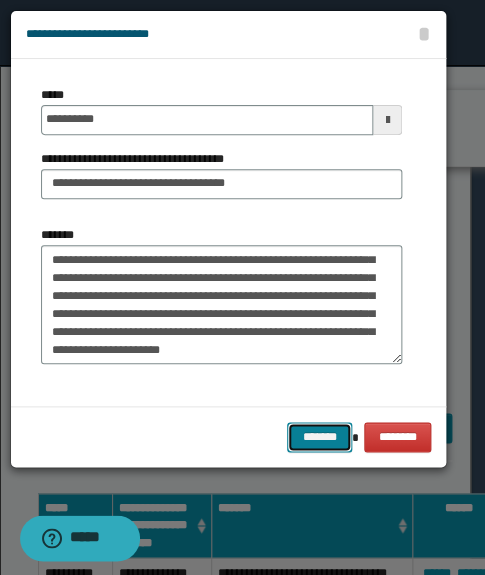 click on "*******" at bounding box center [319, 437] 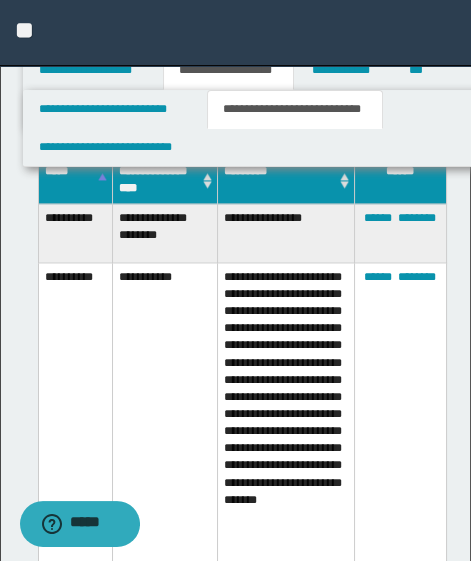 scroll, scrollTop: 32995, scrollLeft: 0, axis: vertical 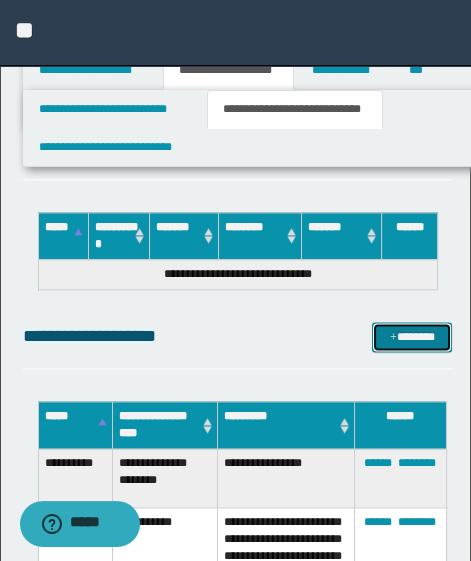 click at bounding box center (393, 338) 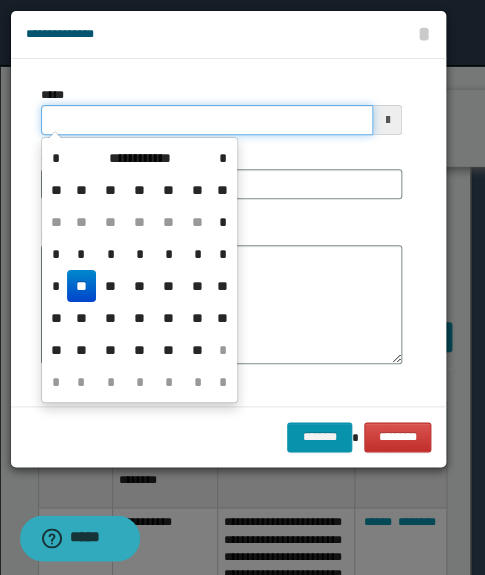 click on "*****" at bounding box center [207, 120] 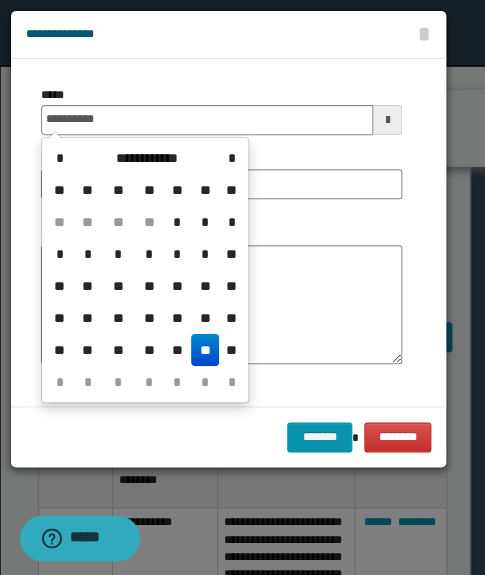 drag, startPoint x: 215, startPoint y: 359, endPoint x: 196, endPoint y: 282, distance: 79.30952 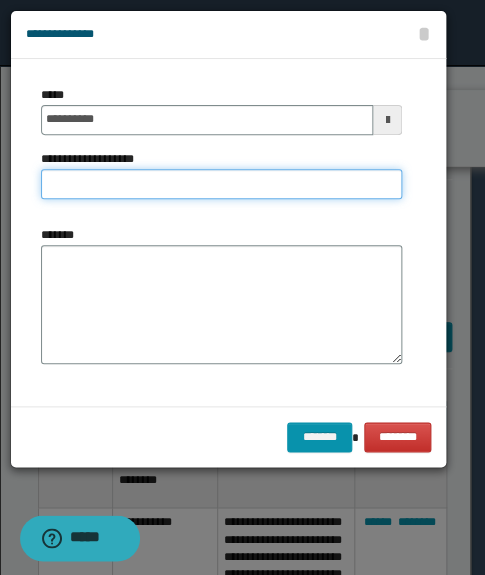 click on "**********" at bounding box center [221, 184] 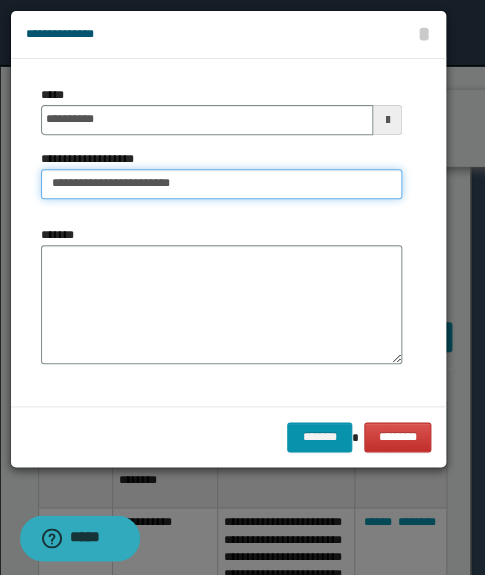 type on "**********" 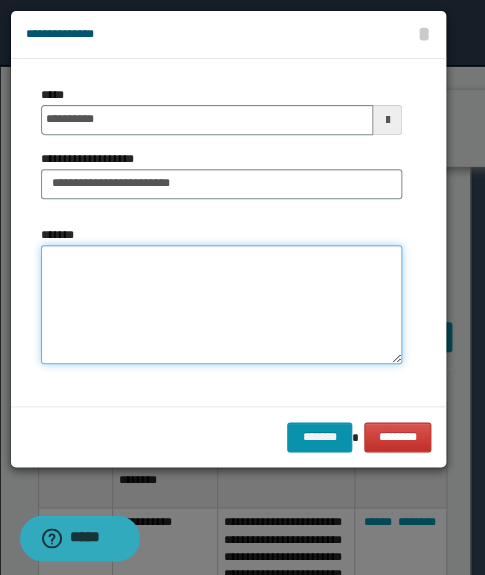 click on "*******" at bounding box center [221, 305] 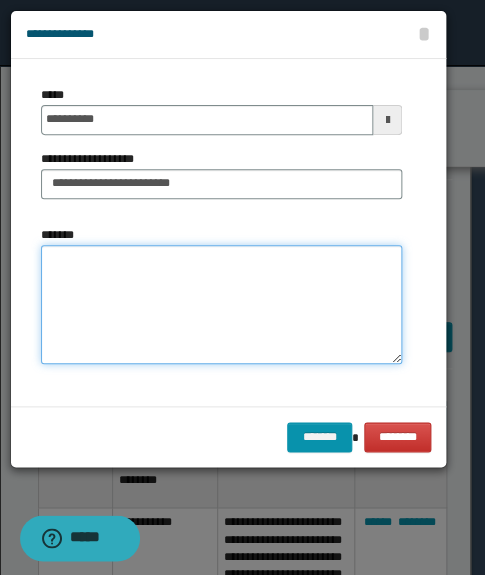 paste on "**********" 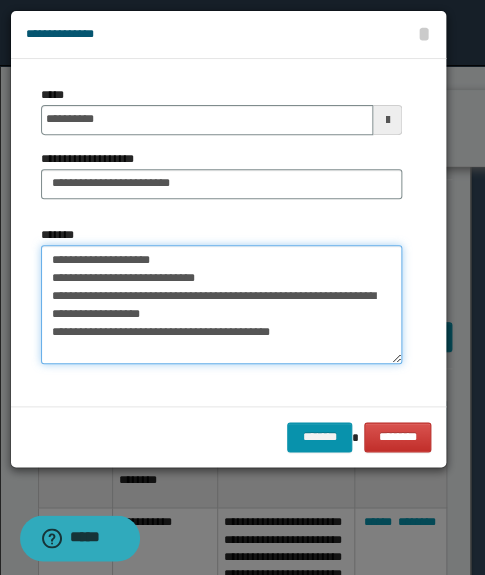click on "**********" at bounding box center (221, 305) 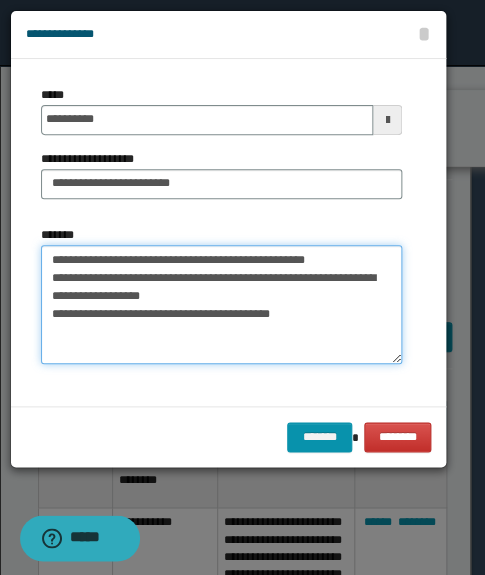 click on "**********" at bounding box center (221, 305) 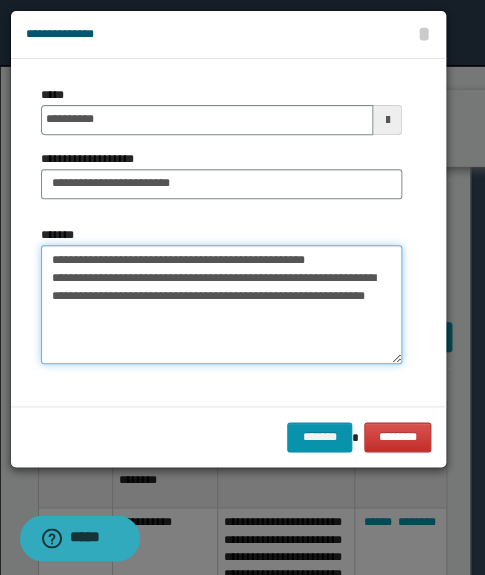 click on "**********" at bounding box center (221, 305) 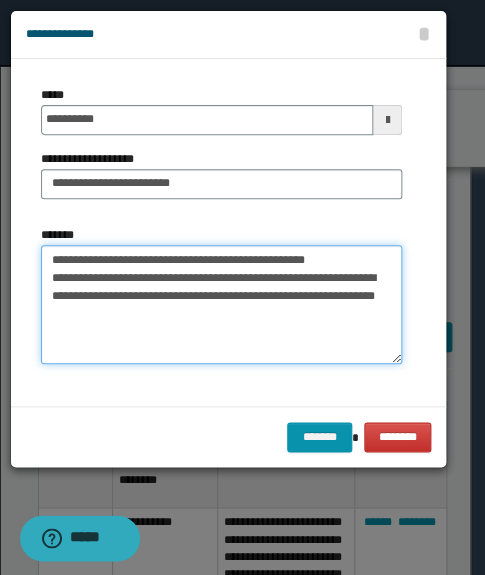 drag, startPoint x: 102, startPoint y: 328, endPoint x: 52, endPoint y: 265, distance: 80.43009 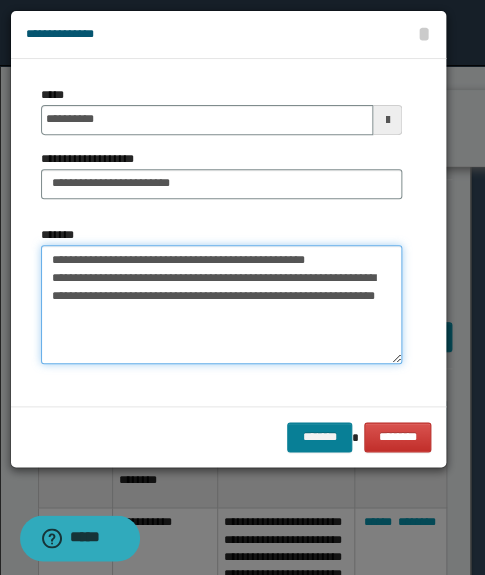type on "**********" 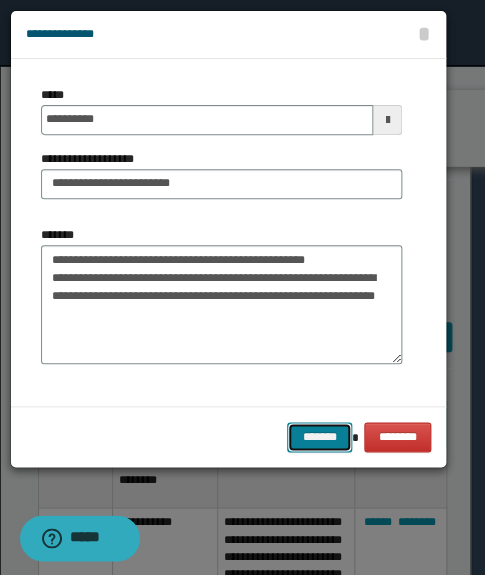 click on "*******" at bounding box center (319, 437) 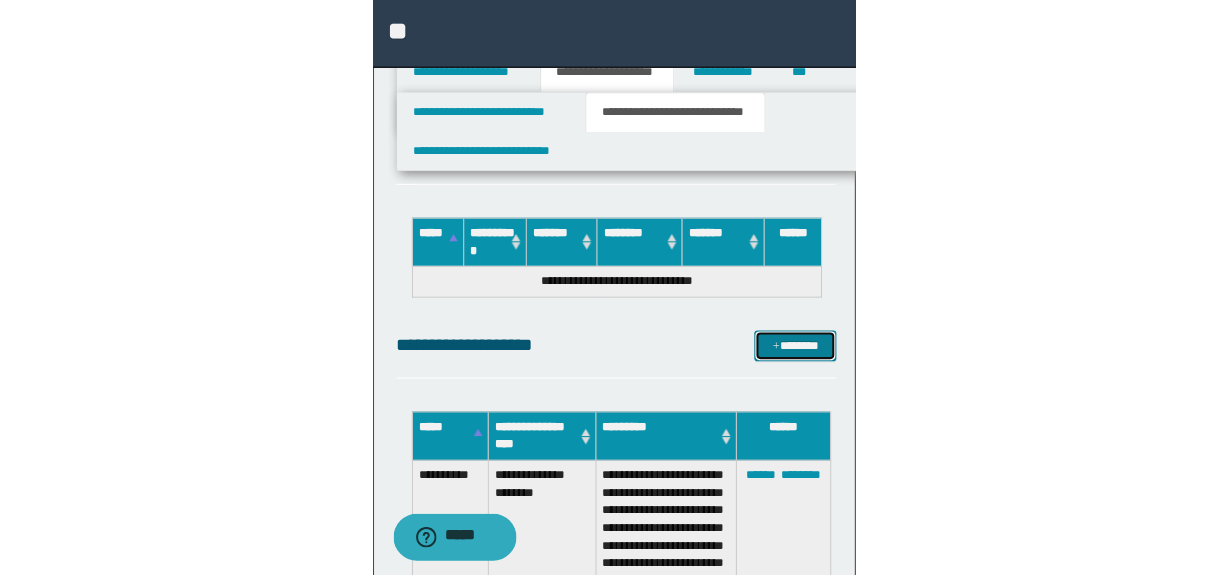 scroll, scrollTop: 11689, scrollLeft: 0, axis: vertical 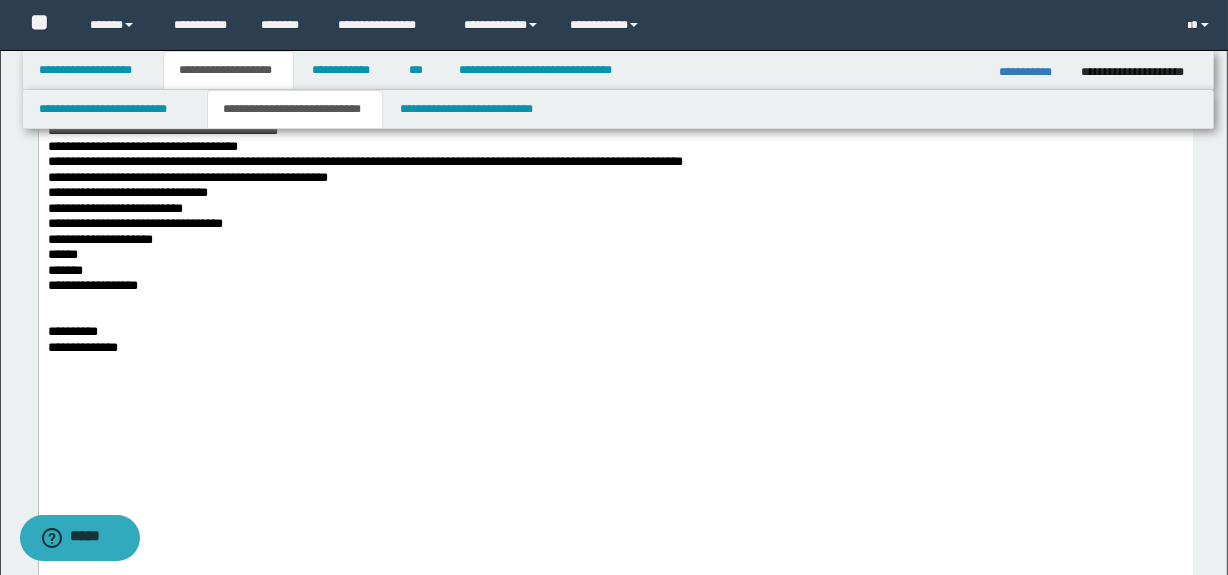 drag, startPoint x: 258, startPoint y: 384, endPoint x: 195, endPoint y: 377, distance: 63.387695 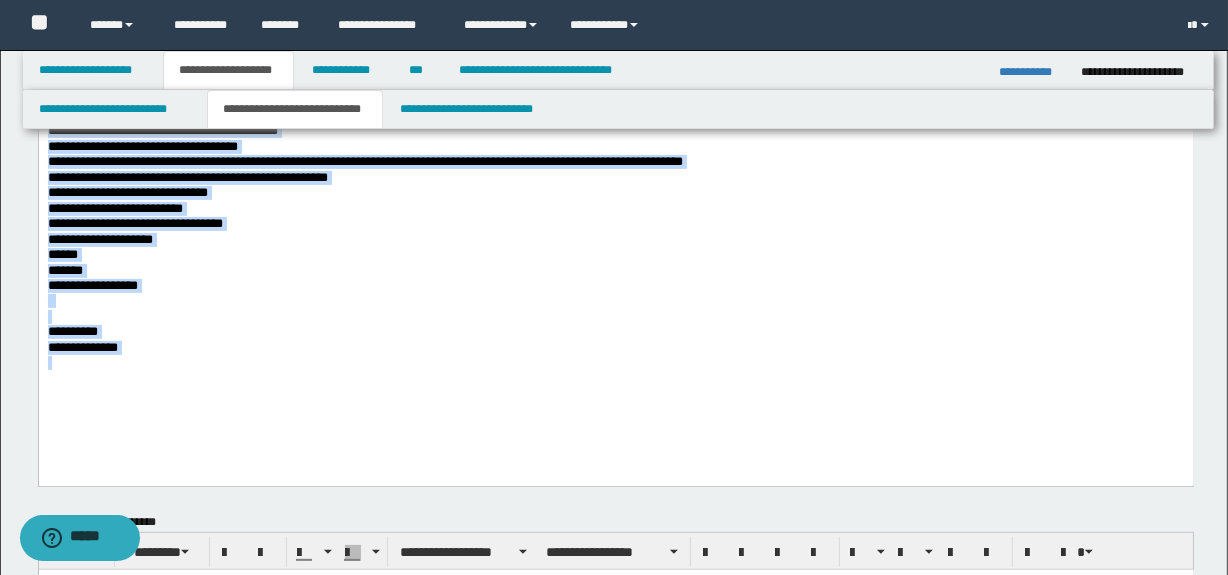 click on "**********" at bounding box center [615, 67] 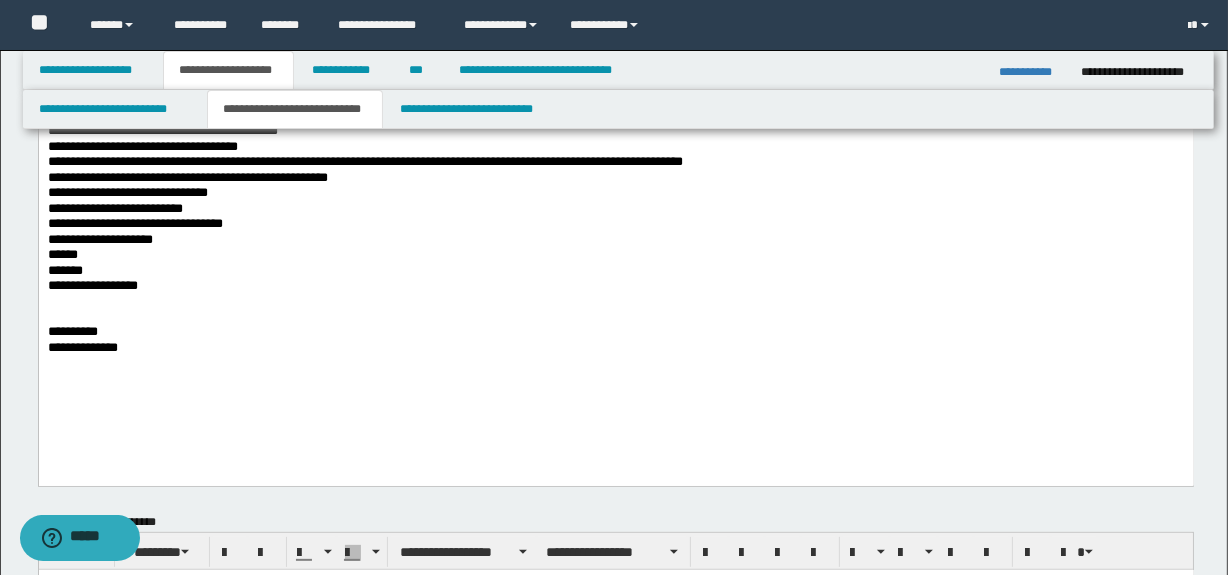 click at bounding box center (615, 363) 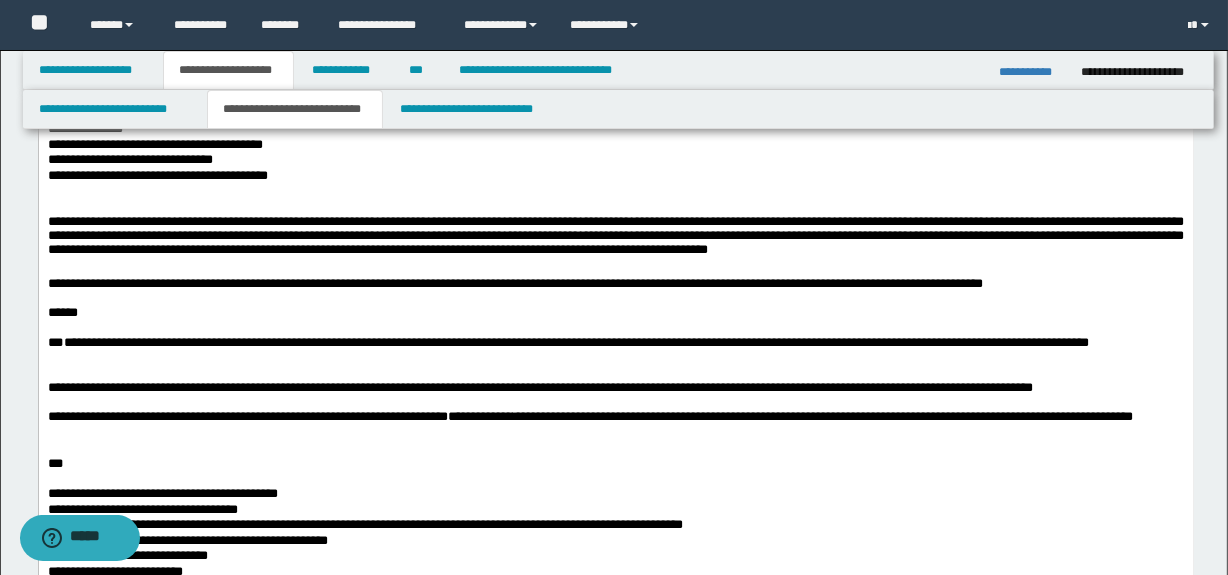 scroll, scrollTop: 57, scrollLeft: 0, axis: vertical 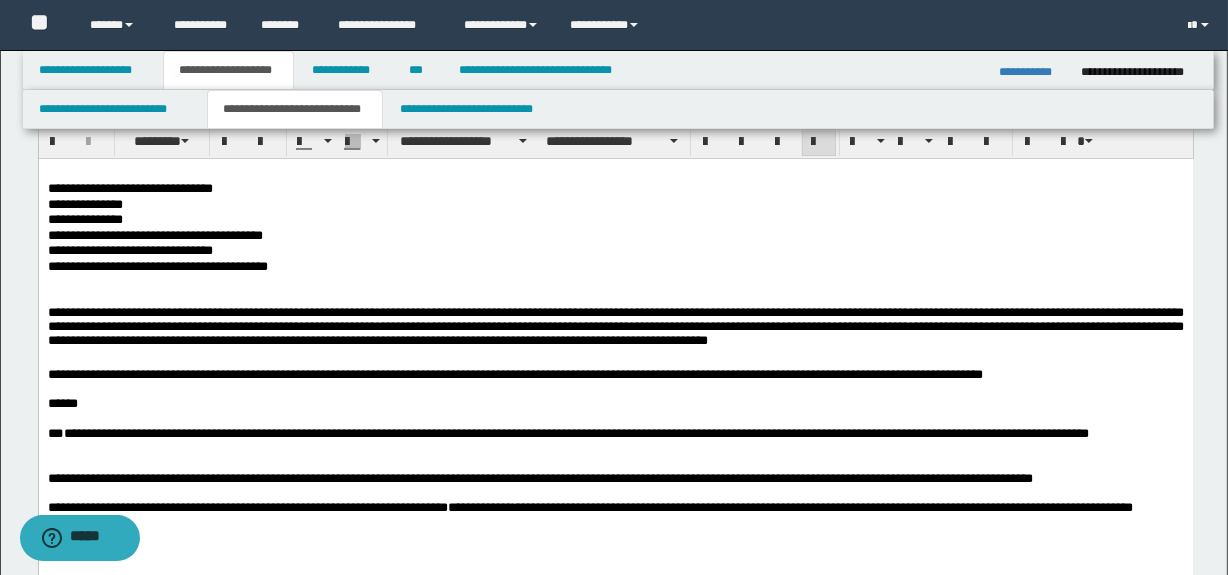 click at bounding box center (615, 297) 